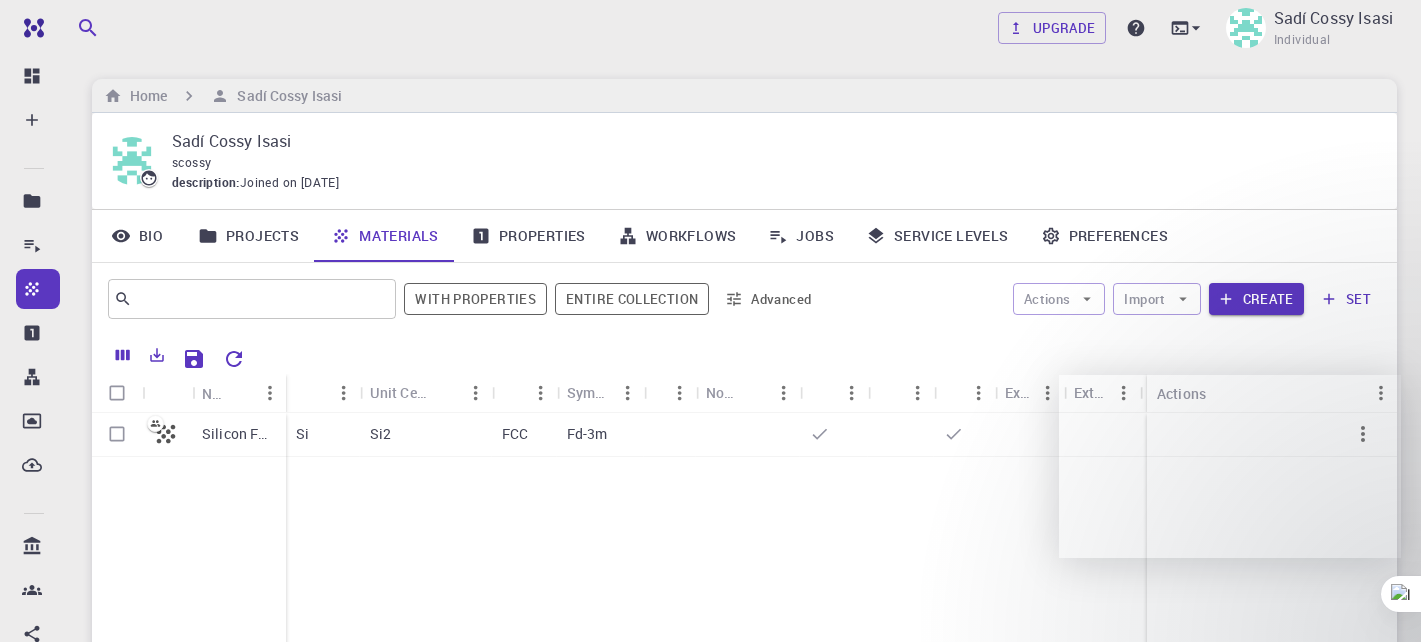 scroll, scrollTop: 0, scrollLeft: 0, axis: both 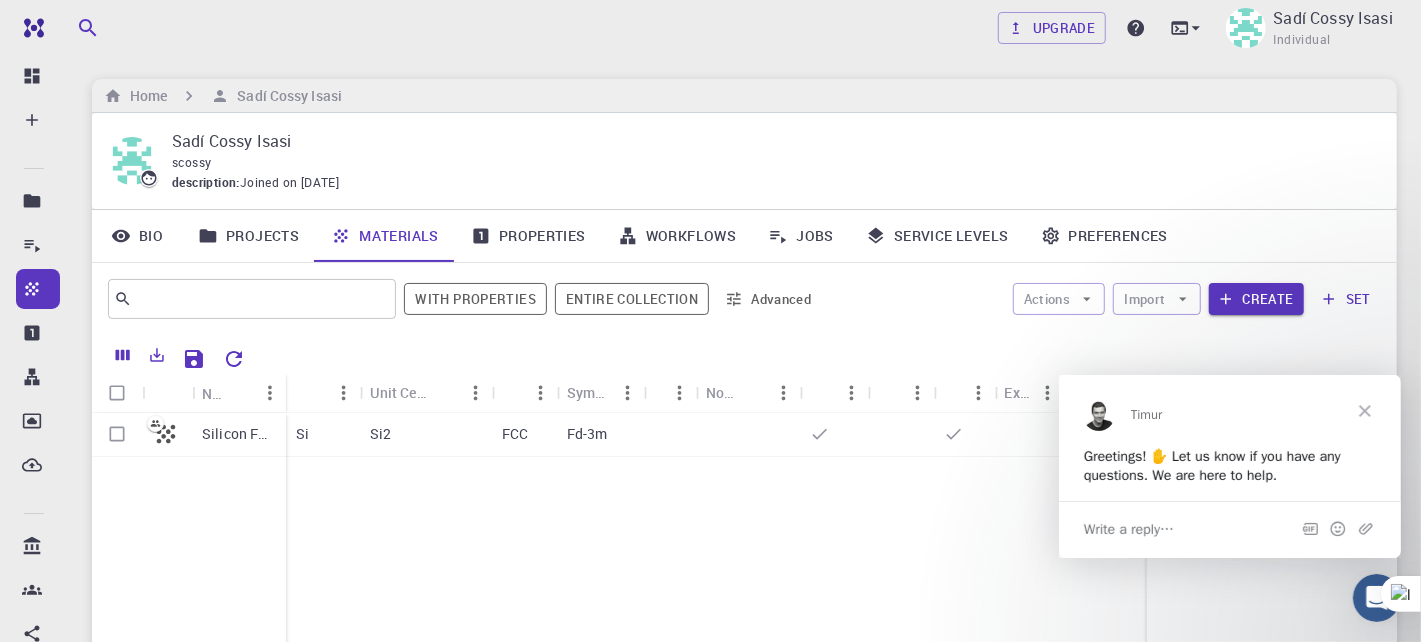 click on "Projects" at bounding box center (248, 236) 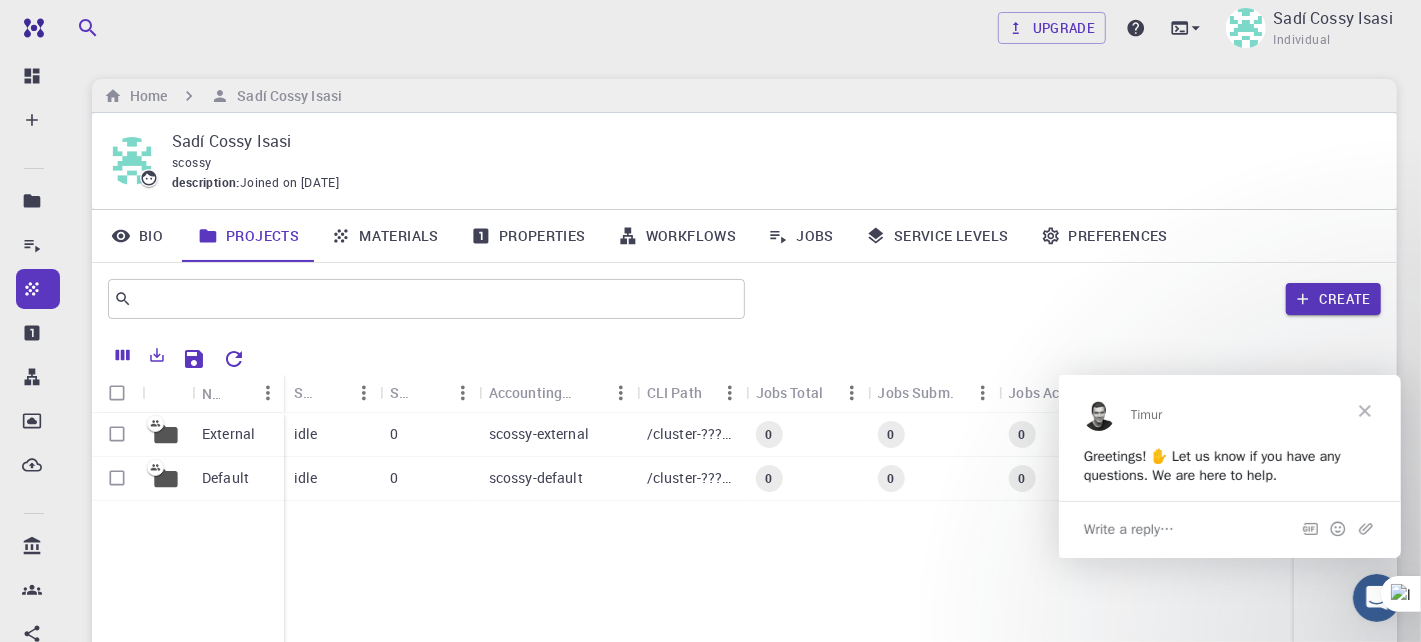 click on "Bio" at bounding box center (137, 236) 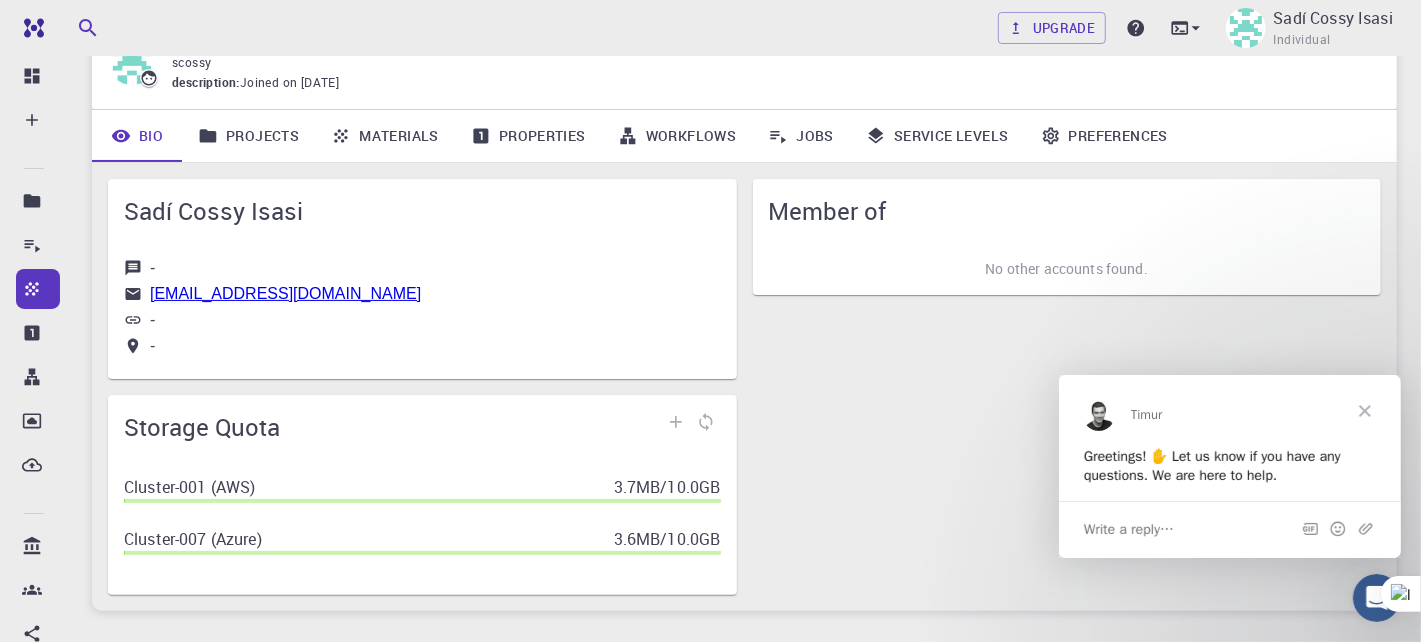 scroll, scrollTop: 0, scrollLeft: 0, axis: both 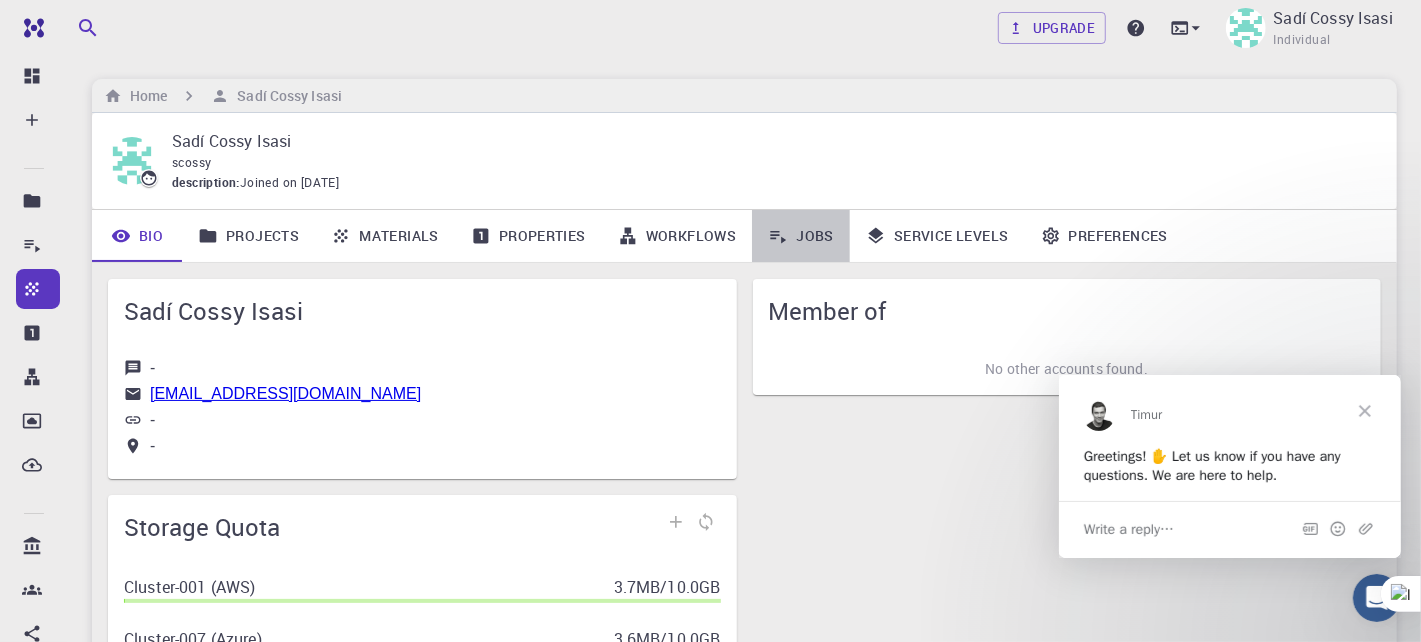 click on "Jobs" at bounding box center (801, 236) 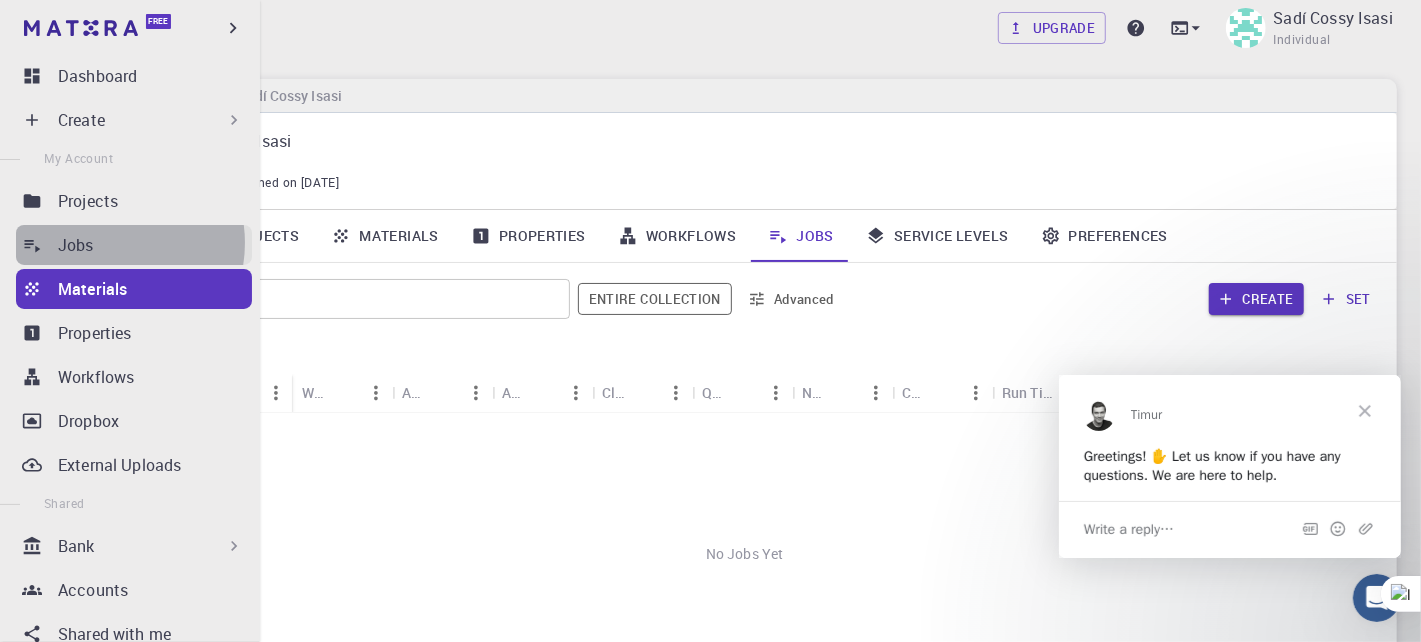 click on "Jobs" at bounding box center [155, 245] 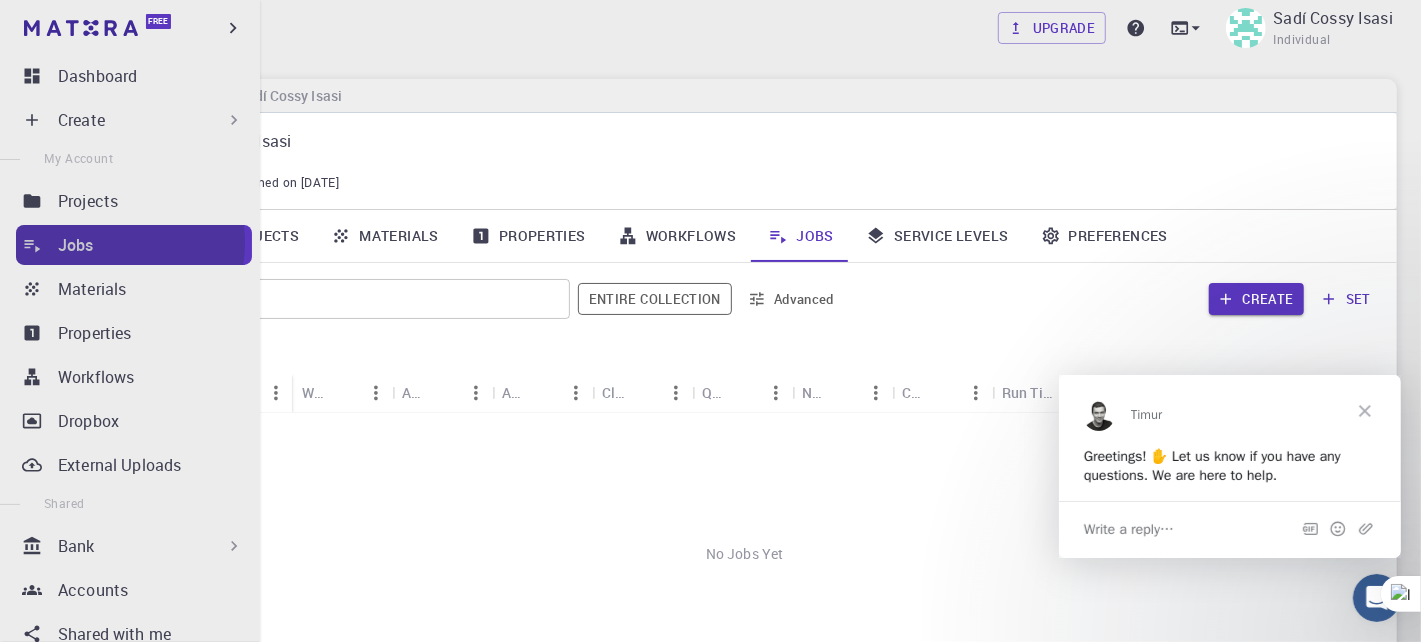 click on "Jobs" at bounding box center (155, 245) 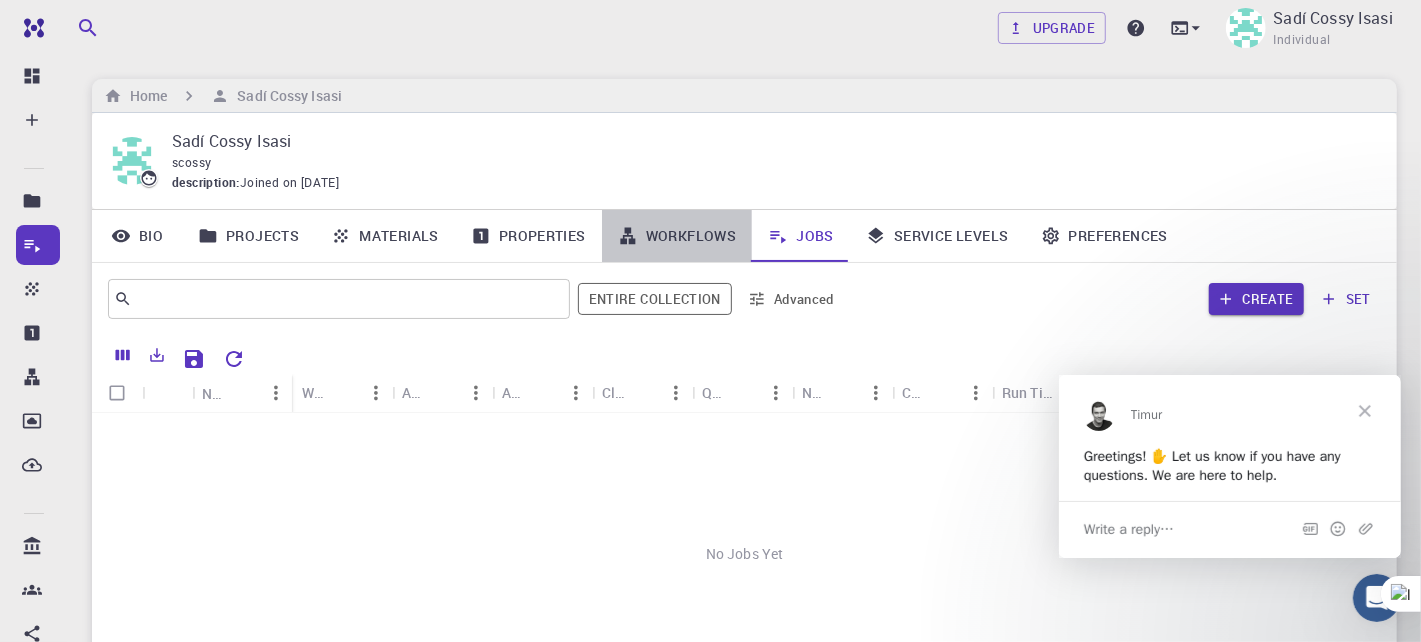 click on "Workflows" at bounding box center [677, 236] 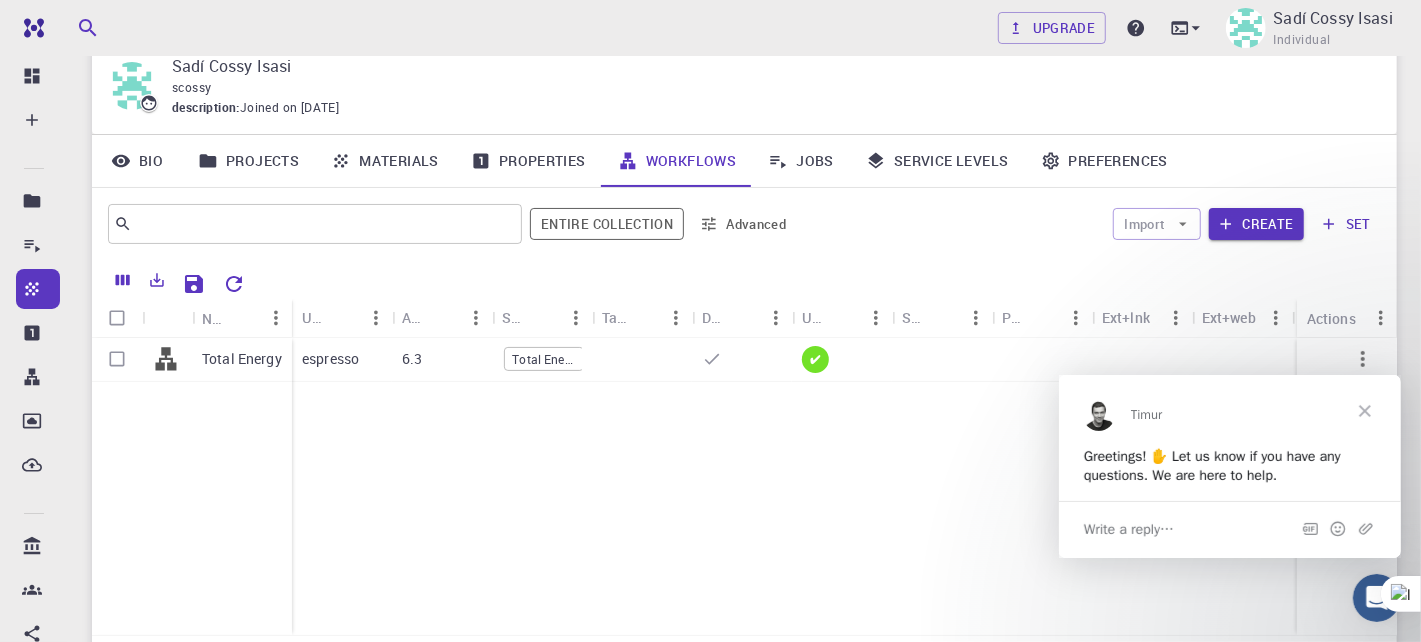 scroll, scrollTop: 74, scrollLeft: 0, axis: vertical 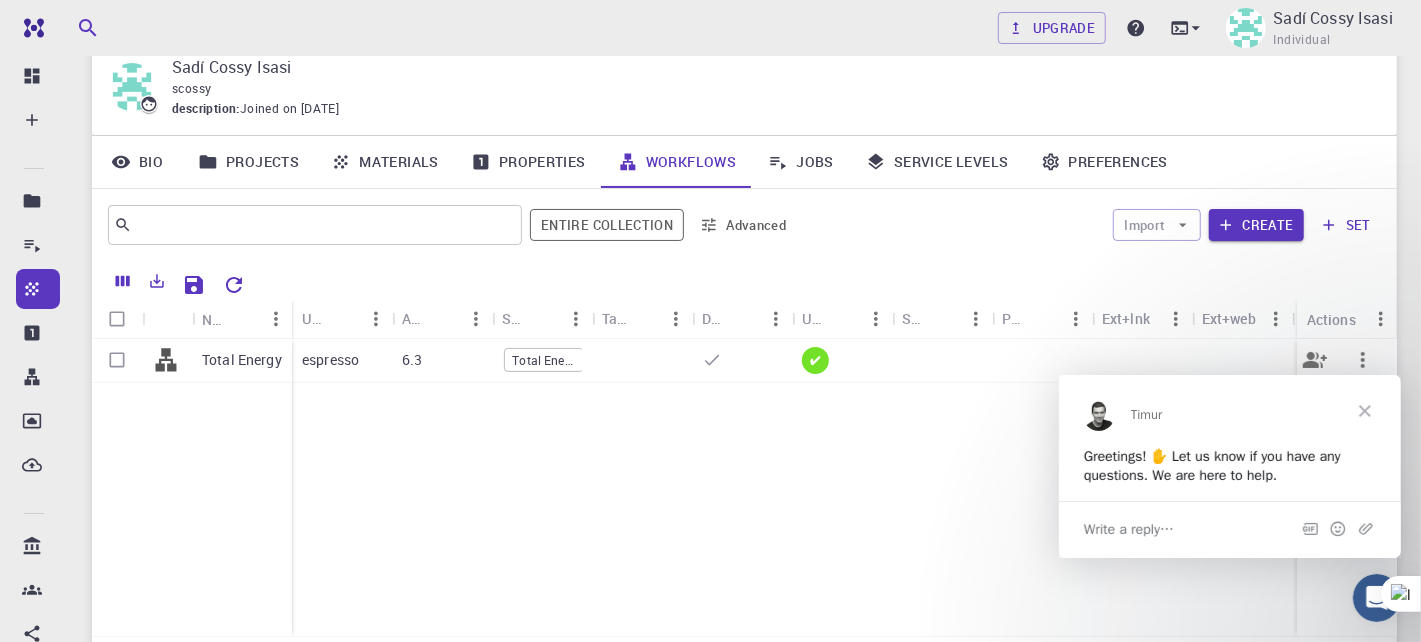 click on "Total Energy" at bounding box center (544, 360) 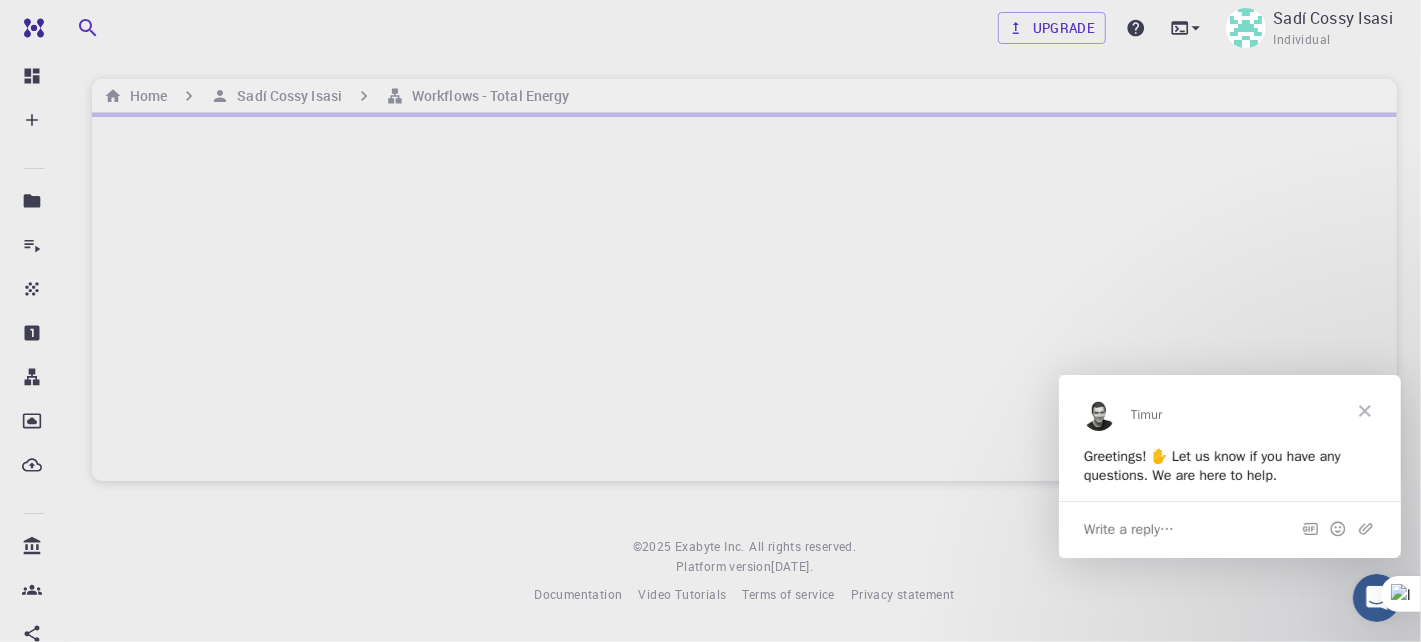 scroll, scrollTop: 0, scrollLeft: 0, axis: both 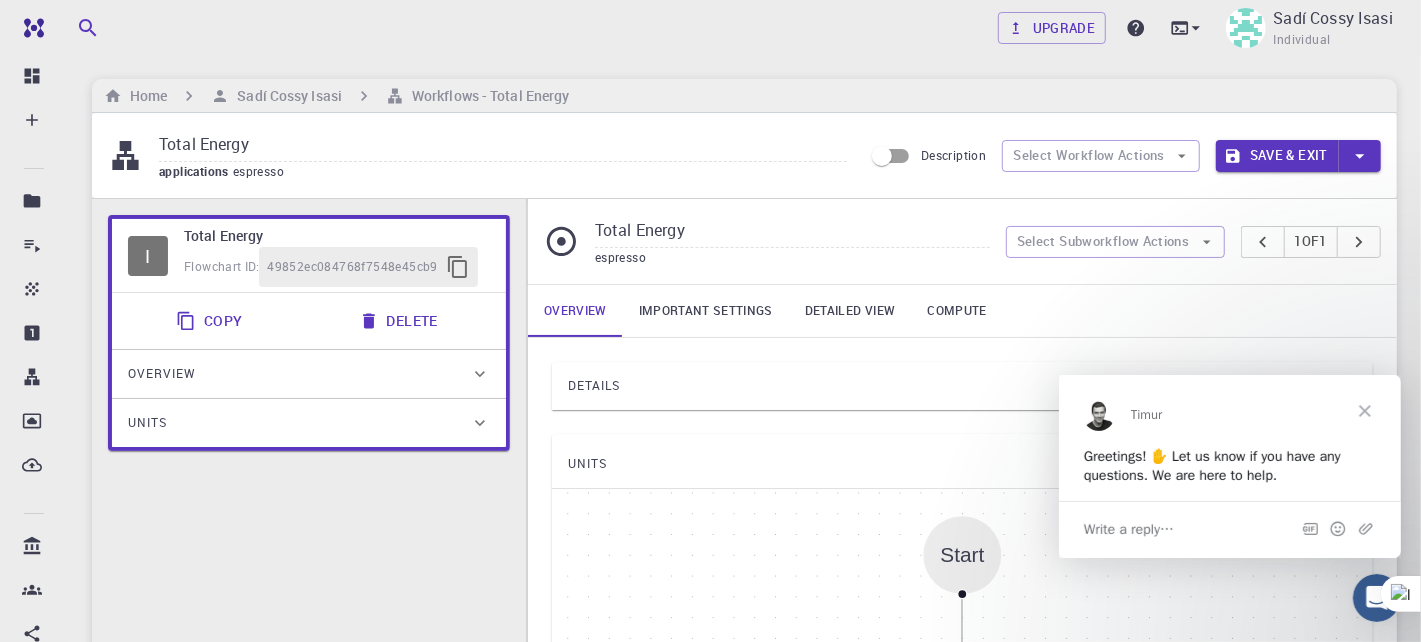 click 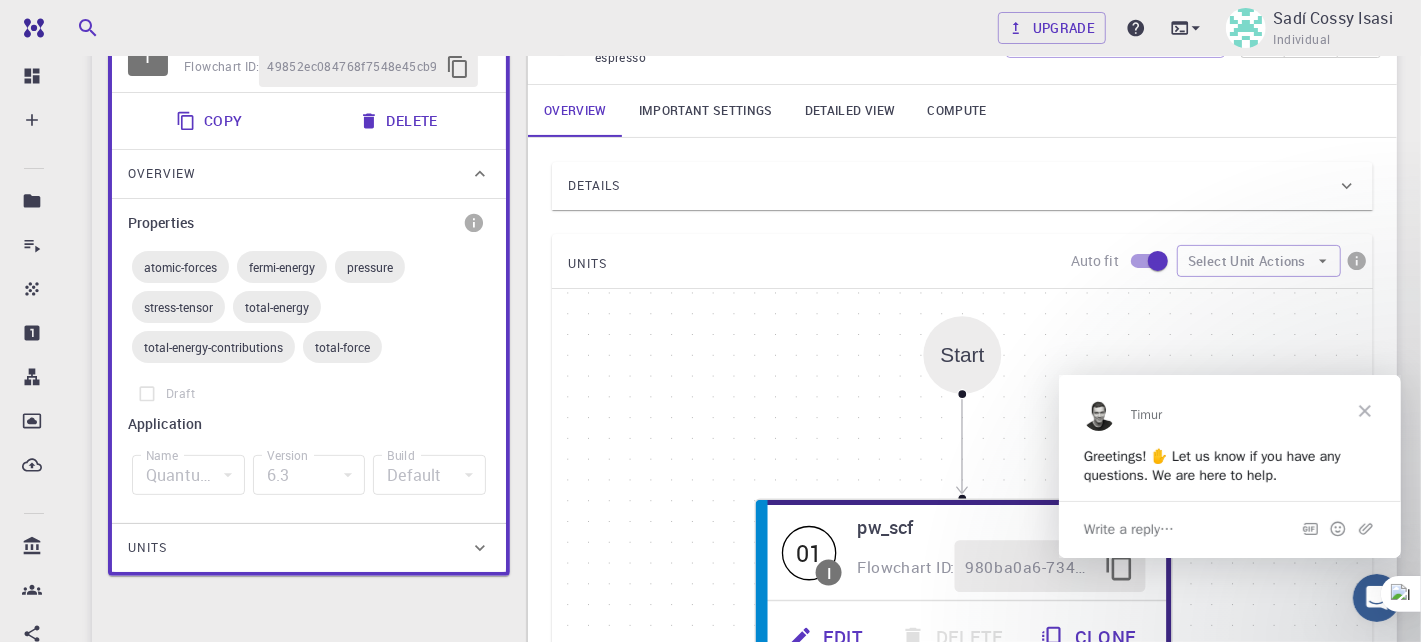 scroll, scrollTop: 0, scrollLeft: 0, axis: both 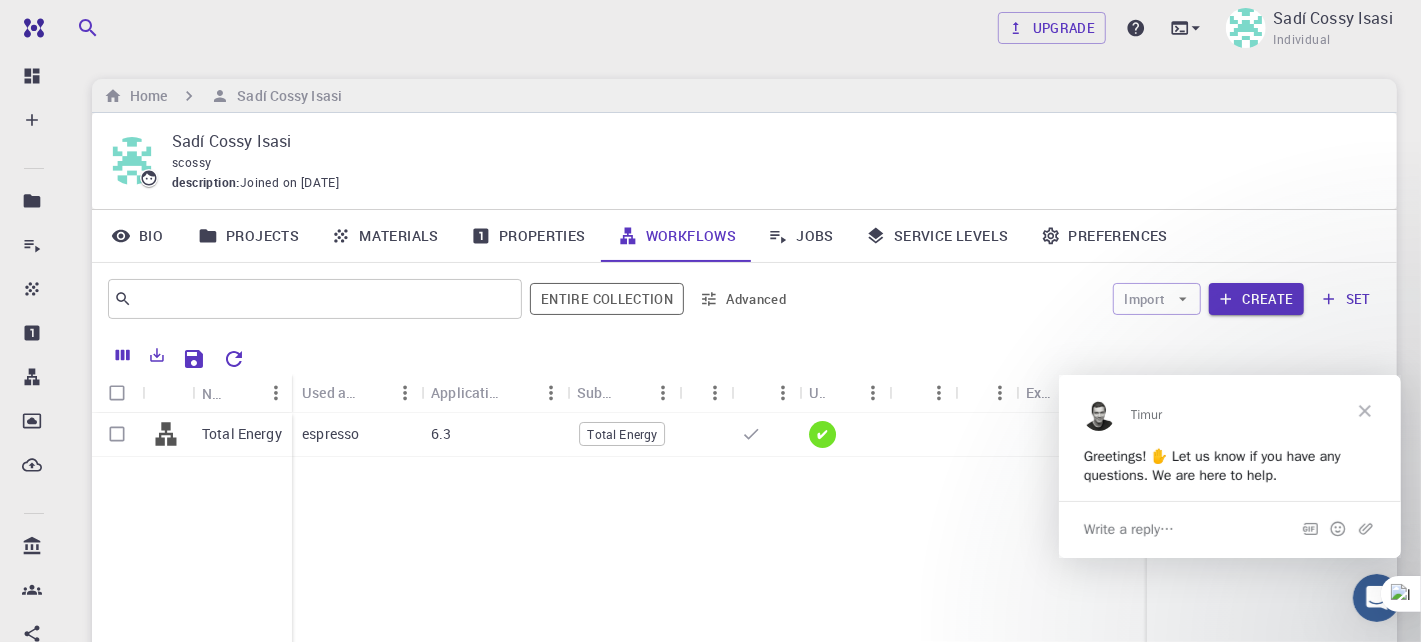 click on "Materials" at bounding box center (385, 236) 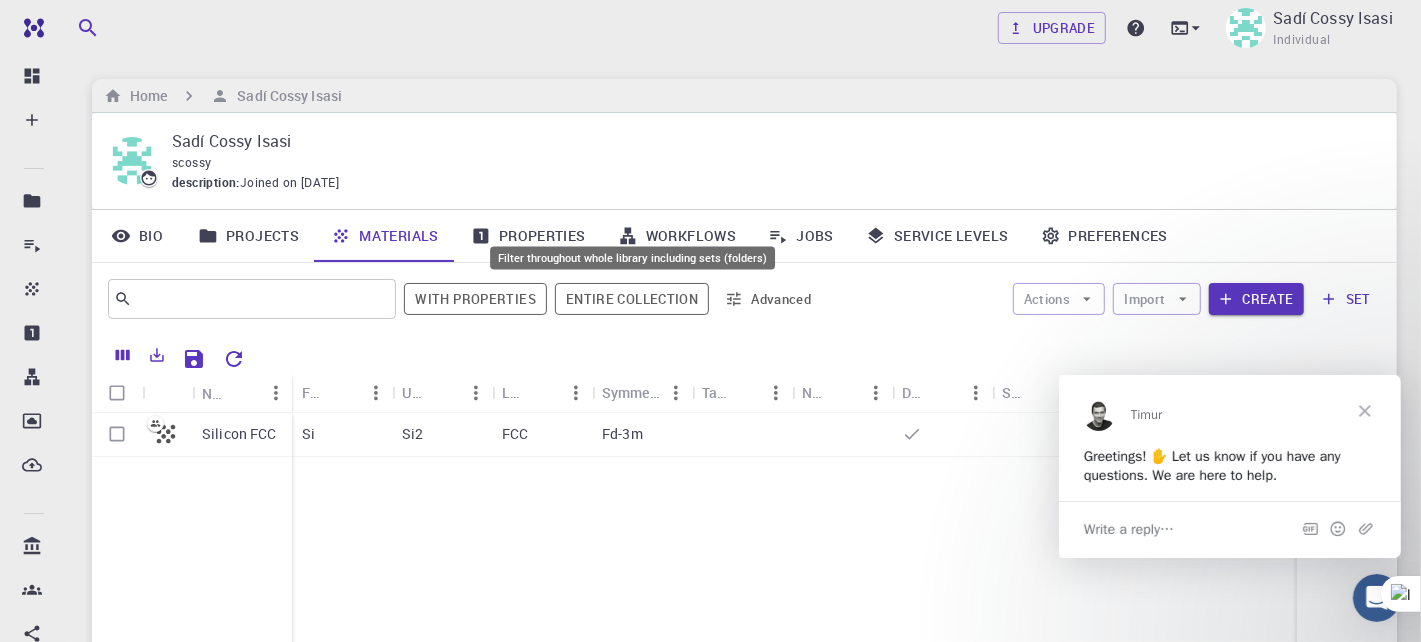 click on "Entire collection" at bounding box center (632, 299) 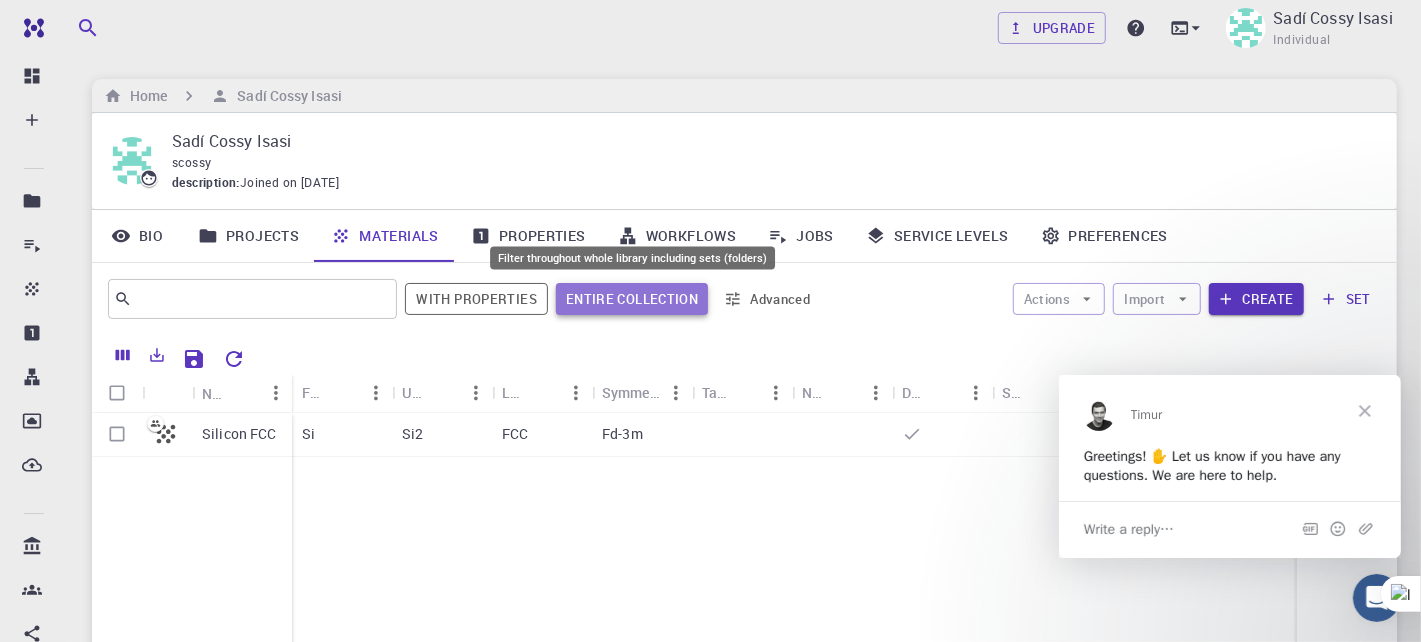 click on "Entire collection" at bounding box center [632, 299] 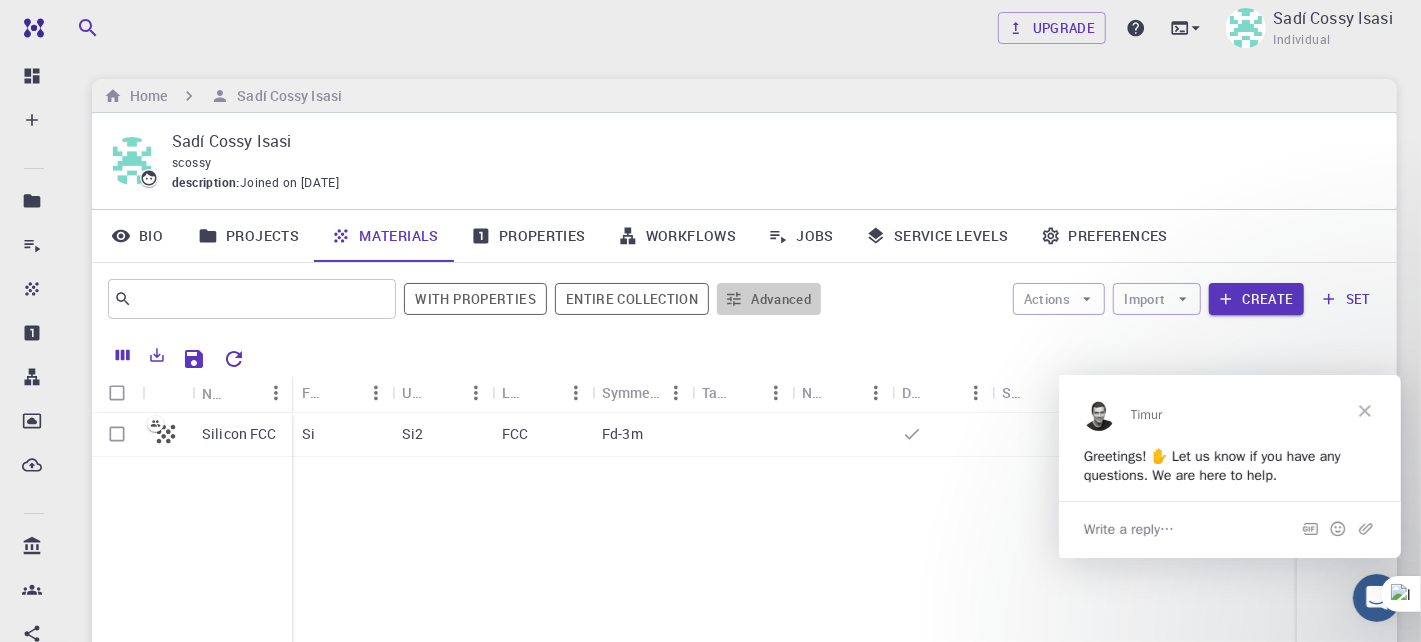 click 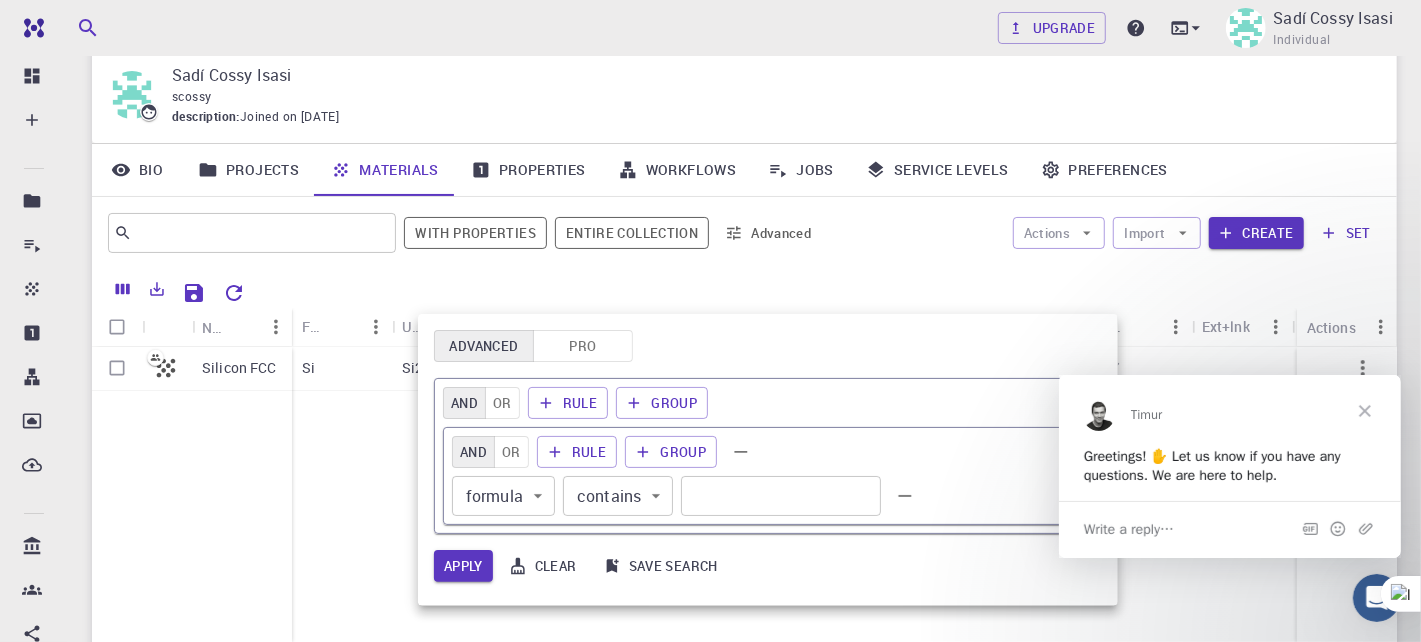 scroll, scrollTop: 100, scrollLeft: 0, axis: vertical 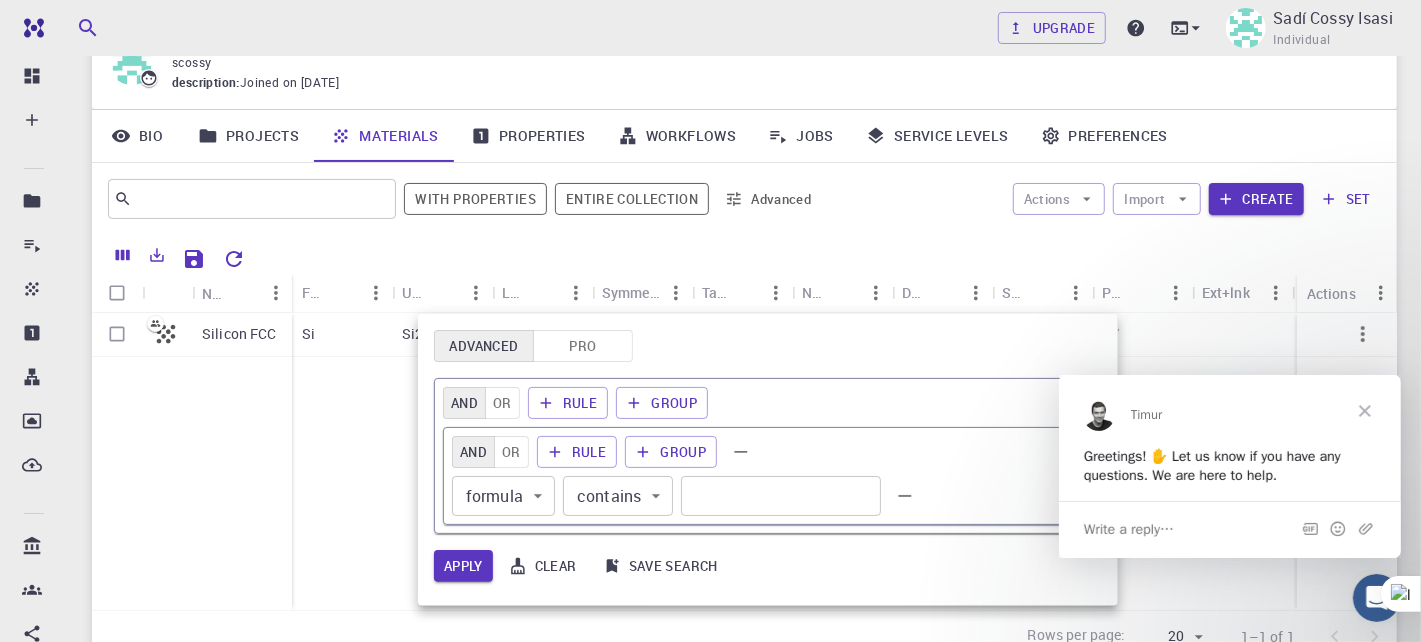 click on "Free Dashboard Create New Job New Material Create Material Upload File Import from Bank Import from 3rd Party New Workflow New Project Projects Jobs Materials Properties Workflows Dropbox External Uploads Bank Materials Workflows Accounts Shared with me Shared publicly Shared externally Documentation Contact Support Compute load: Low Upgrade Sadí Cossy Isasi Individual Home Sadí Cossy Isasi Sadí Cossy Isasi scossy description :   Joined on Jun 26, 2023 Bio Projects Materials Properties Workflows Jobs Service Levels Preferences ​ With properties Entire collection Advanced Actions Import Create set Name Formula Unit Cell Formula Lattice Symmetry Tags Non-periodic Default Shared Public Ext+lnk Ext+web Actions Silicon FCC Si Si2 FCC Fd-3m Rows per page: 20 20 1–1 of 1 ©  2025   Exabyte Inc.   All rights reserved. Platform version  2025.6.26 . Documentation Video Tutorials Terms of service Privacy statement Advanced Pro AND OR Rule Group AND OR Rule Group formula formula ​ contains" at bounding box center [710, 359] 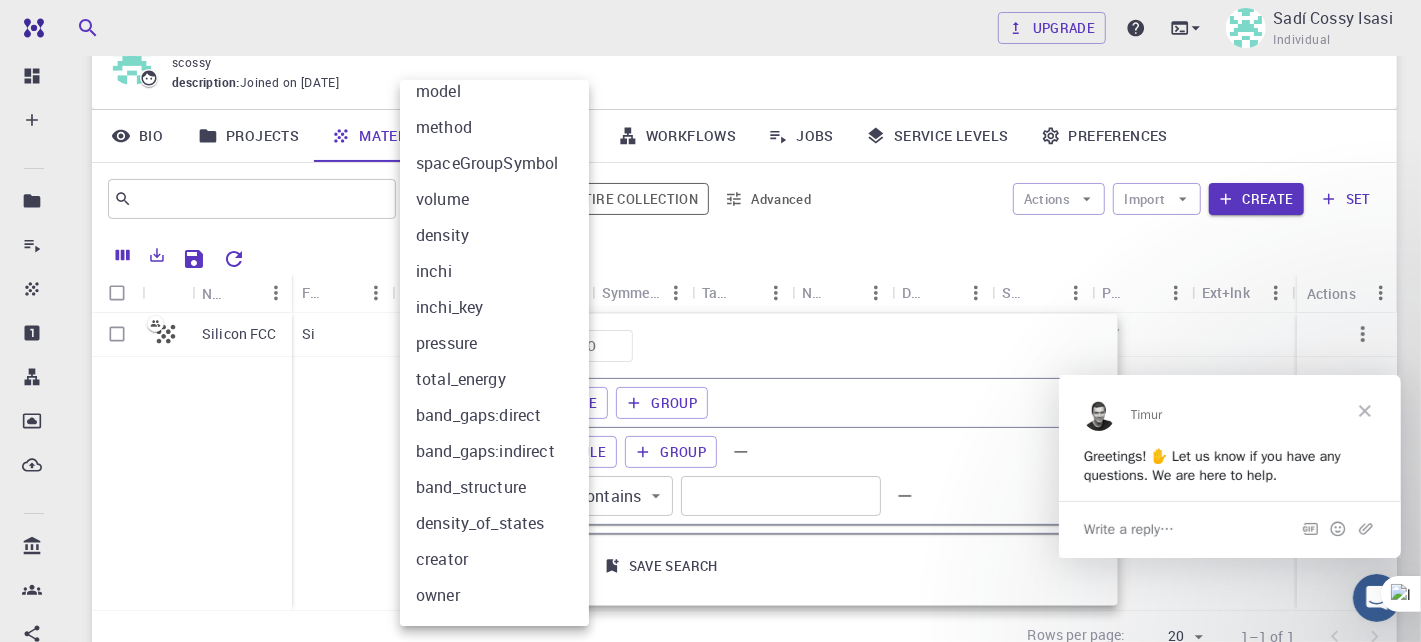 scroll, scrollTop: 260, scrollLeft: 0, axis: vertical 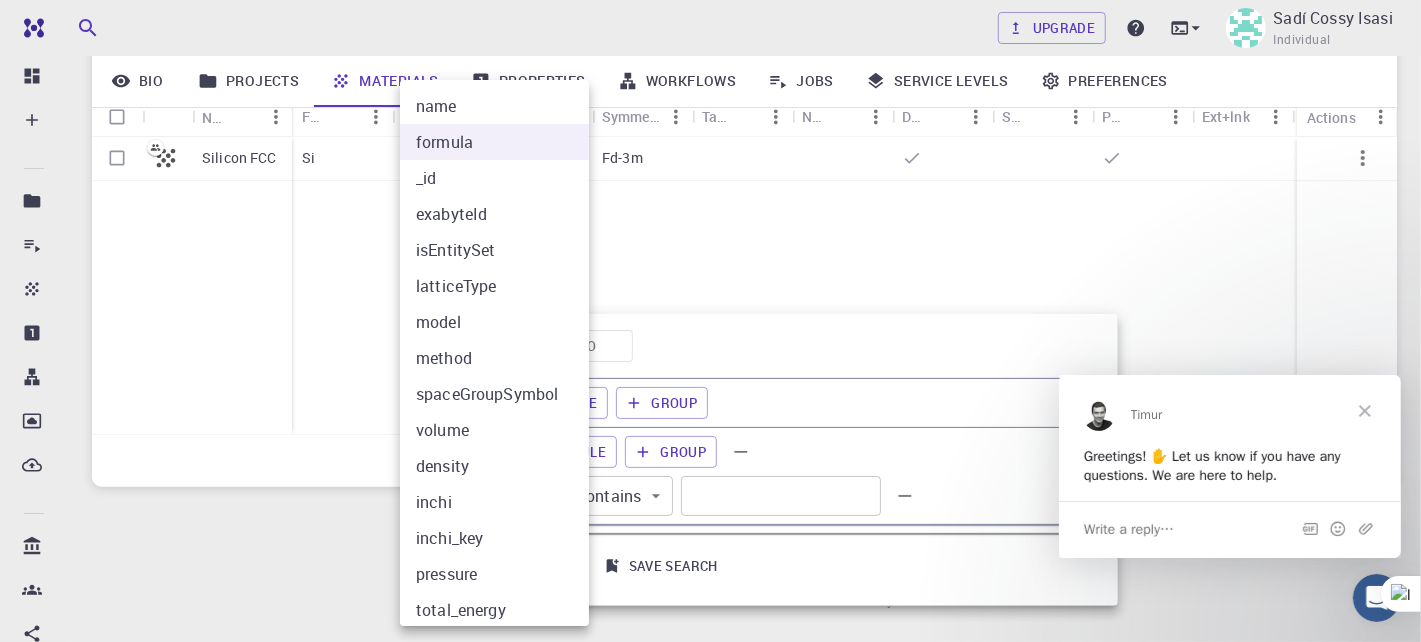 click at bounding box center [710, 321] 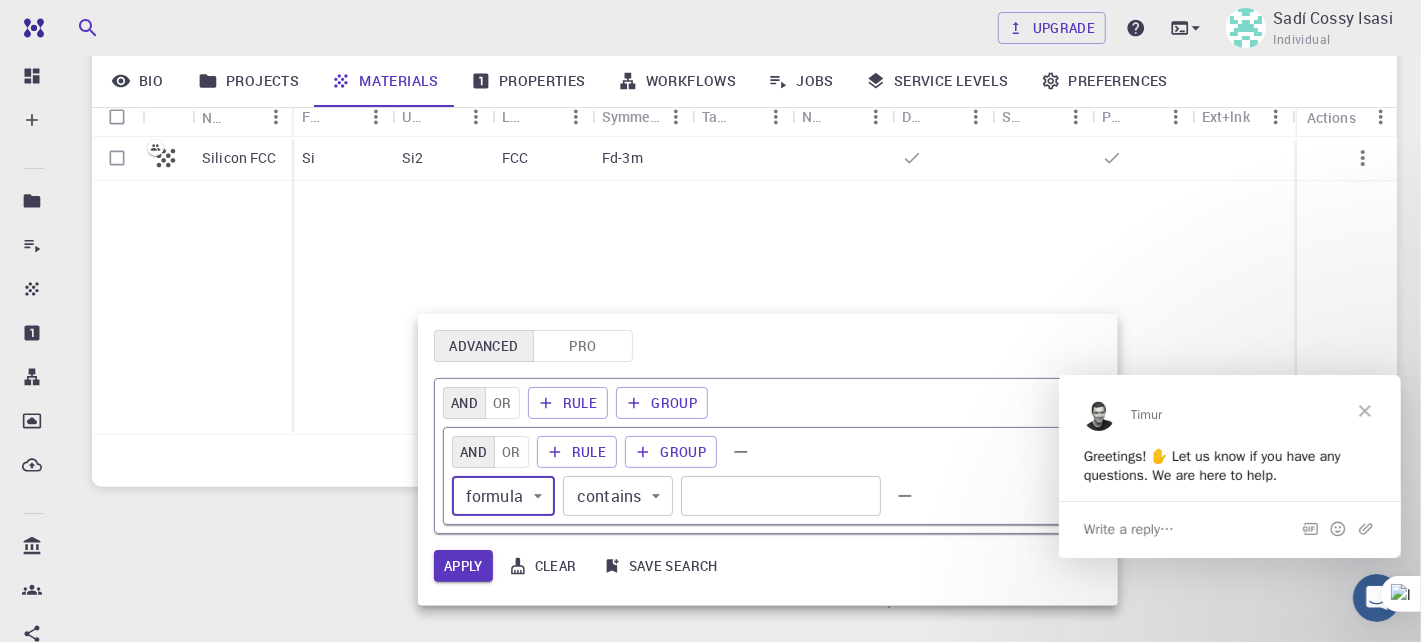 click on "Free Dashboard Create New Job New Material Create Material Upload File Import from Bank Import from 3rd Party New Workflow New Project Projects Jobs Materials Properties Workflows Dropbox External Uploads Bank Materials Workflows Accounts Shared with me Shared publicly Shared externally Documentation Contact Support Compute load: Low Upgrade Sadí Cossy Isasi Individual Home Sadí Cossy Isasi Sadí Cossy Isasi scossy description :   Joined on Jun 26, 2023 Bio Projects Materials Properties Workflows Jobs Service Levels Preferences ​ With properties Entire collection Advanced Actions Import Create set Name Formula Unit Cell Formula Lattice Symmetry Tags Non-periodic Default Shared Public Ext+lnk Ext+web Actions Silicon FCC Si Si2 FCC Fd-3m Rows per page: 20 20 1–1 of 1 ©  2025   Exabyte Inc.   All rights reserved. Platform version  2025.6.26 . Documentation Video Tutorials Terms of service Privacy statement Advanced Pro AND OR Rule Group AND OR Rule Group formula formula ​ contains" at bounding box center [710, 184] 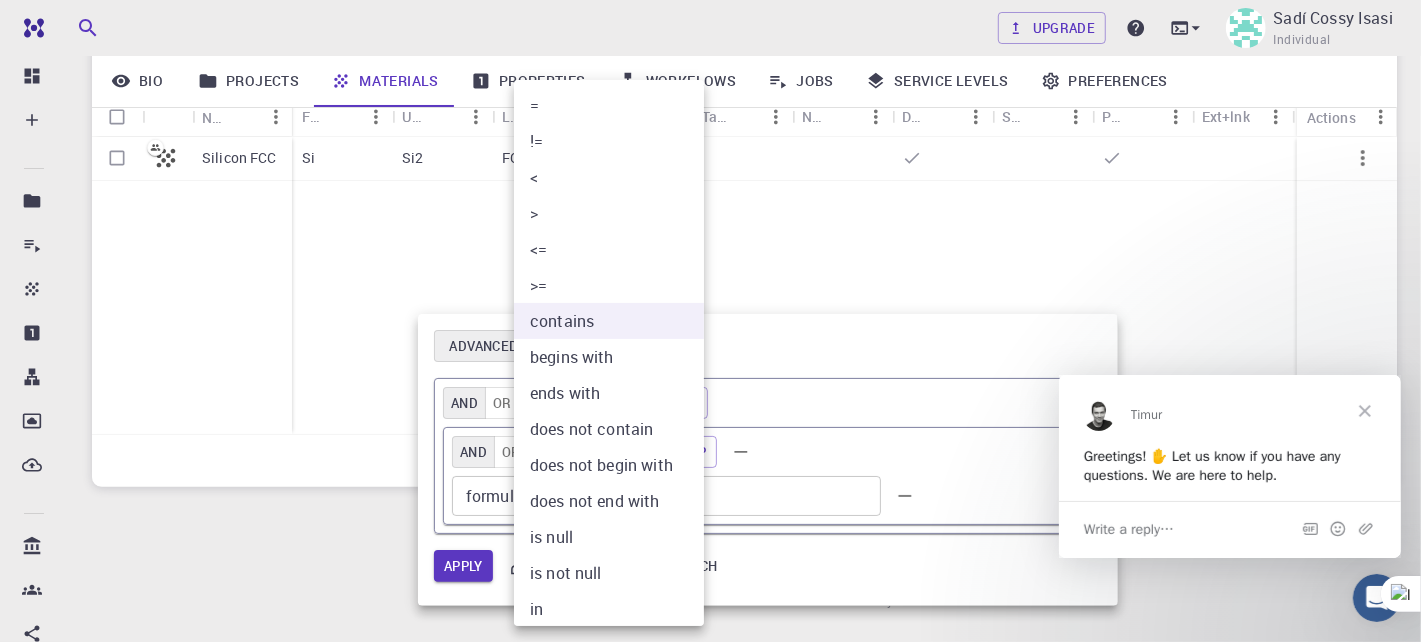 scroll, scrollTop: 0, scrollLeft: 0, axis: both 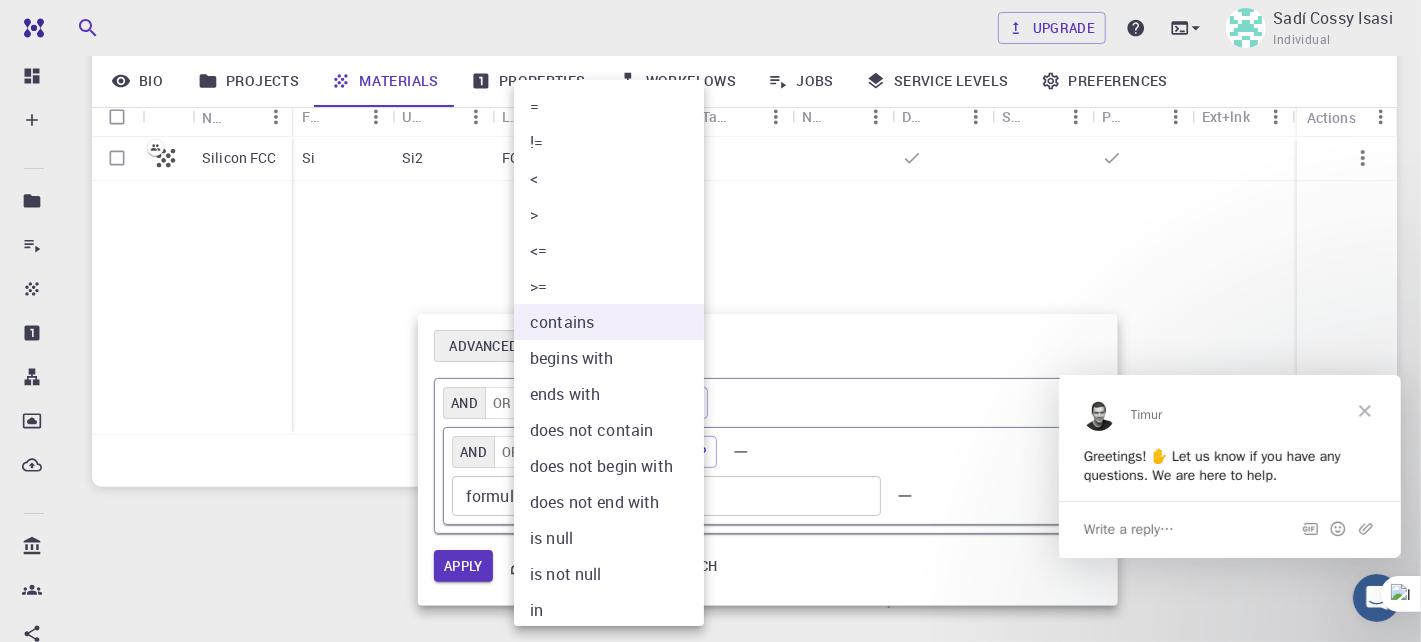 click at bounding box center [710, 321] 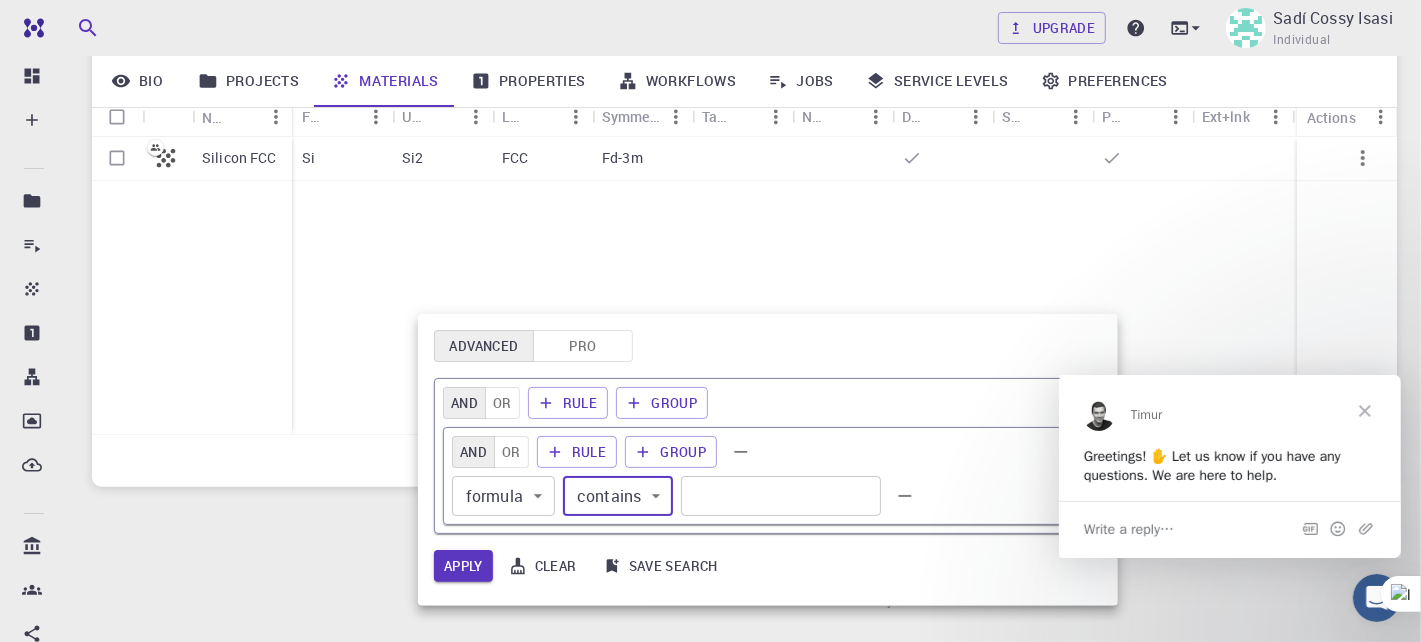 click at bounding box center (710, 321) 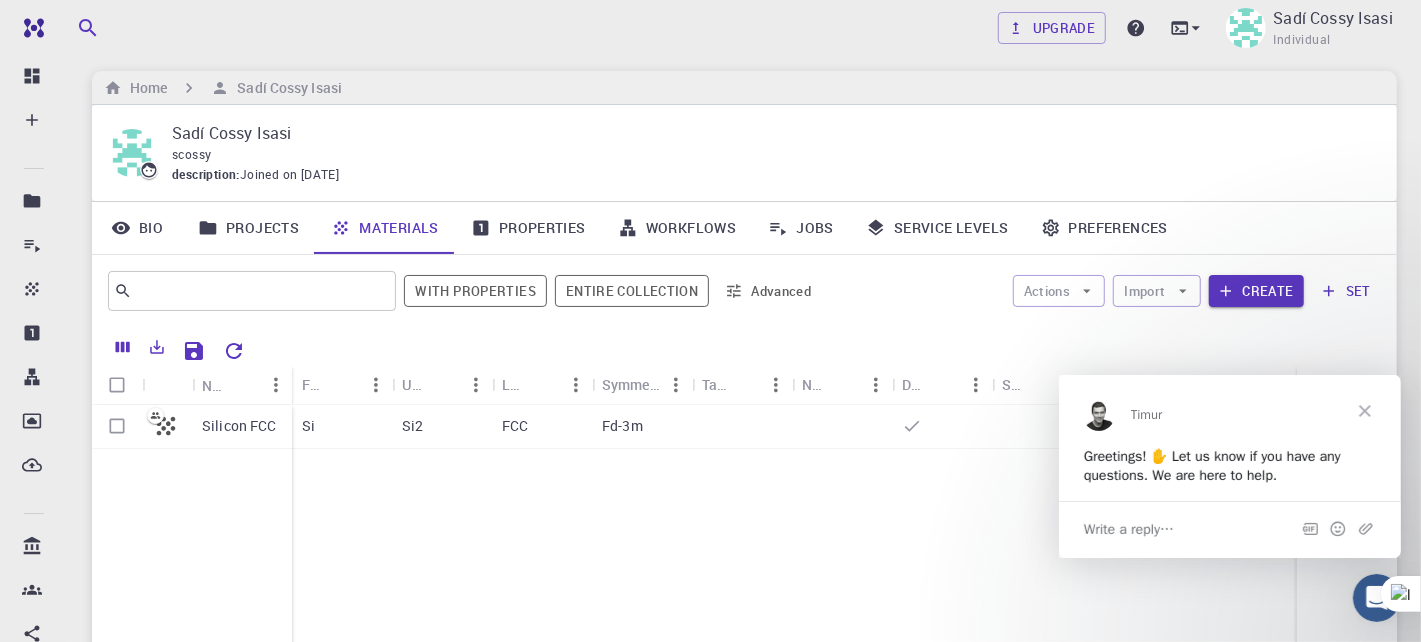 scroll, scrollTop: 0, scrollLeft: 0, axis: both 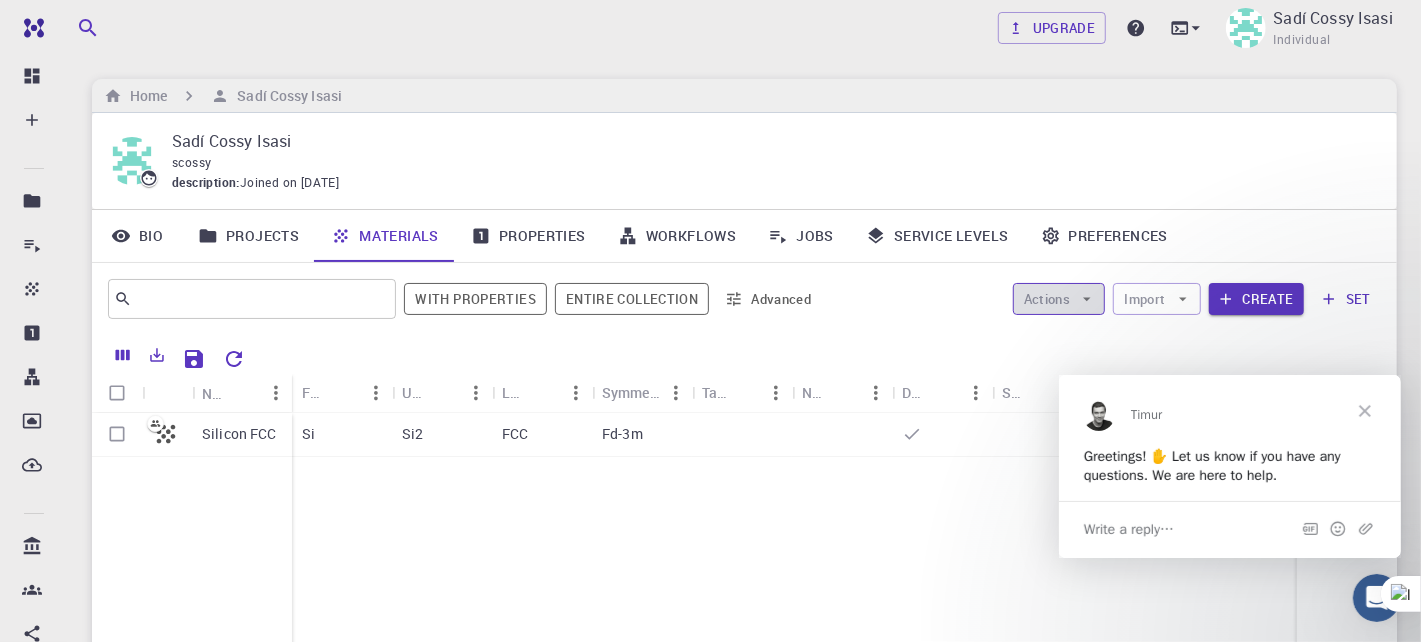 click 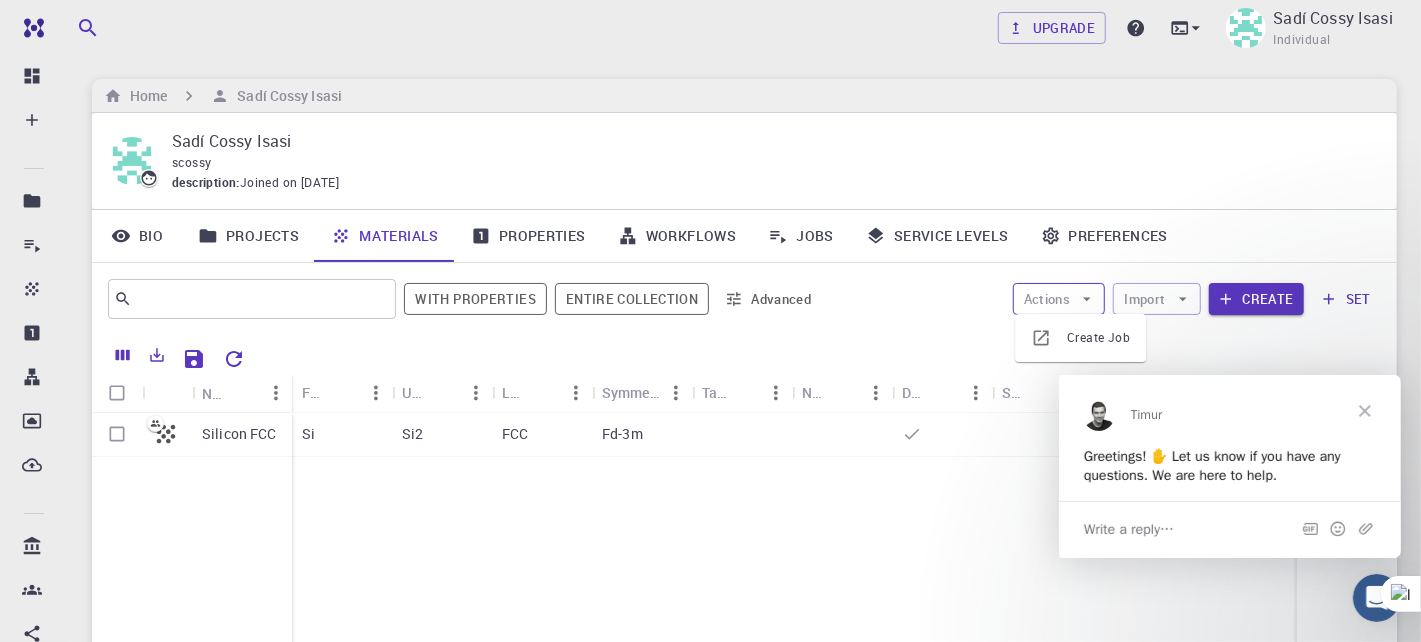 click 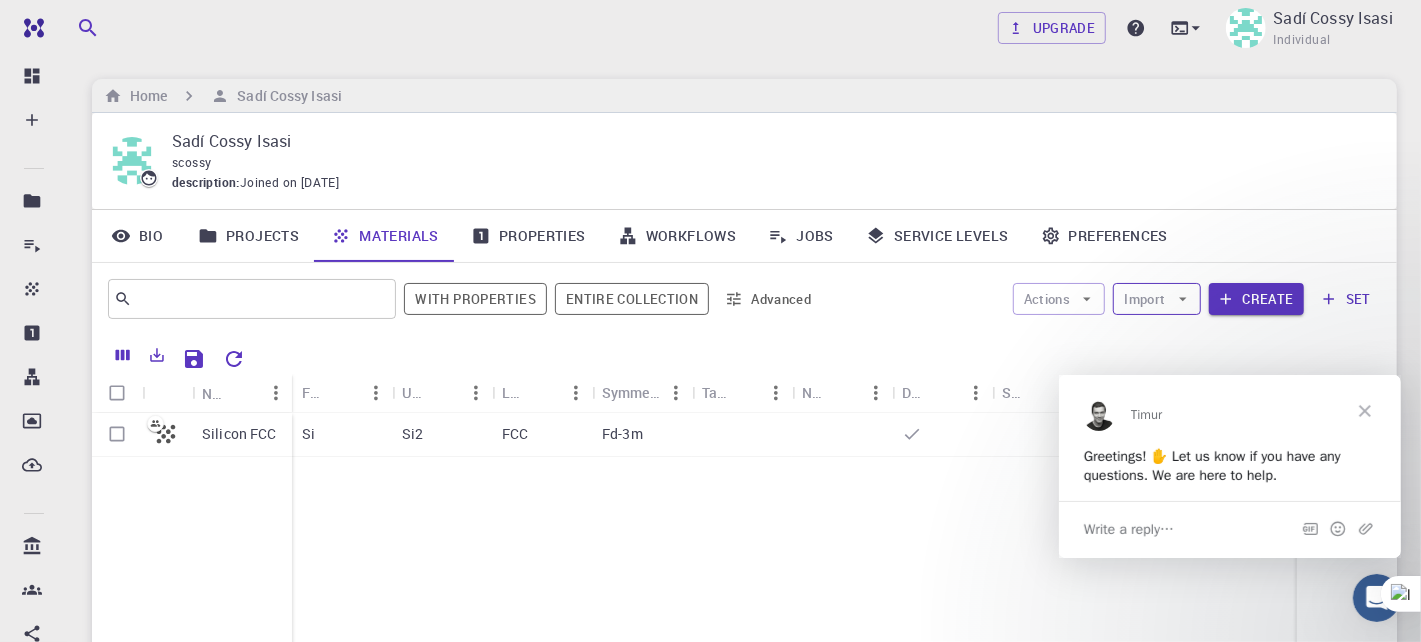 click 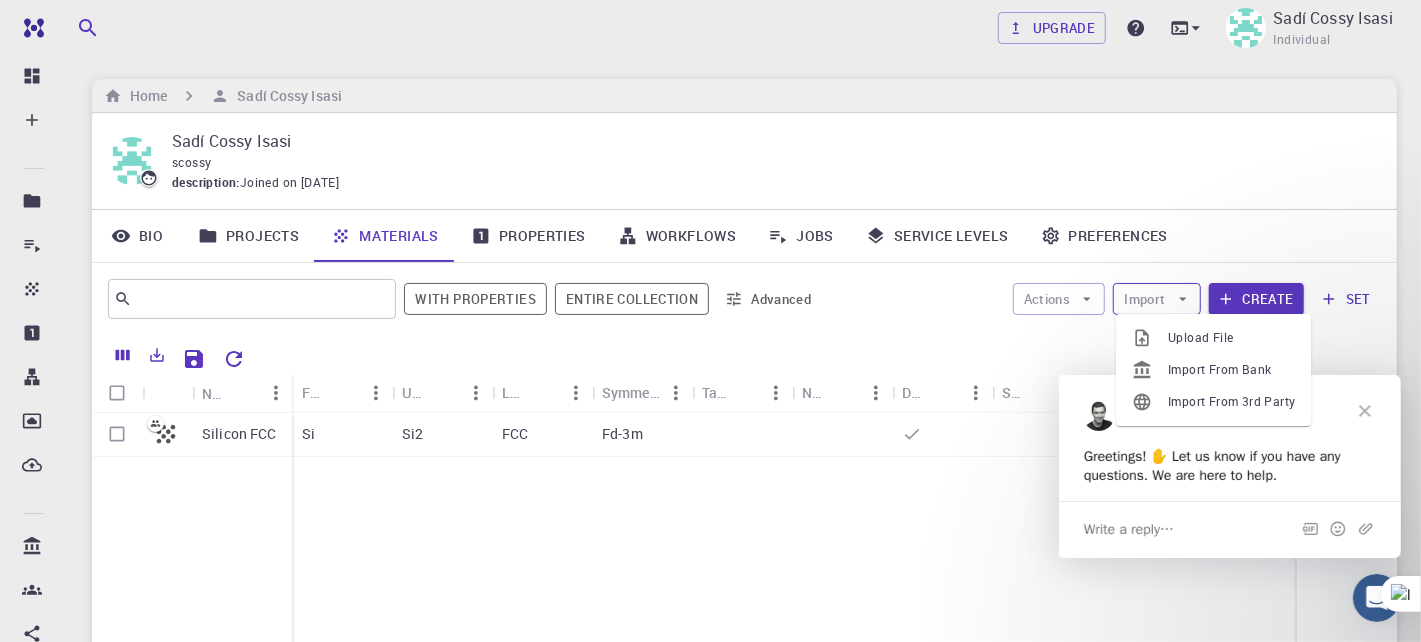 click 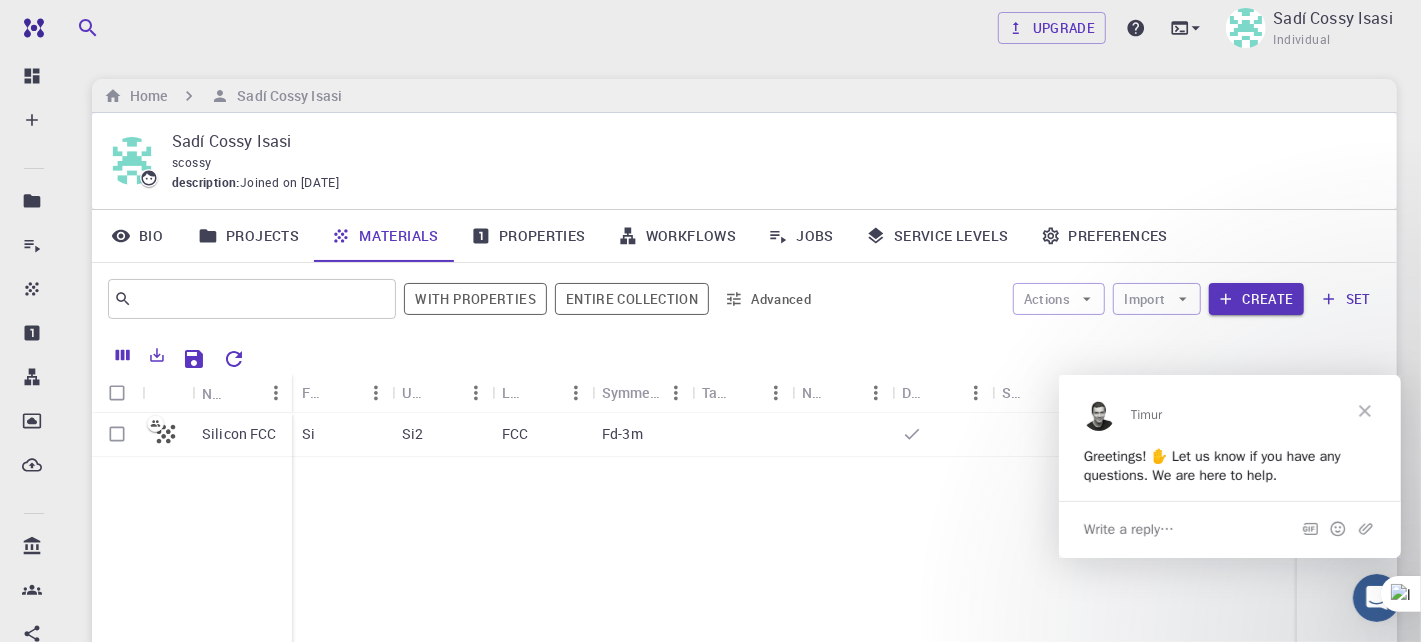 click on "​ With properties Entire collection Advanced Actions Import Create set" at bounding box center [744, 299] 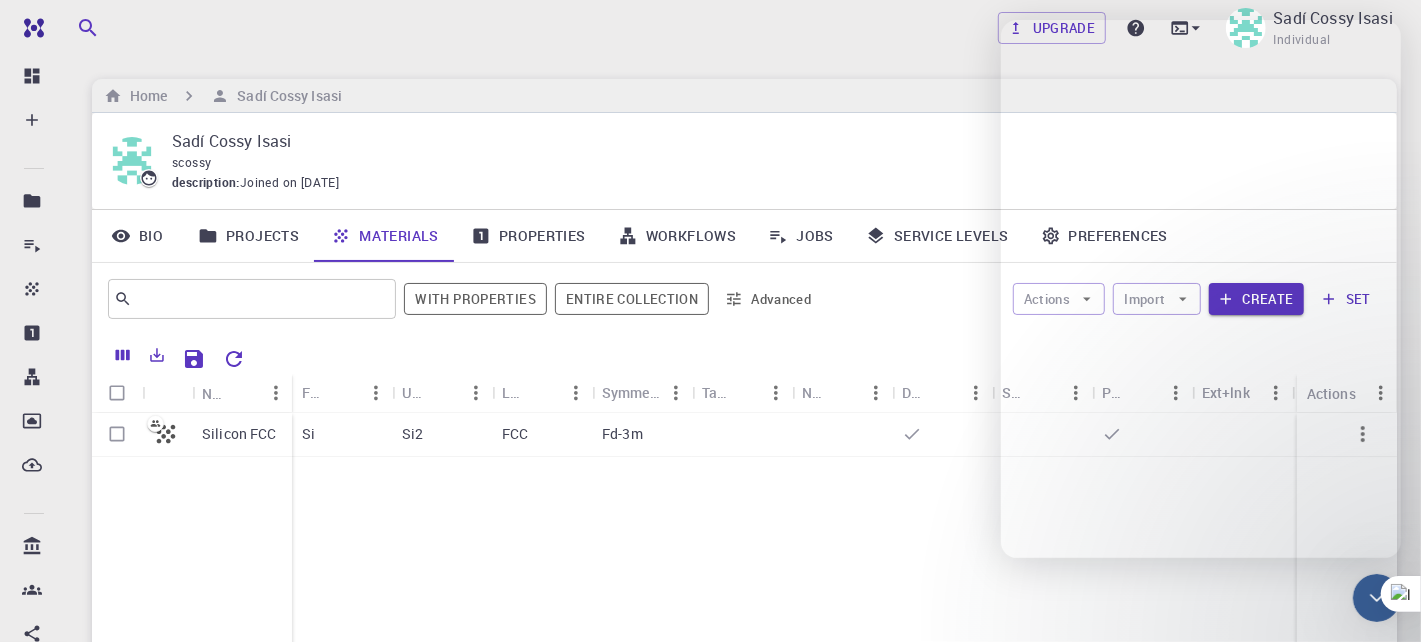 click on "Silicon FCC Si Si2 FCC Fd-3m" at bounding box center (792, 561) 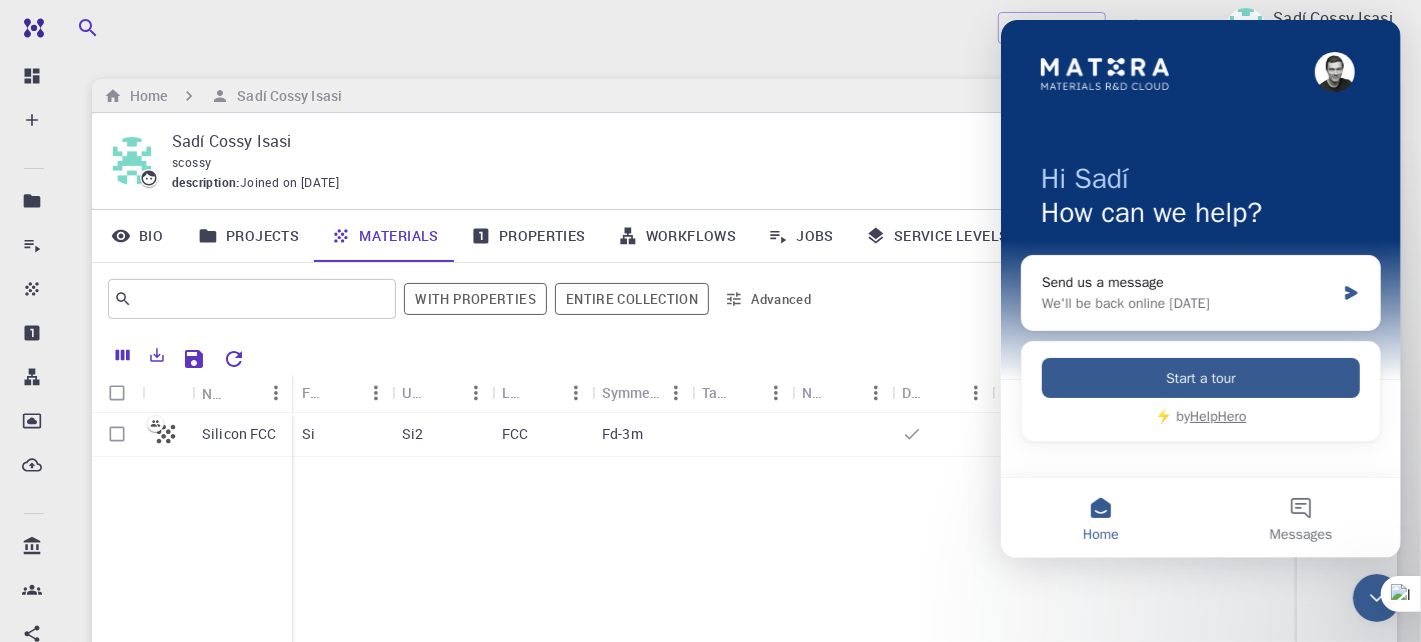 scroll, scrollTop: 0, scrollLeft: 0, axis: both 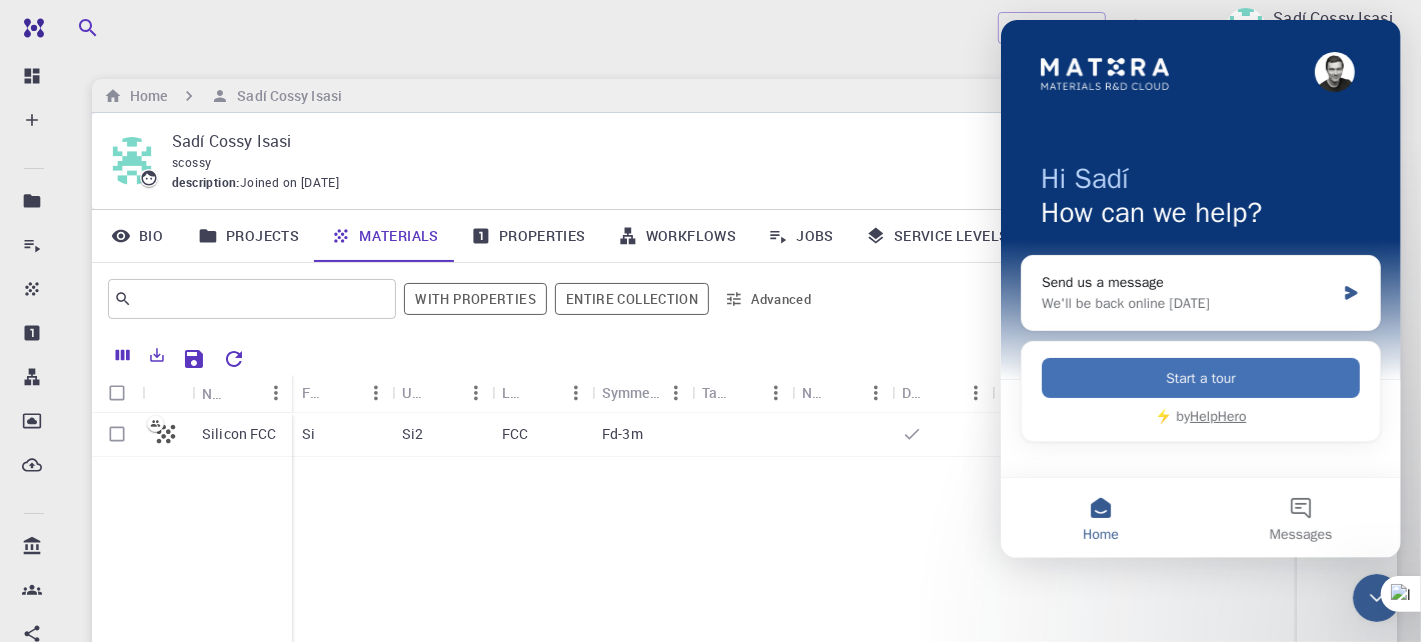 click on "Start a tour" at bounding box center [1200, 378] 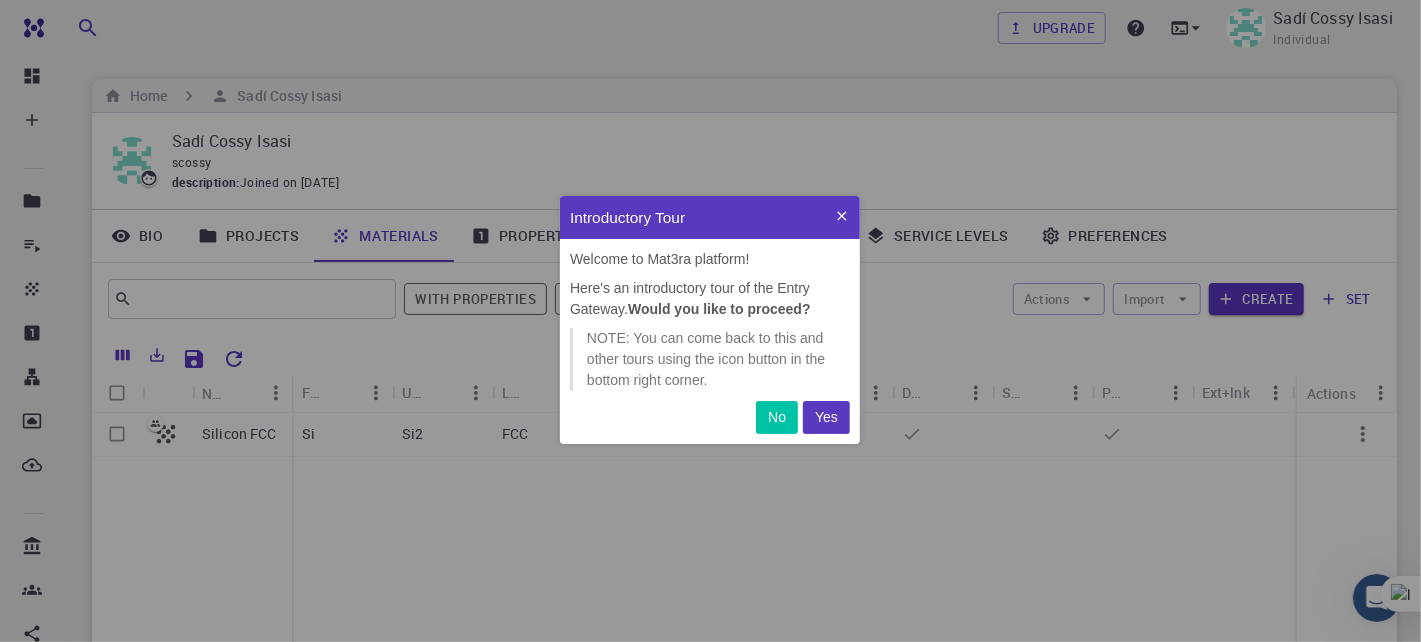 scroll, scrollTop: 0, scrollLeft: 0, axis: both 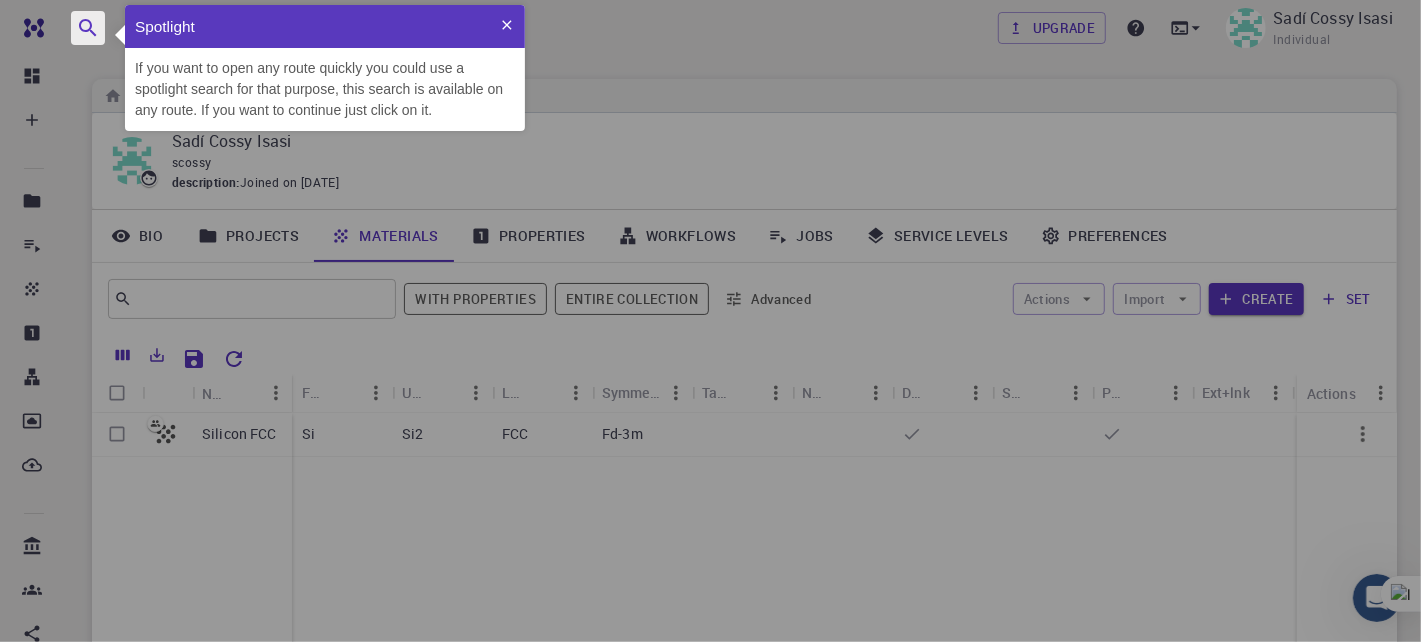 click 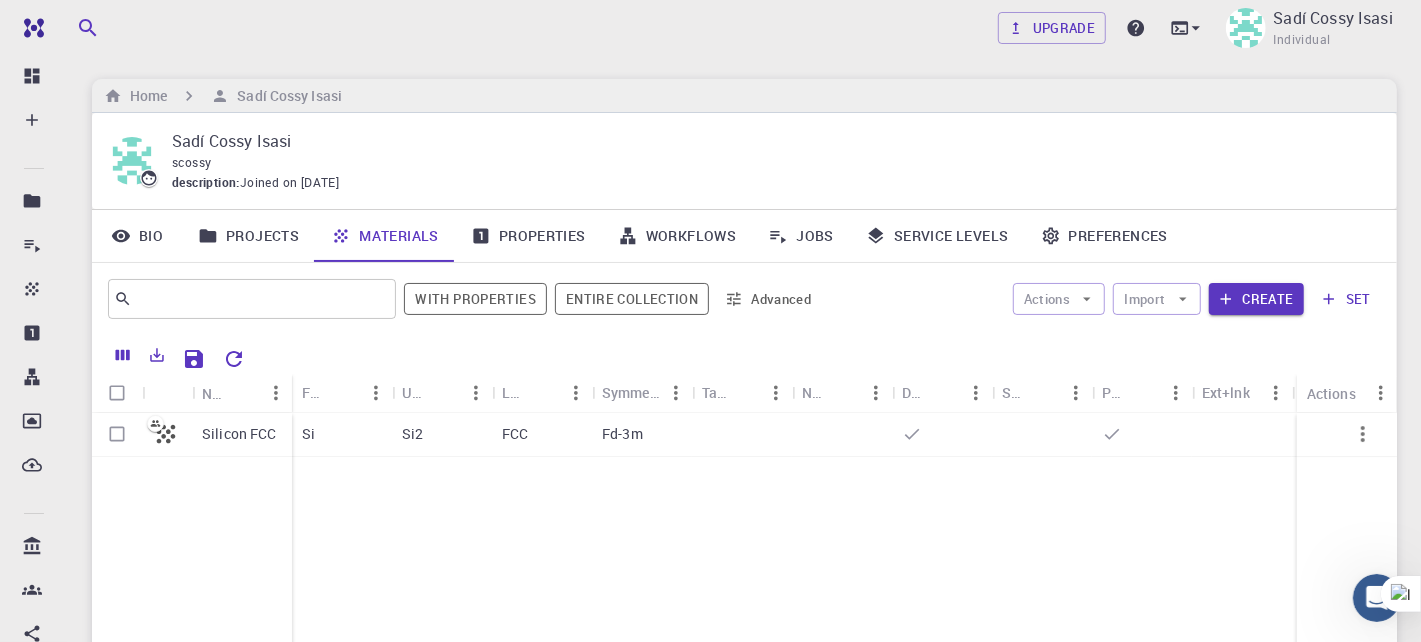 click on "Upgrade Sadí Cossy Isasi Individual" at bounding box center (744, 28) 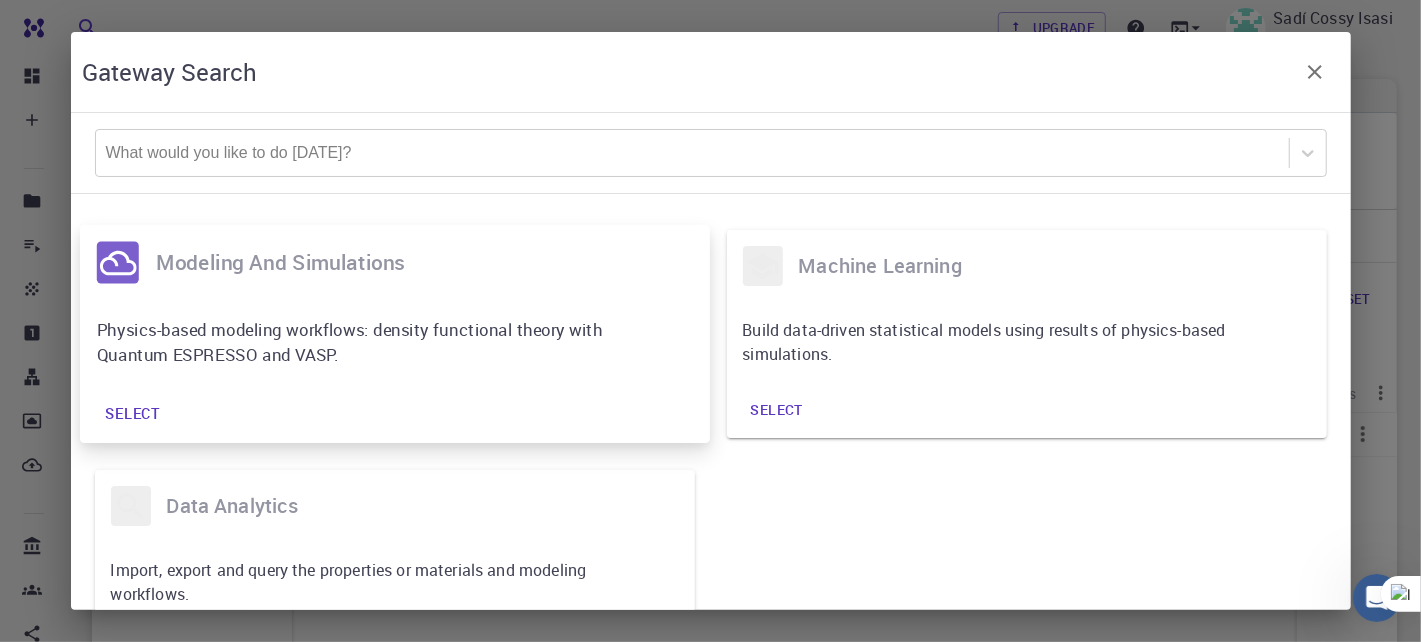 scroll, scrollTop: 94, scrollLeft: 0, axis: vertical 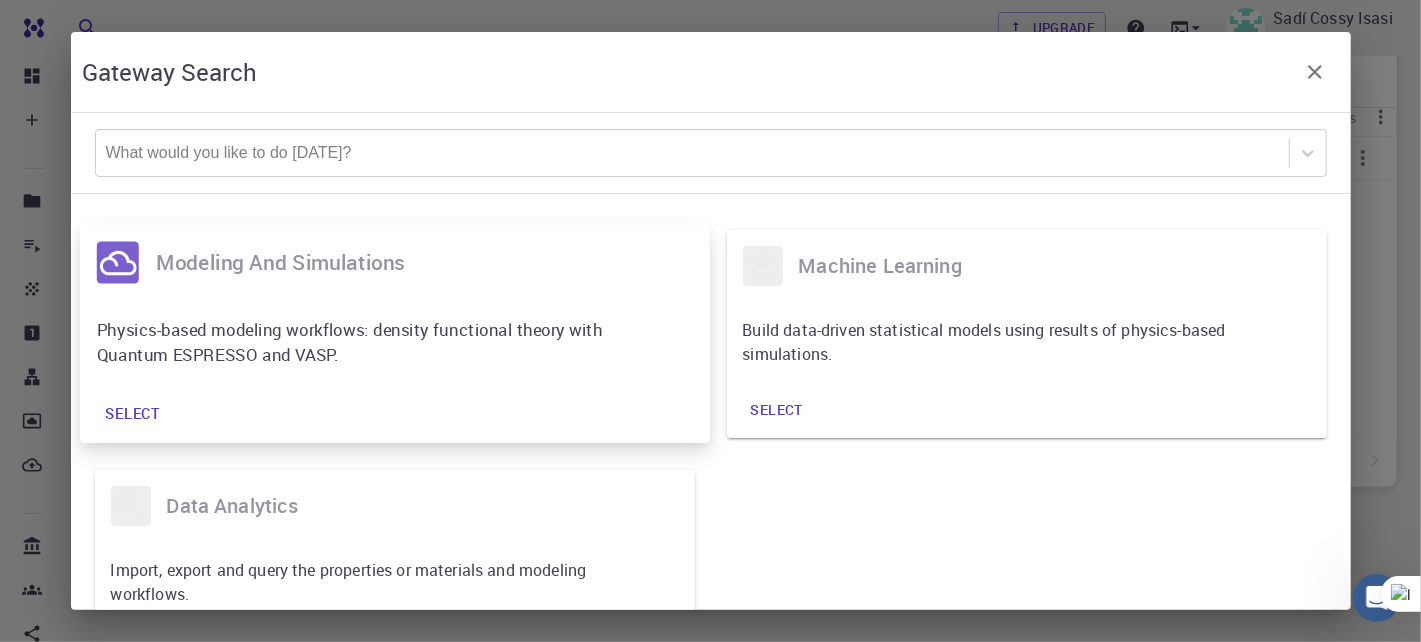 click on "Physics-based modeling workflows: density functional theory with Quantum ESPRESSO and VASP." at bounding box center [379, 342] 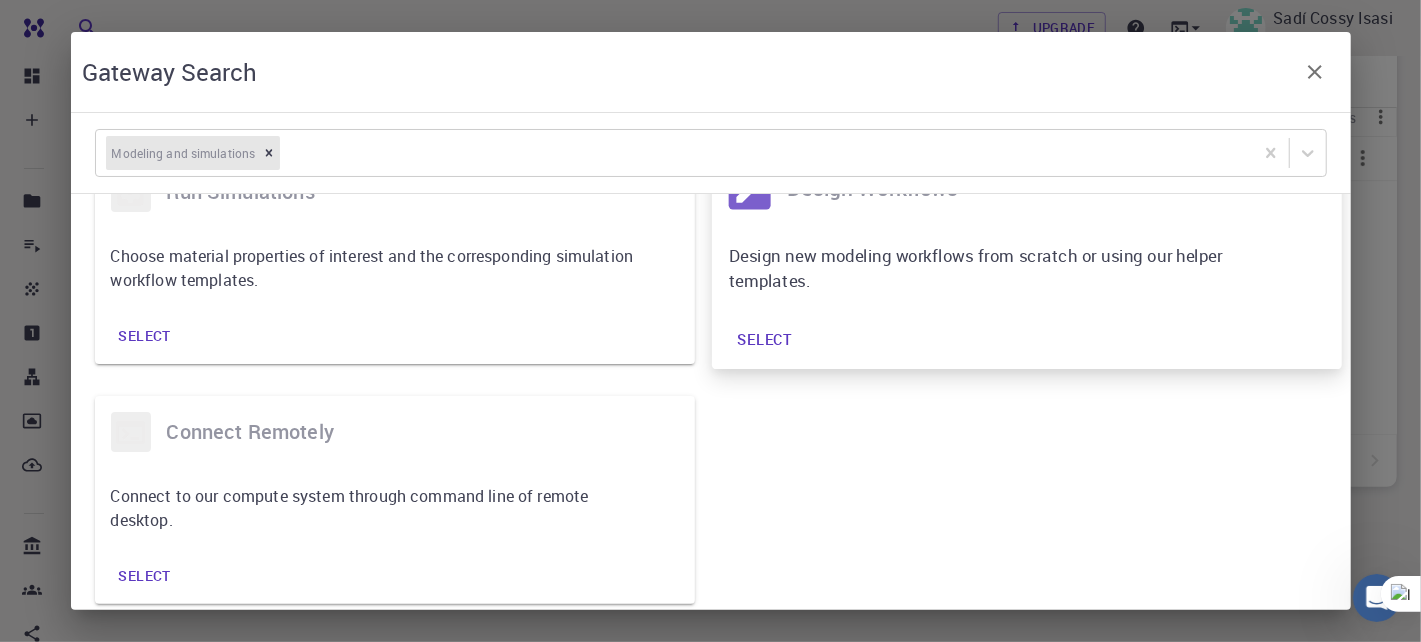 scroll, scrollTop: 94, scrollLeft: 0, axis: vertical 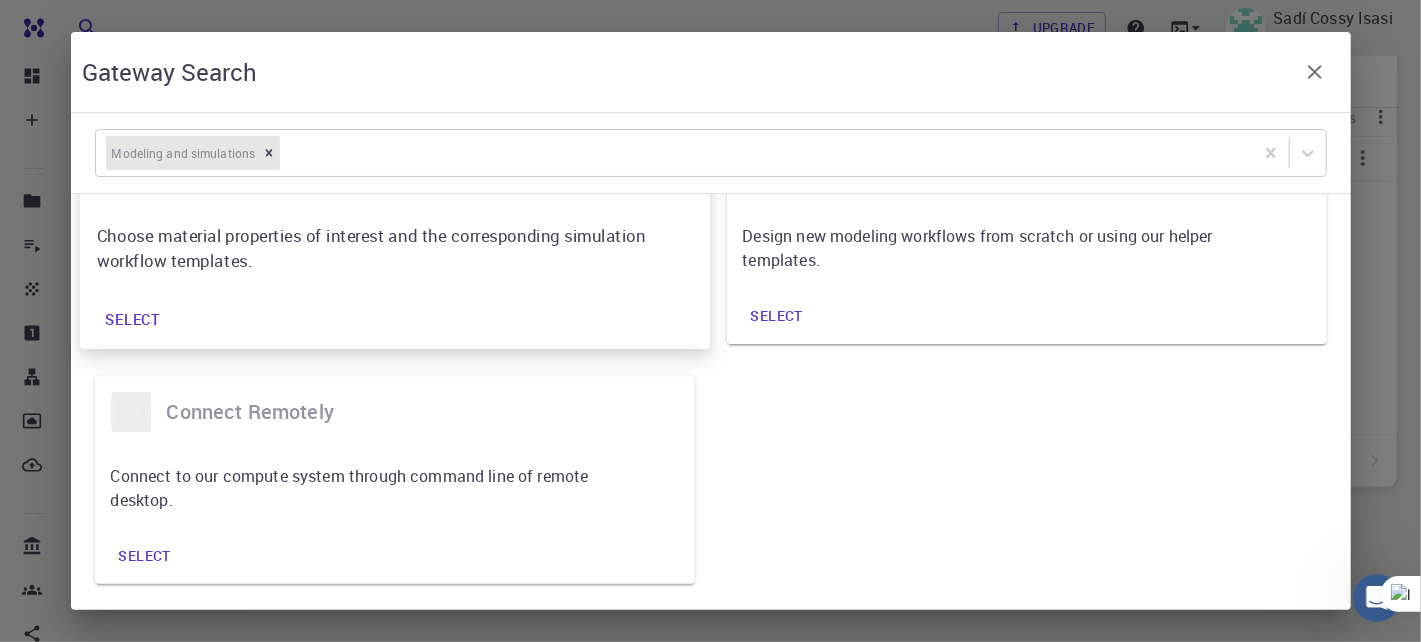 click on "Select" at bounding box center [132, 320] 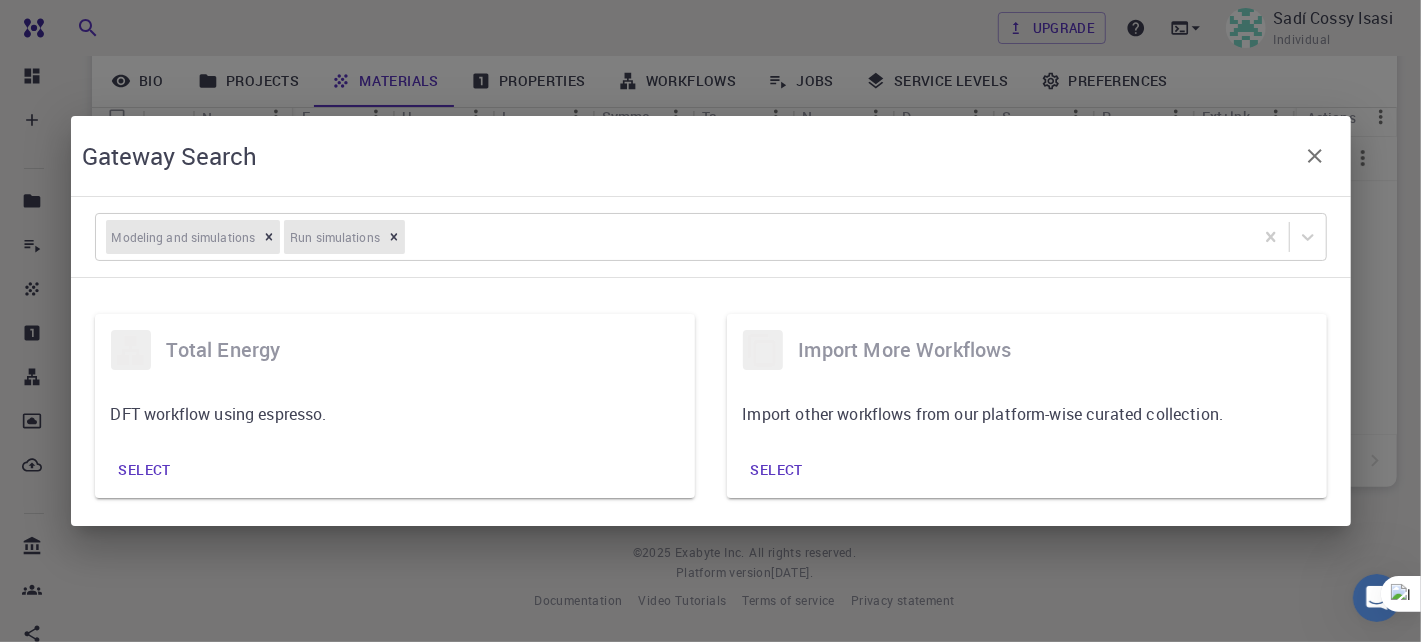scroll, scrollTop: 0, scrollLeft: 0, axis: both 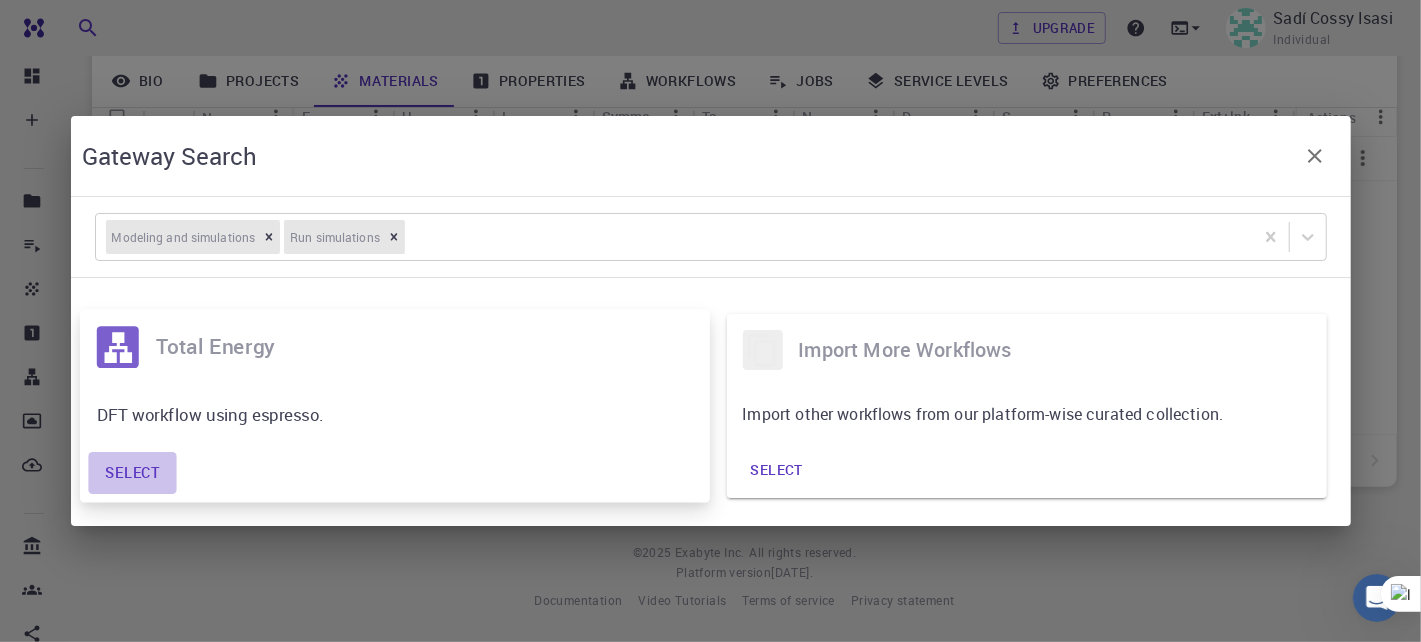 click on "Select" at bounding box center (132, 473) 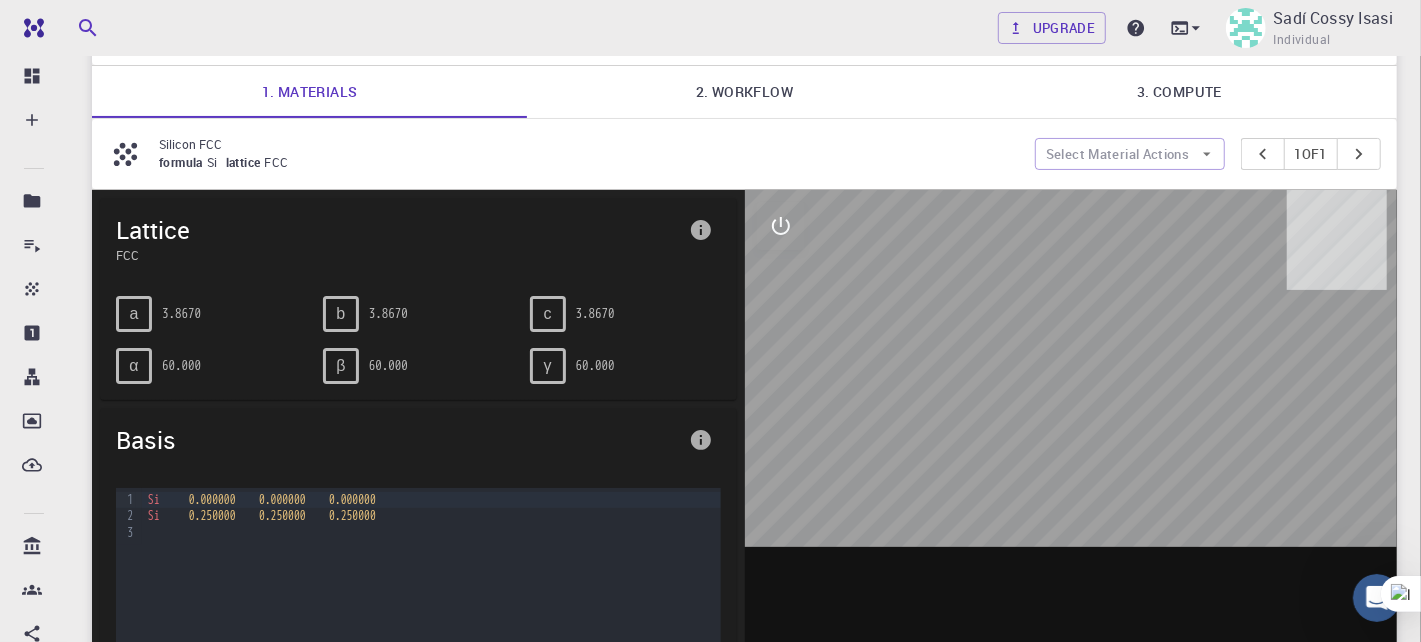 scroll, scrollTop: 100, scrollLeft: 0, axis: vertical 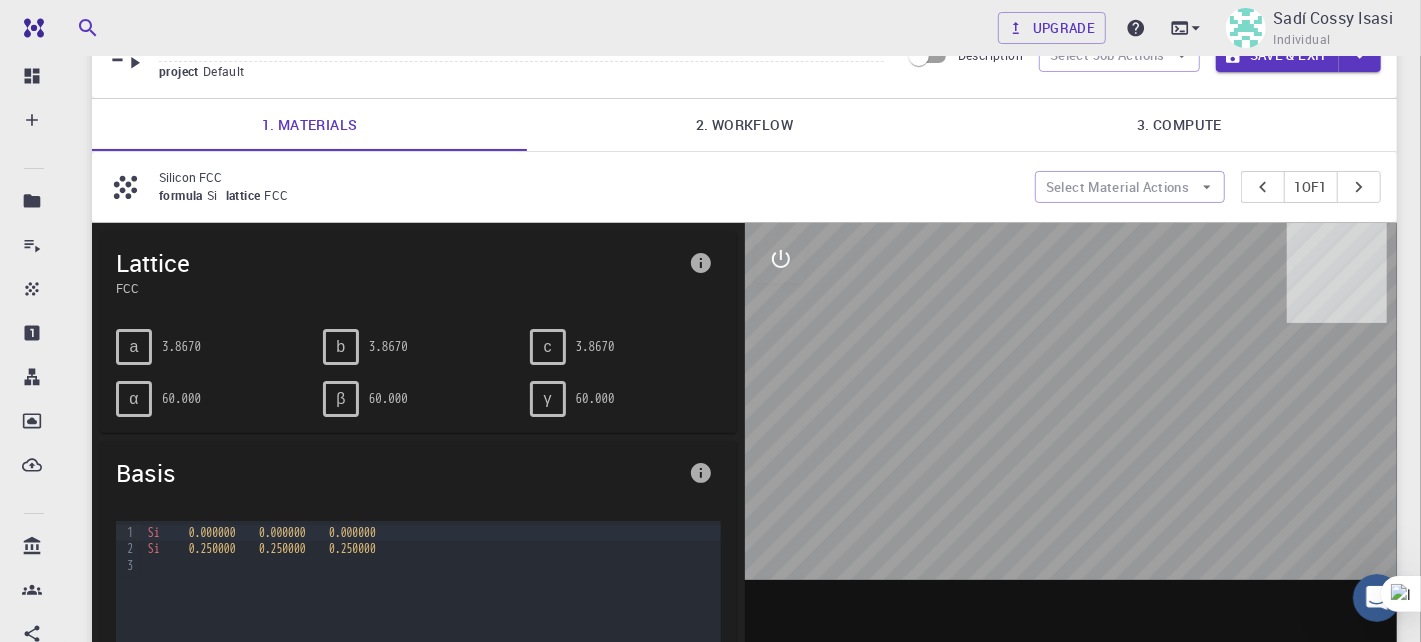 drag, startPoint x: 136, startPoint y: 189, endPoint x: 172, endPoint y: 144, distance: 57.628117 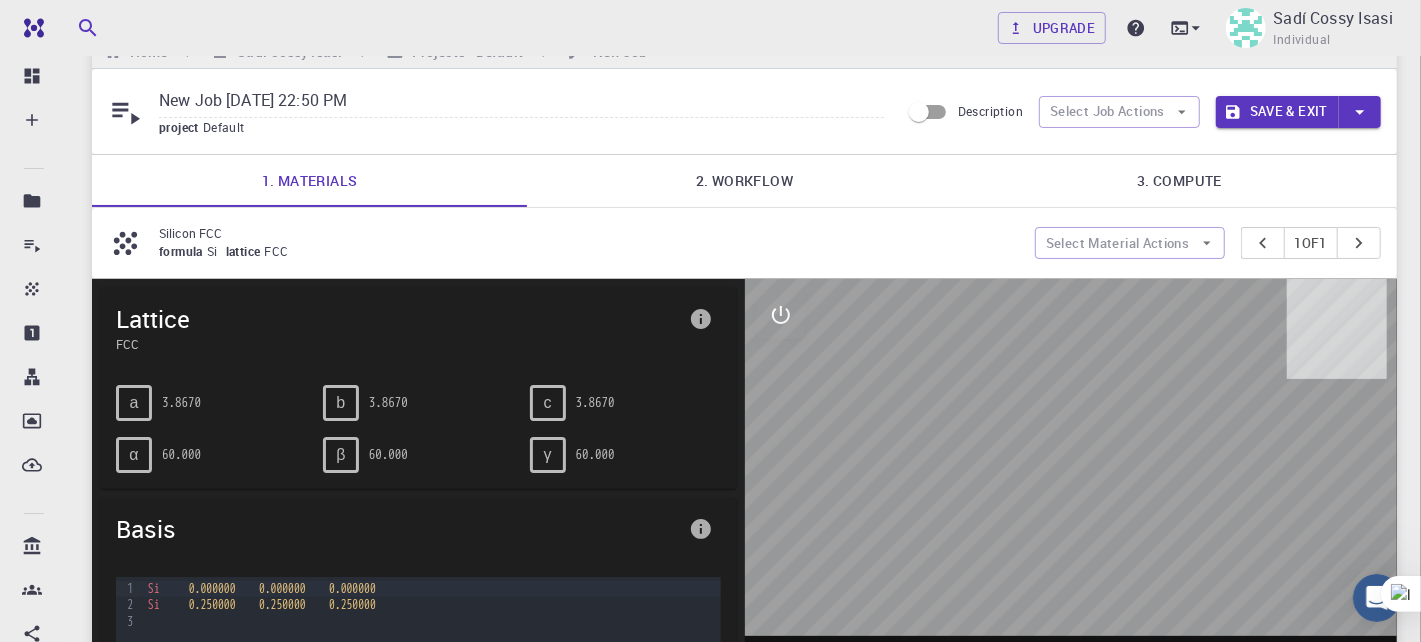 scroll, scrollTop: 34, scrollLeft: 0, axis: vertical 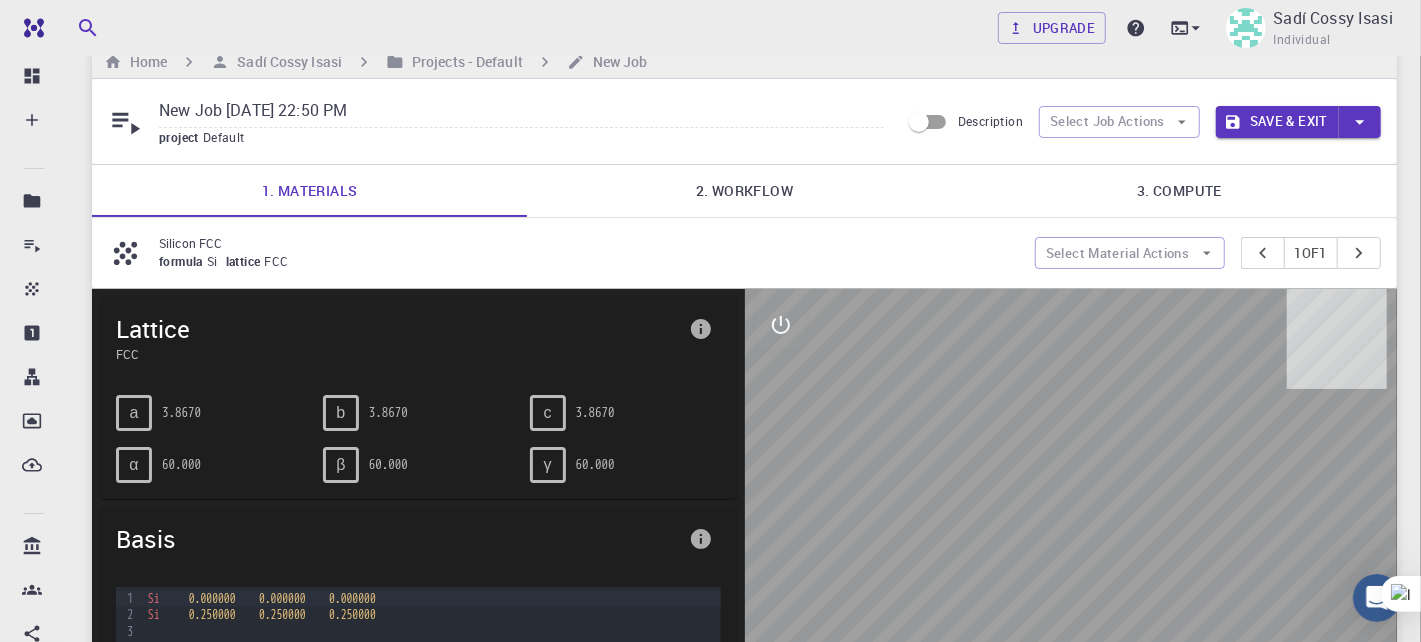 click on "2. Workflow" at bounding box center (744, 191) 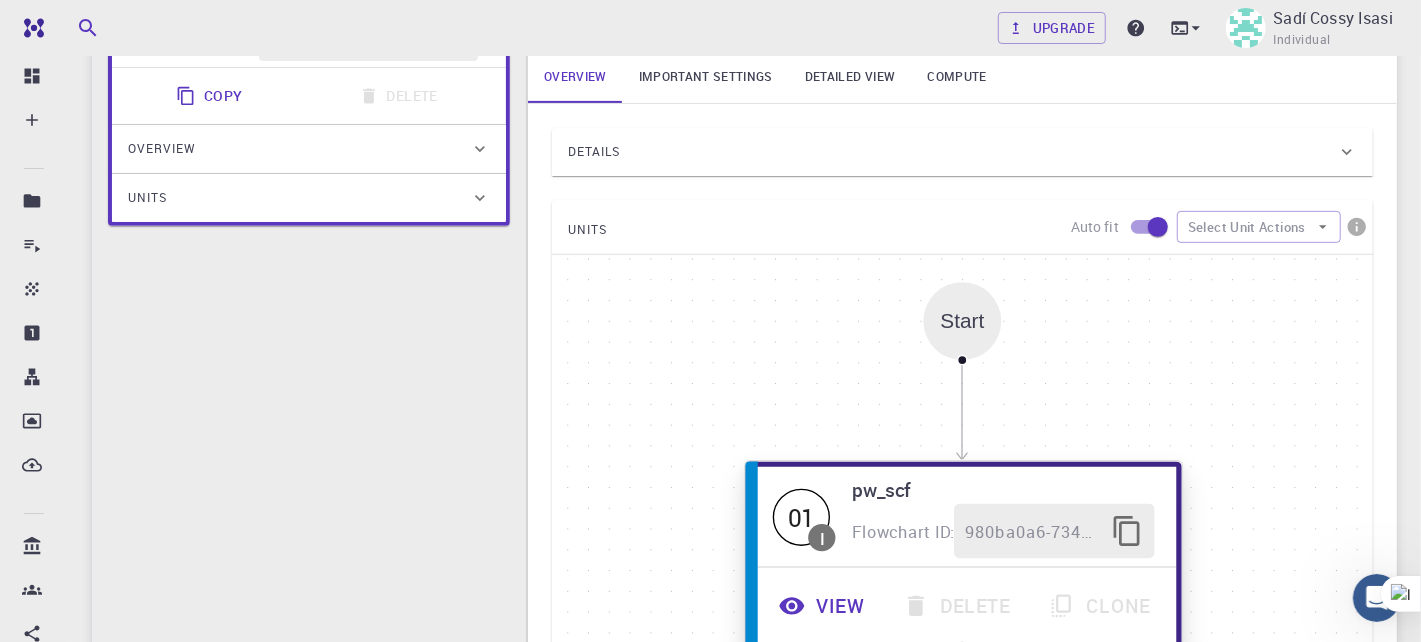 scroll, scrollTop: 234, scrollLeft: 0, axis: vertical 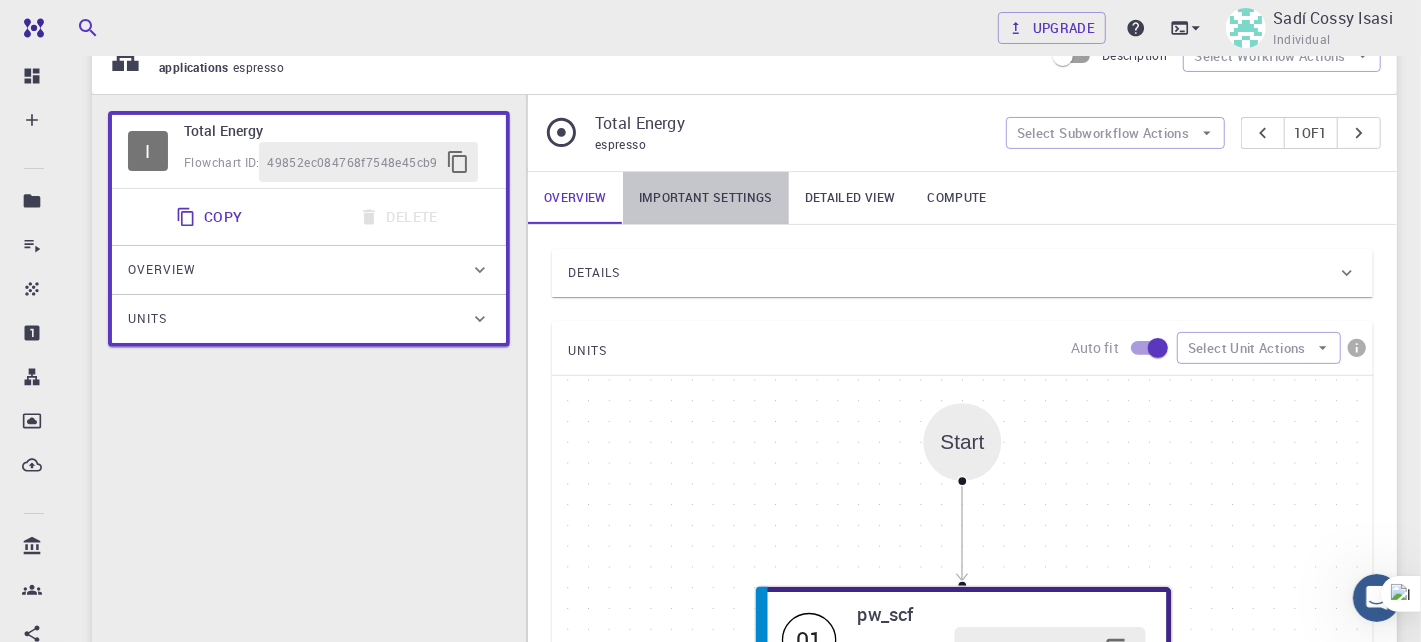 click on "Important settings" at bounding box center (706, 198) 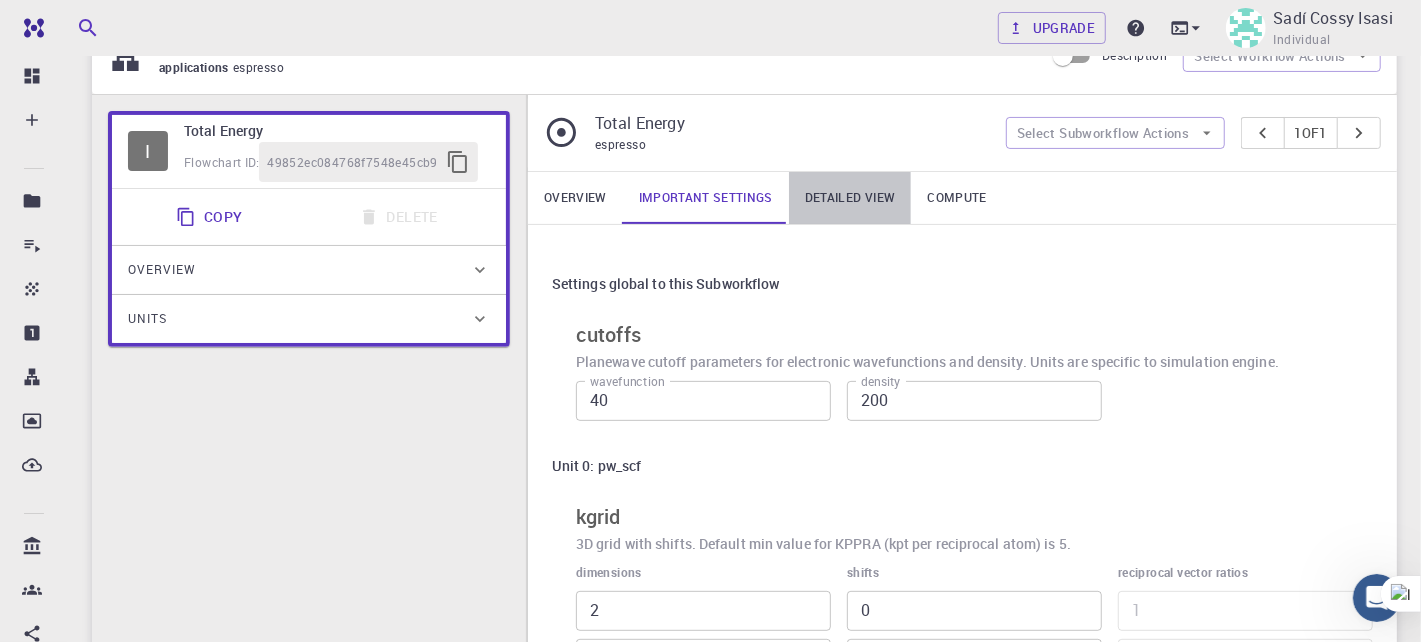 click on "Detailed view" at bounding box center [850, 198] 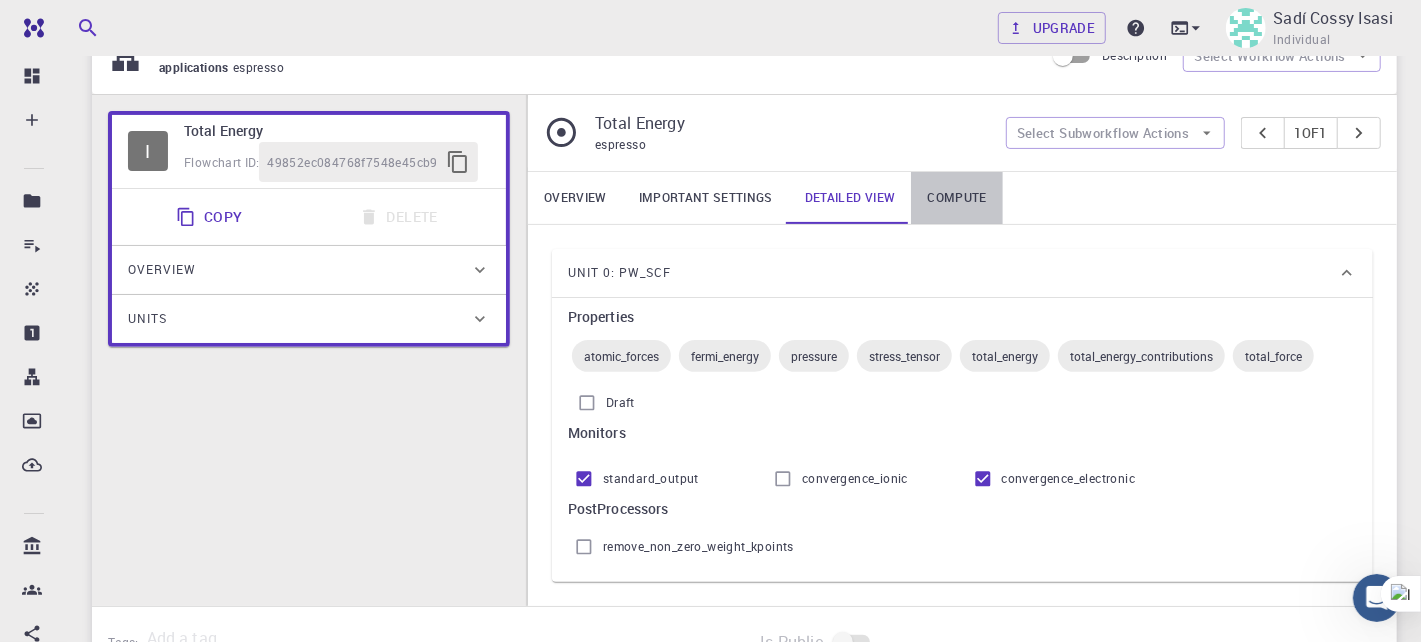 click on "Compute" at bounding box center [956, 198] 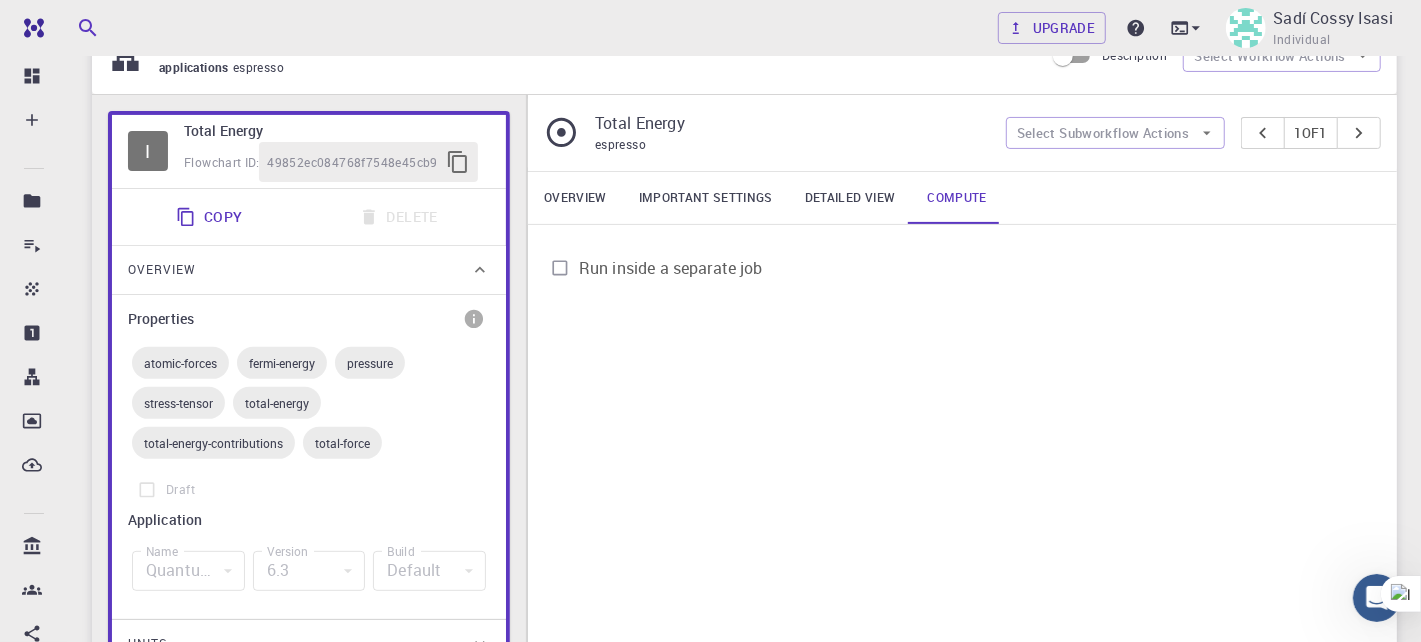 click on "Overview" at bounding box center (162, 270) 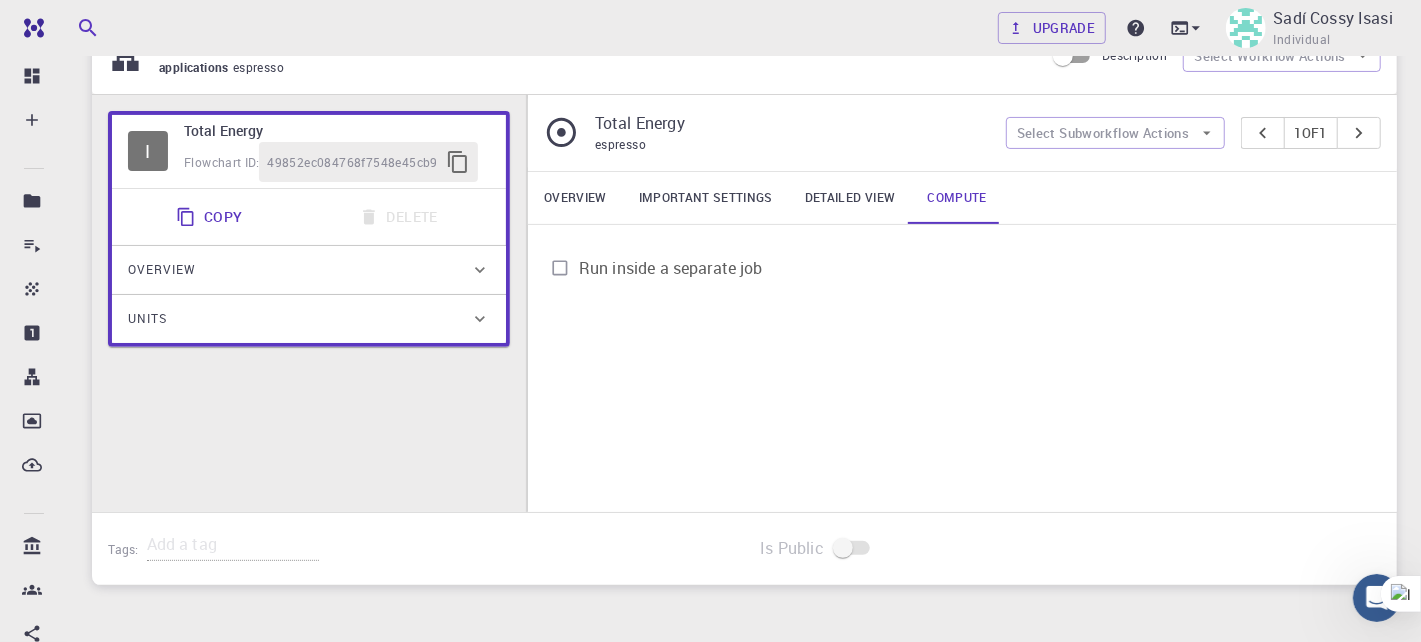 click on "Units" at bounding box center [299, 319] 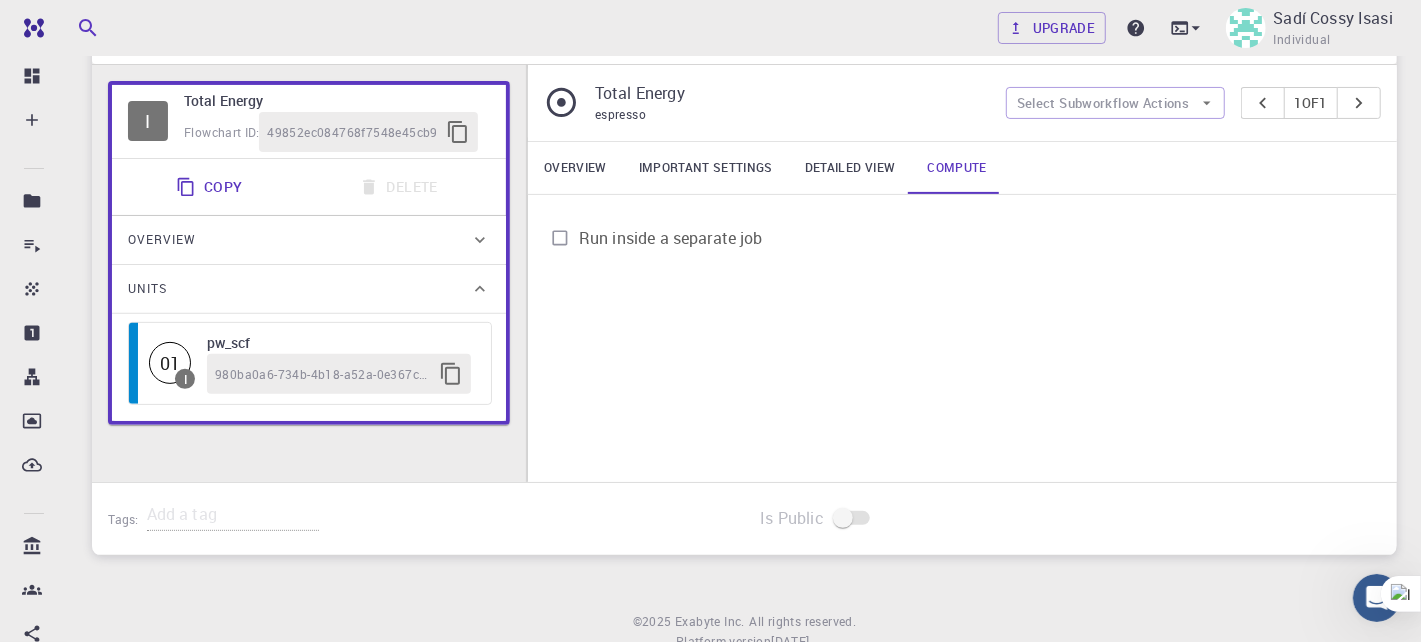 scroll, scrollTop: 131, scrollLeft: 0, axis: vertical 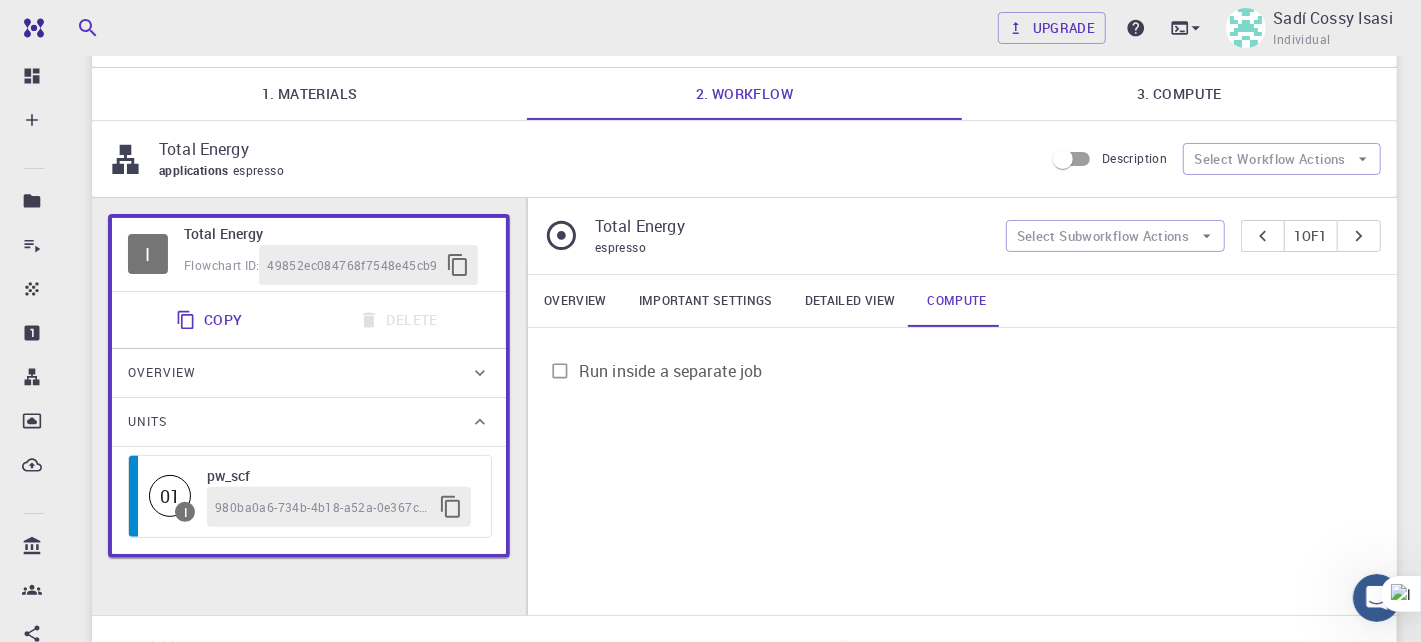 click on "1. Materials" at bounding box center (309, 94) 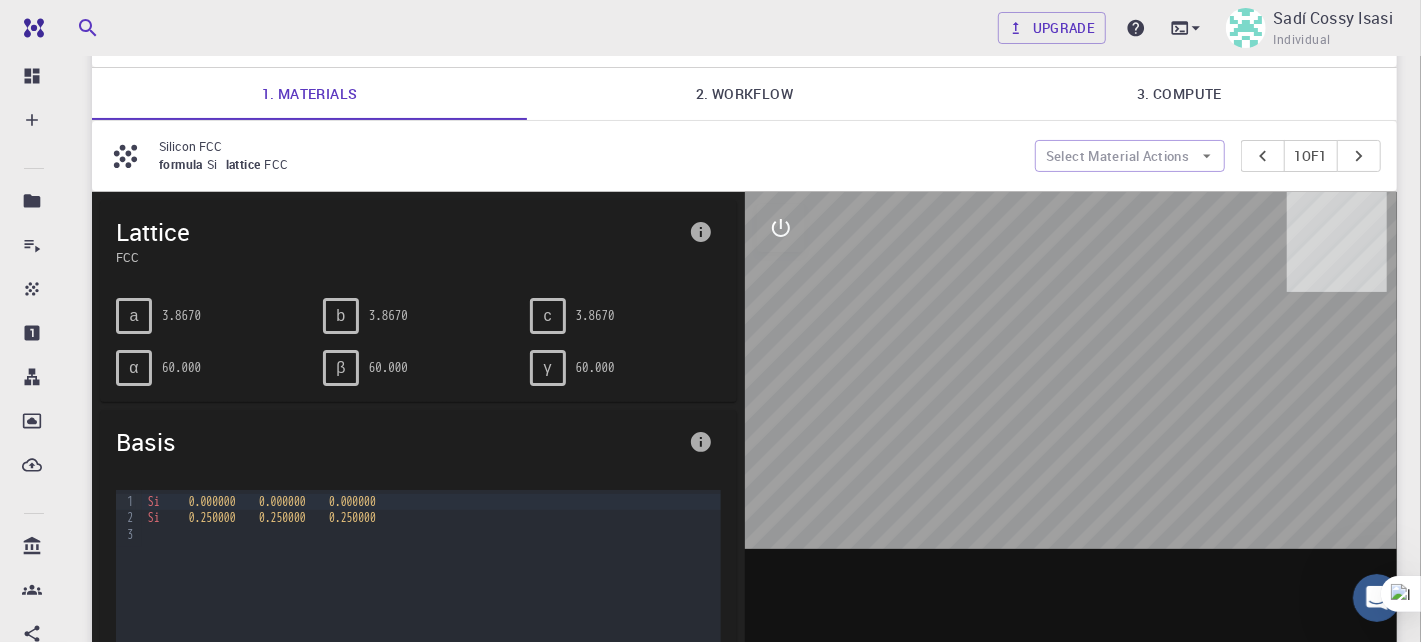 click 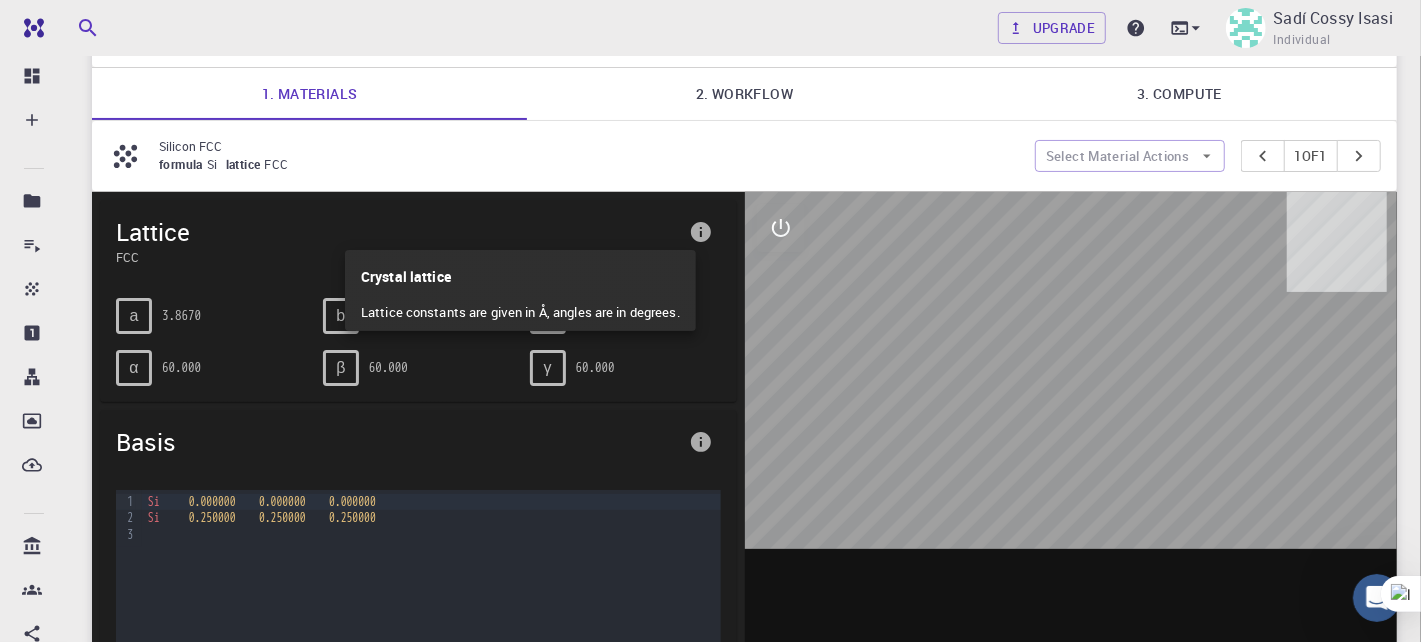 click at bounding box center (710, 321) 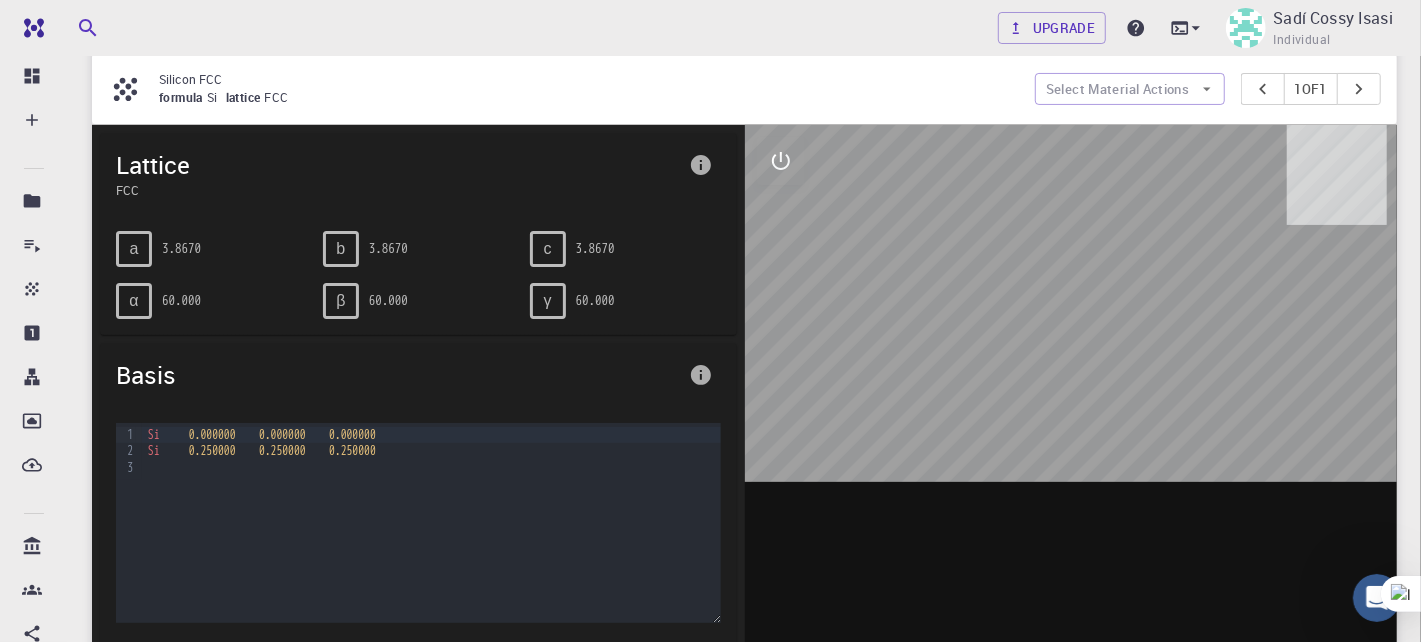 scroll, scrollTop: 231, scrollLeft: 0, axis: vertical 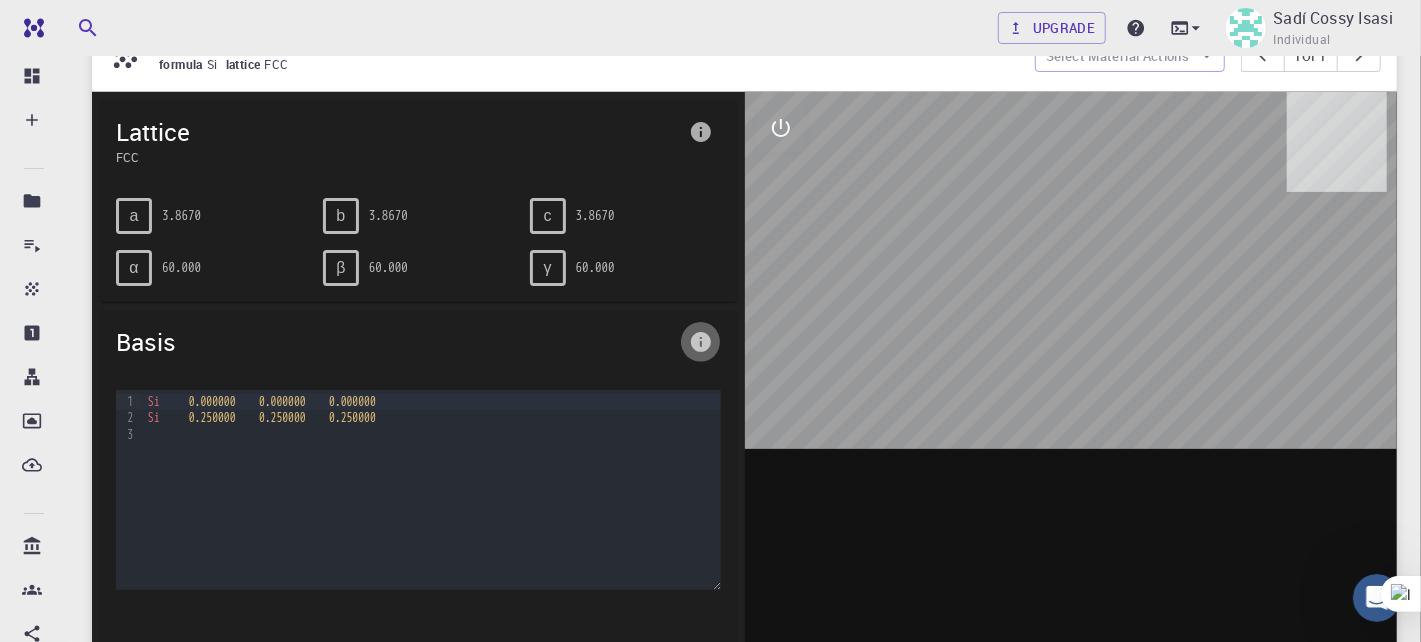click 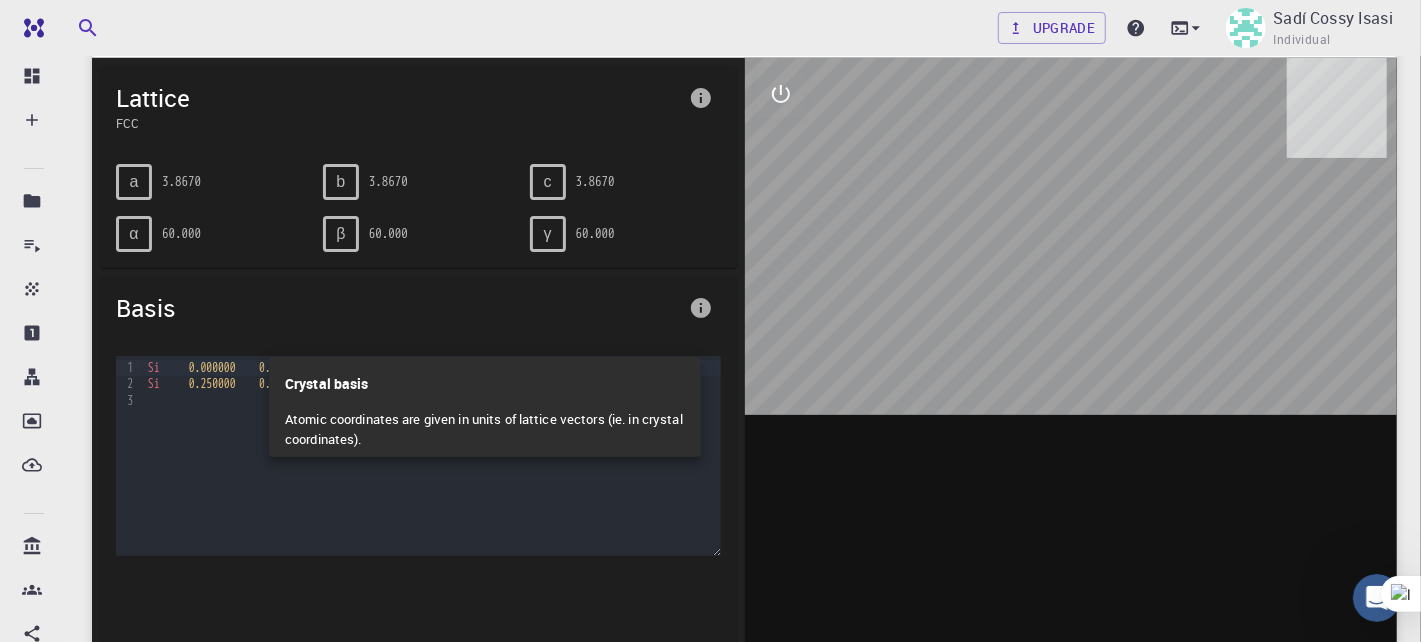 scroll, scrollTop: 231, scrollLeft: 0, axis: vertical 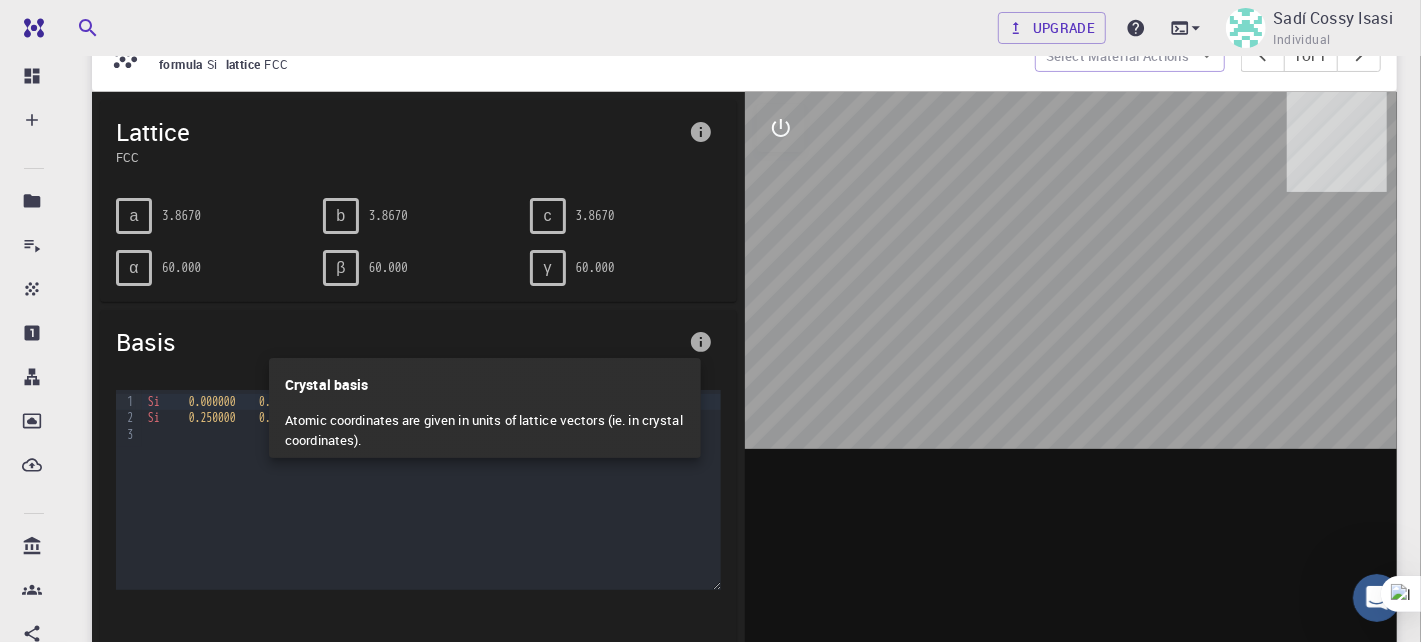 click at bounding box center (710, 321) 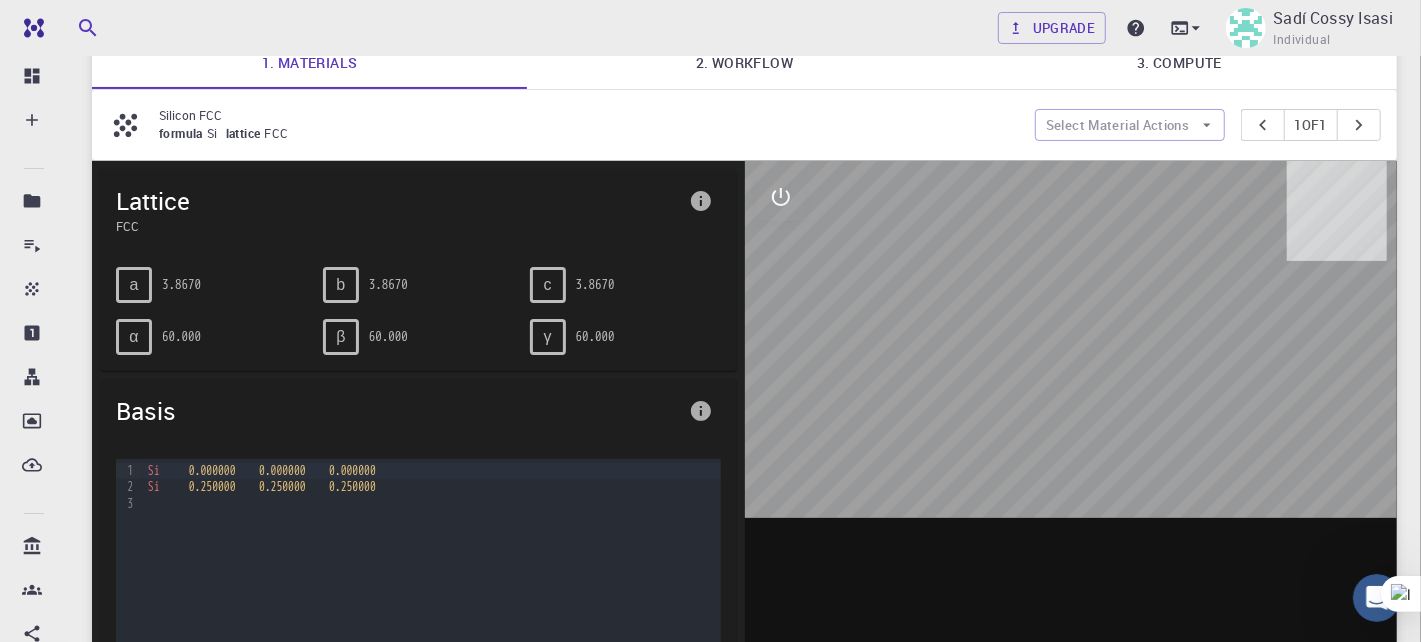 scroll, scrollTop: 131, scrollLeft: 0, axis: vertical 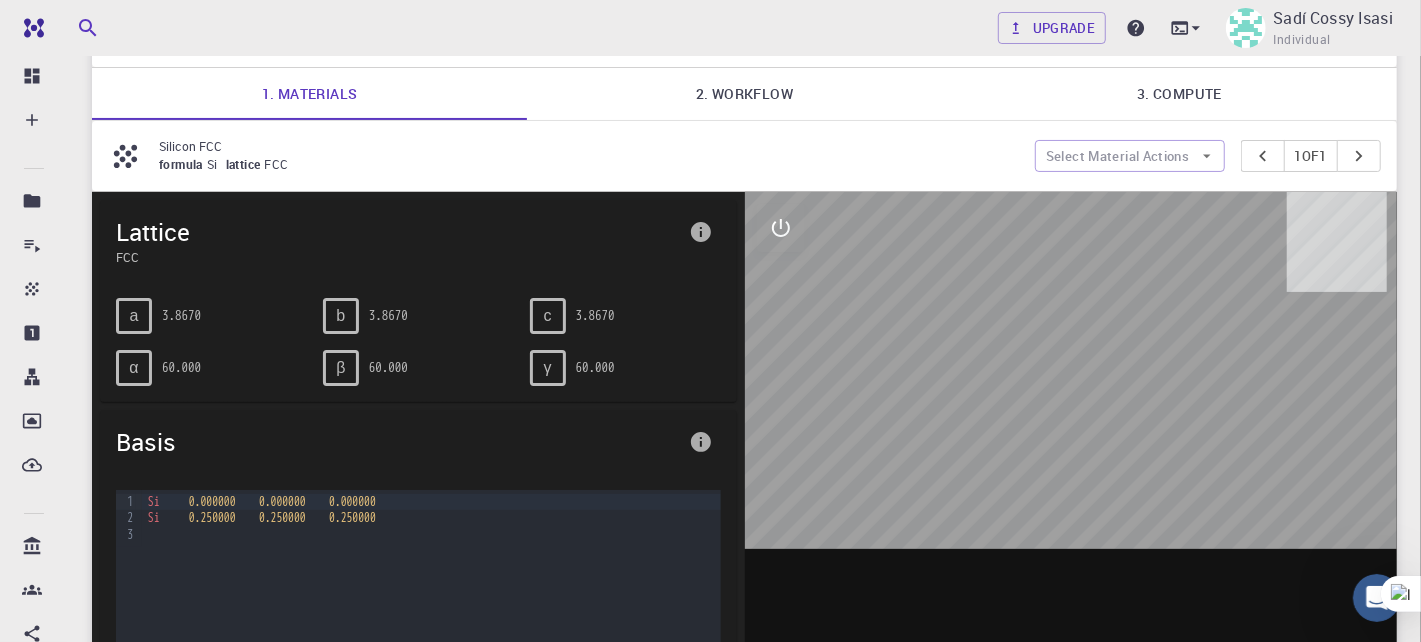 drag, startPoint x: 976, startPoint y: 441, endPoint x: 951, endPoint y: 446, distance: 25.495098 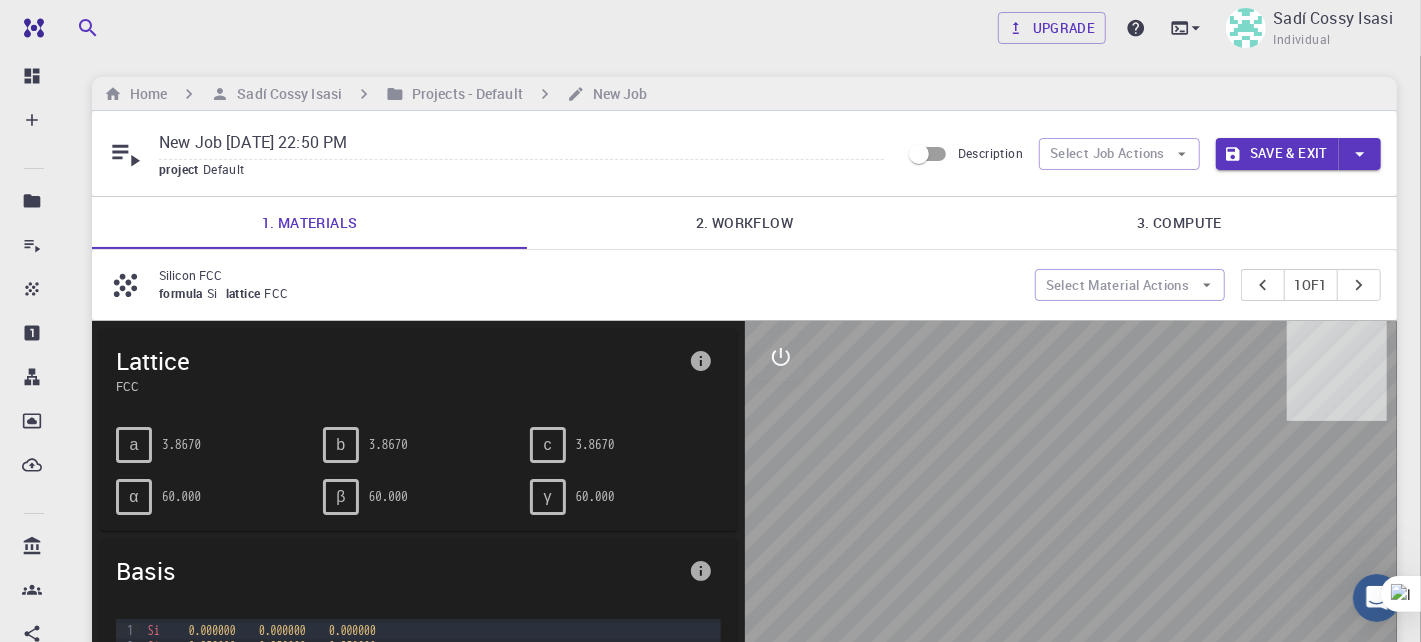 scroll, scrollTop: 0, scrollLeft: 0, axis: both 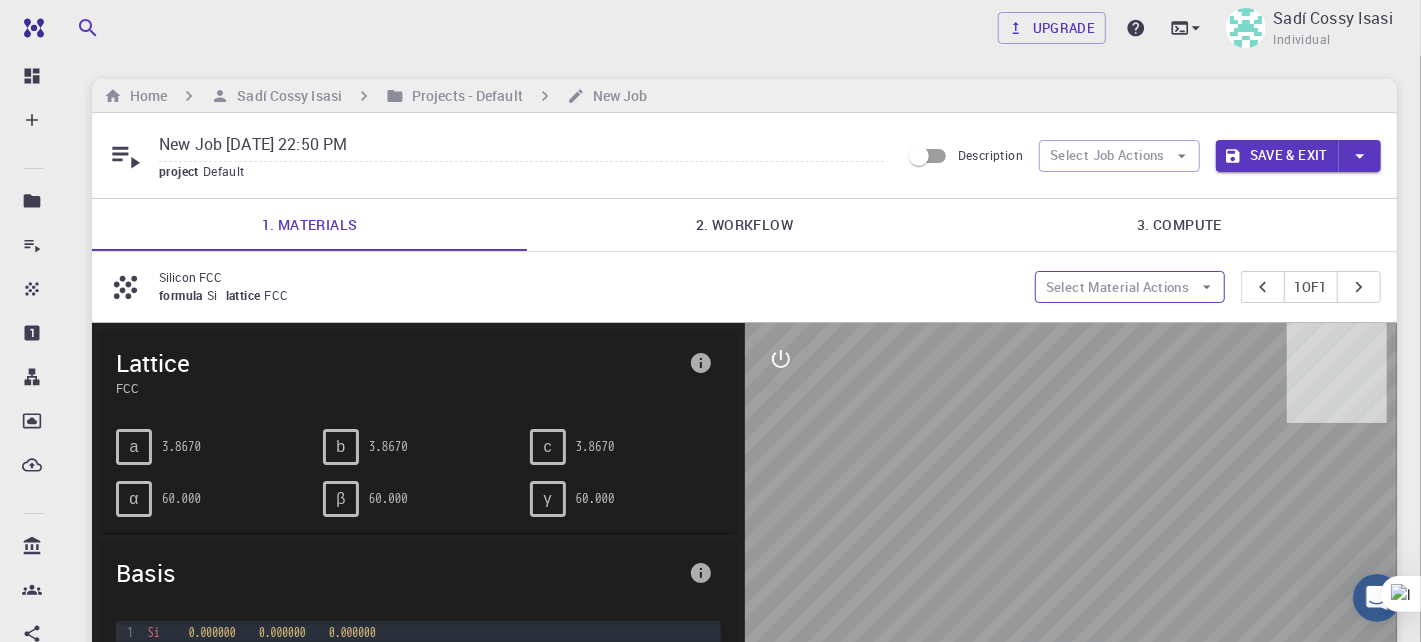 click 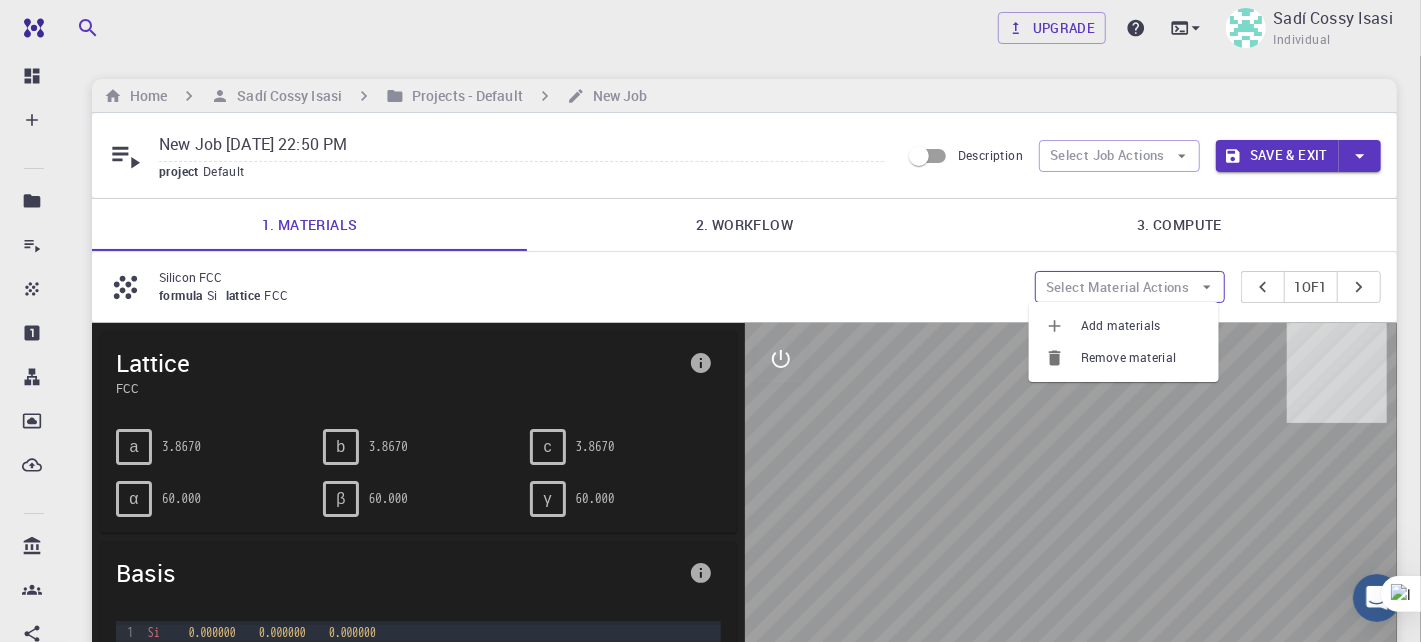 click 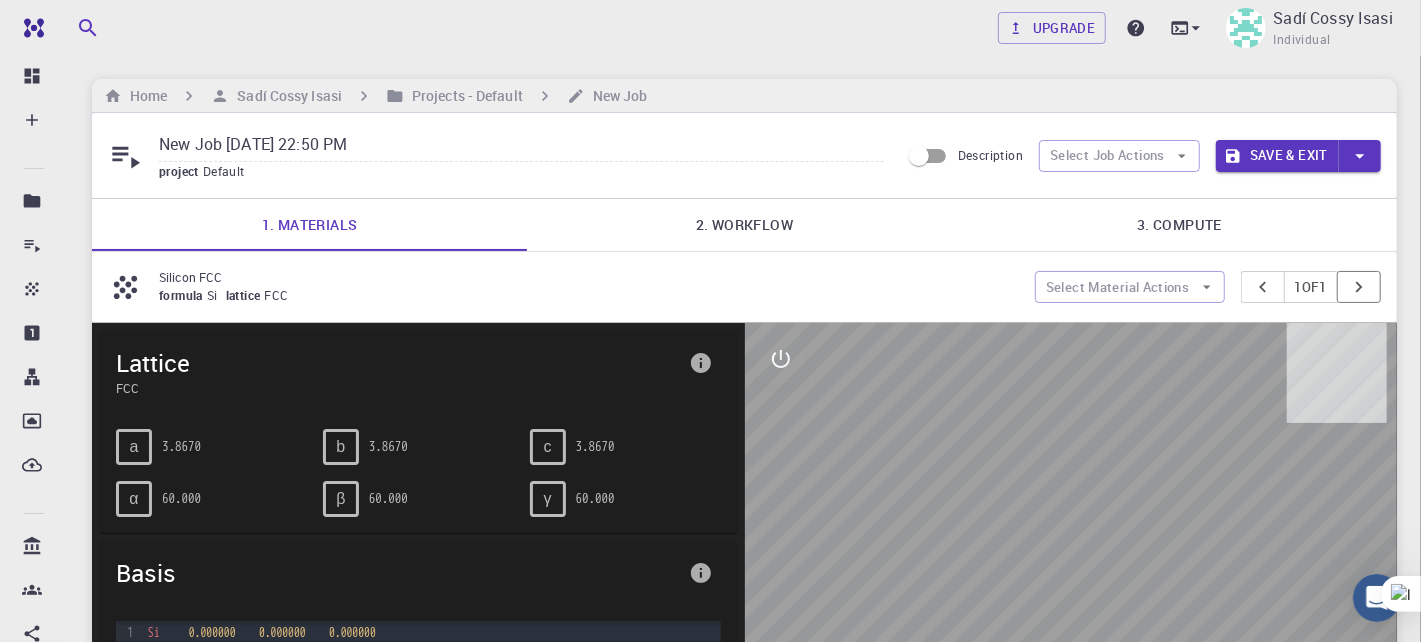 click 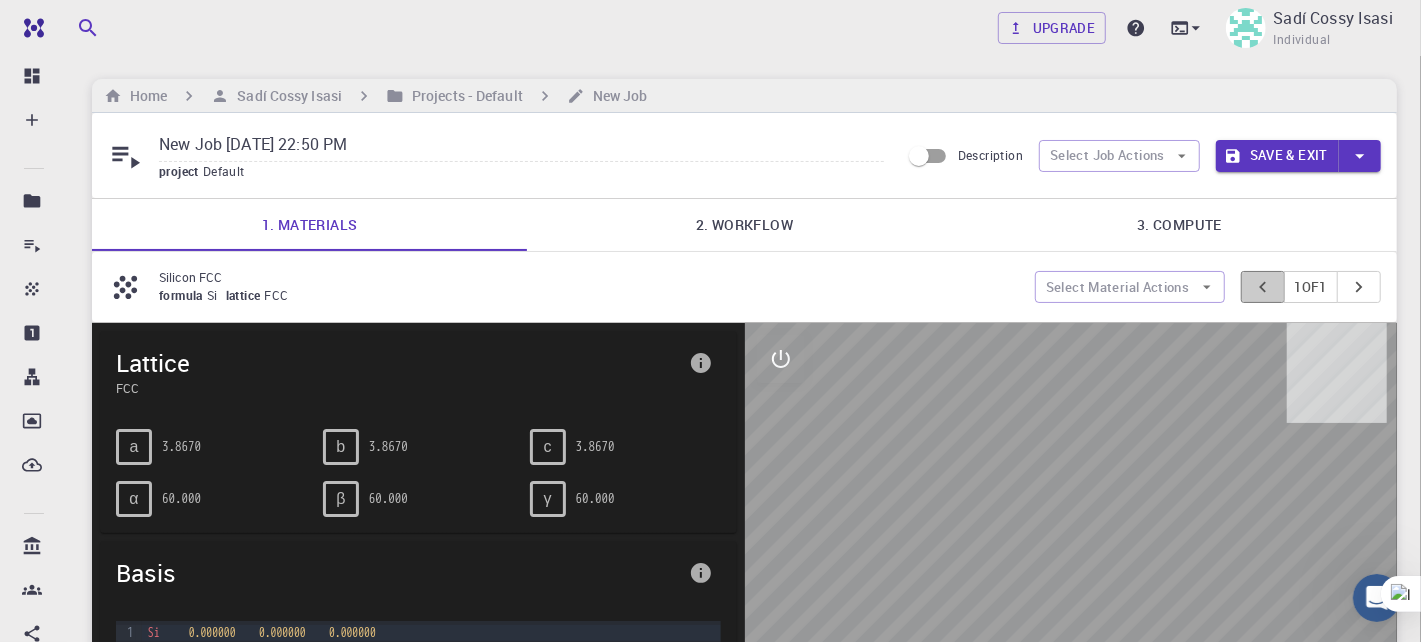 click at bounding box center [1263, 287] 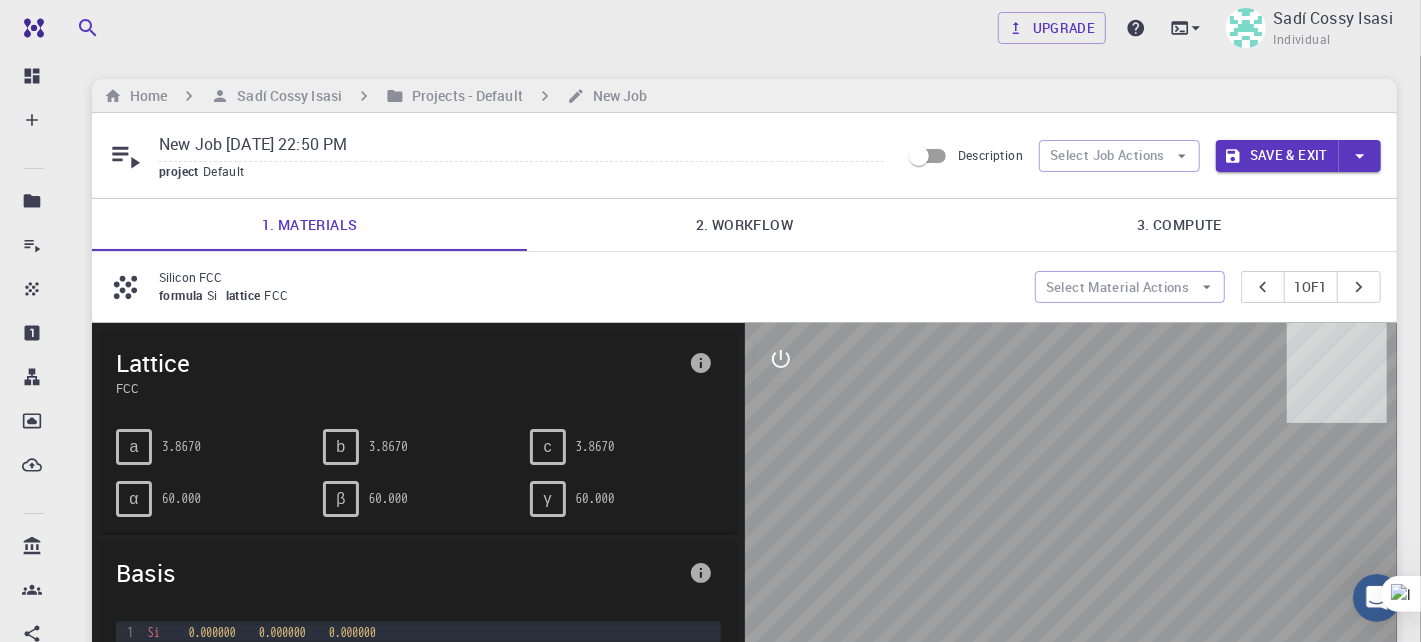 click on "lattice" at bounding box center [245, 295] 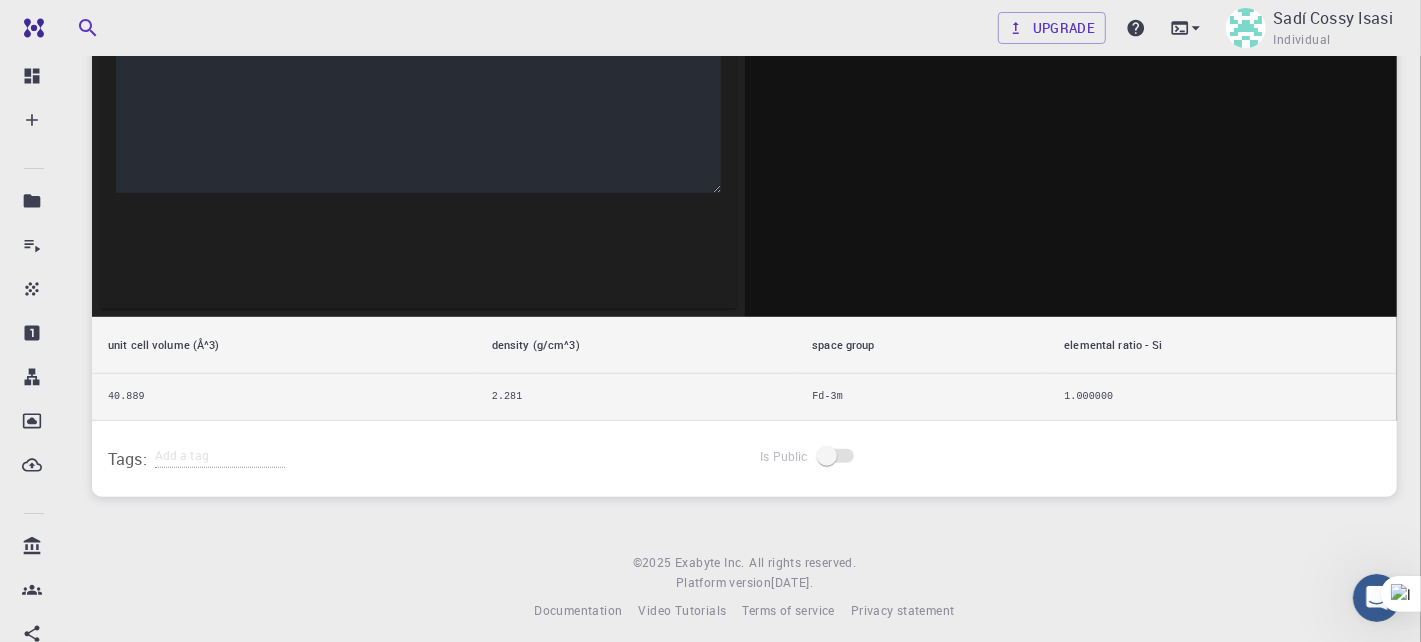 scroll, scrollTop: 634, scrollLeft: 0, axis: vertical 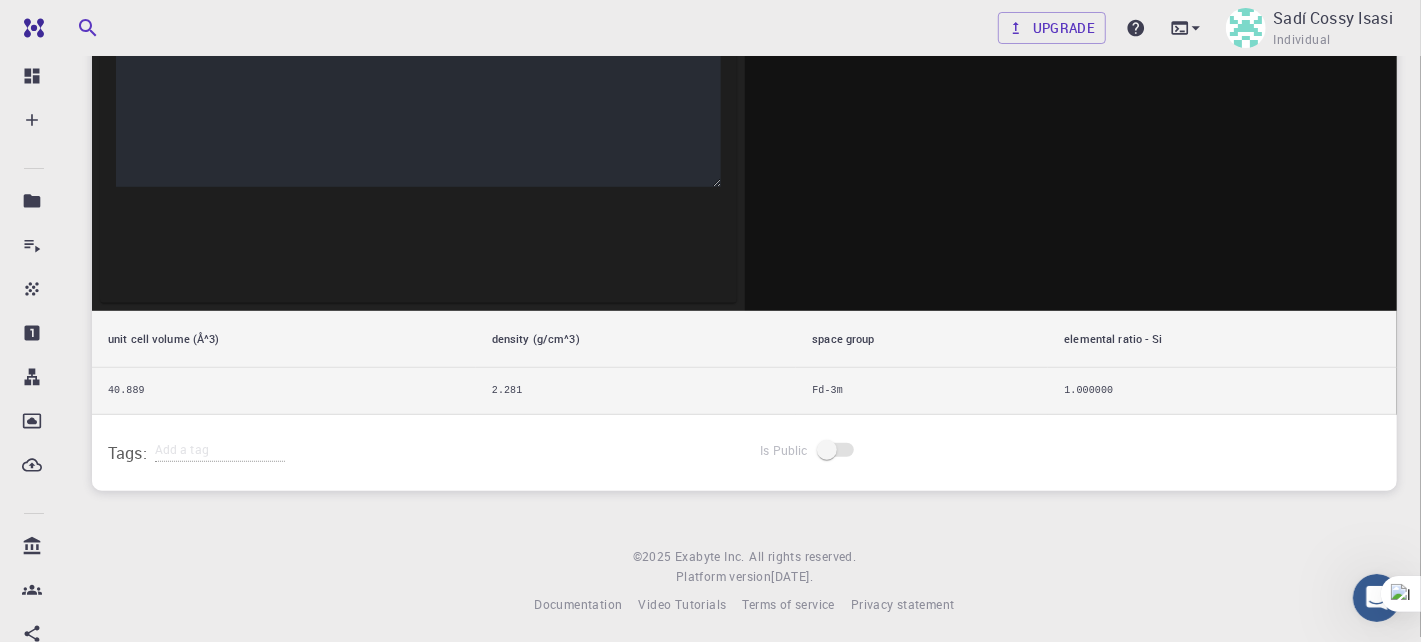 click at bounding box center [837, 450] 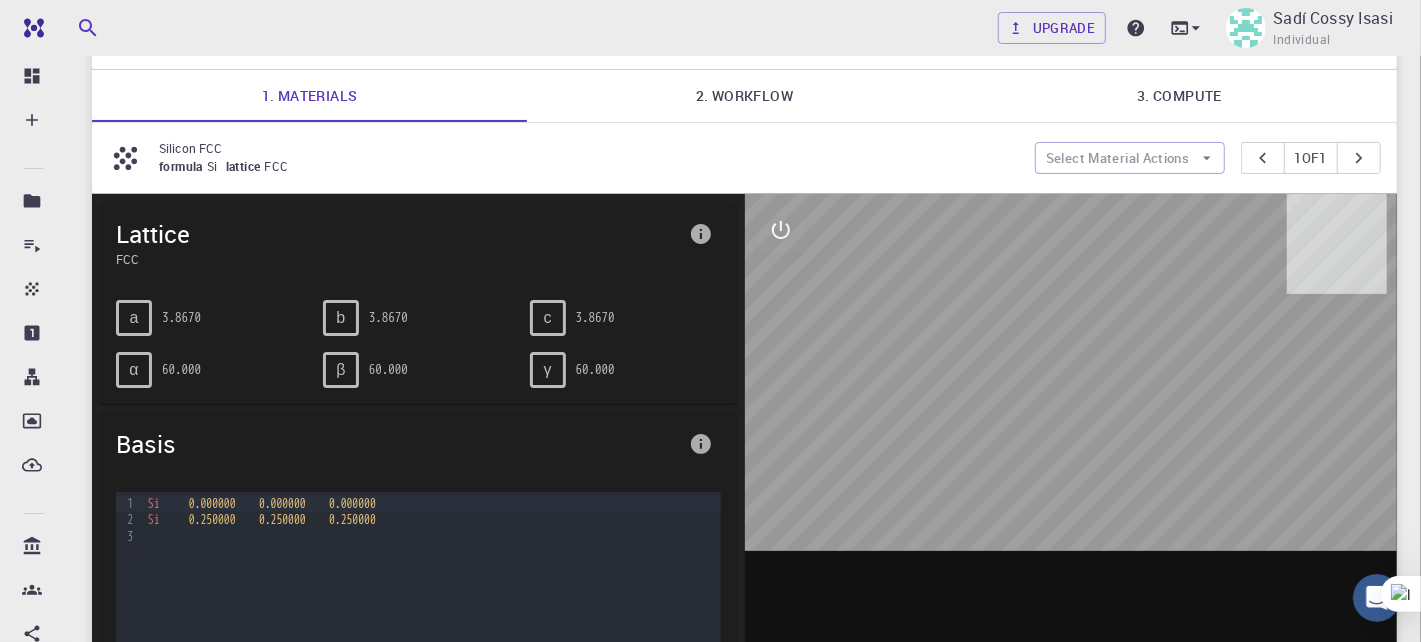 scroll, scrollTop: 34, scrollLeft: 0, axis: vertical 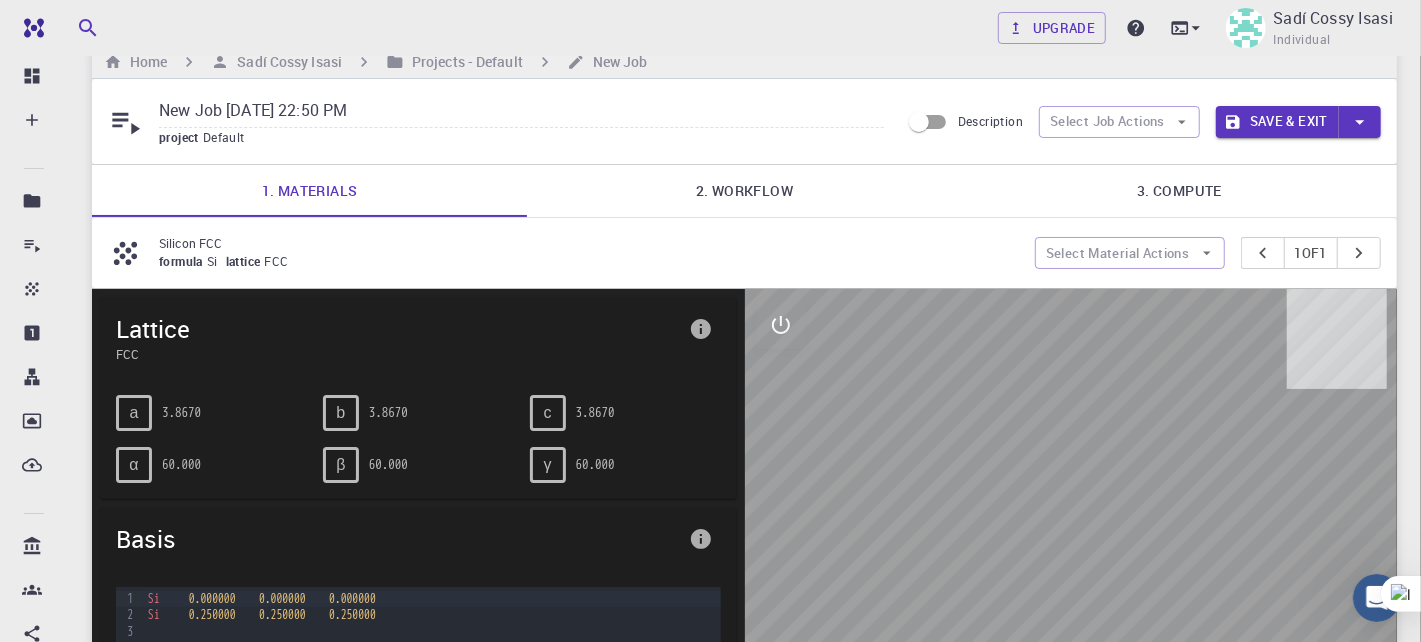 click on "3.8670" at bounding box center (595, 412) 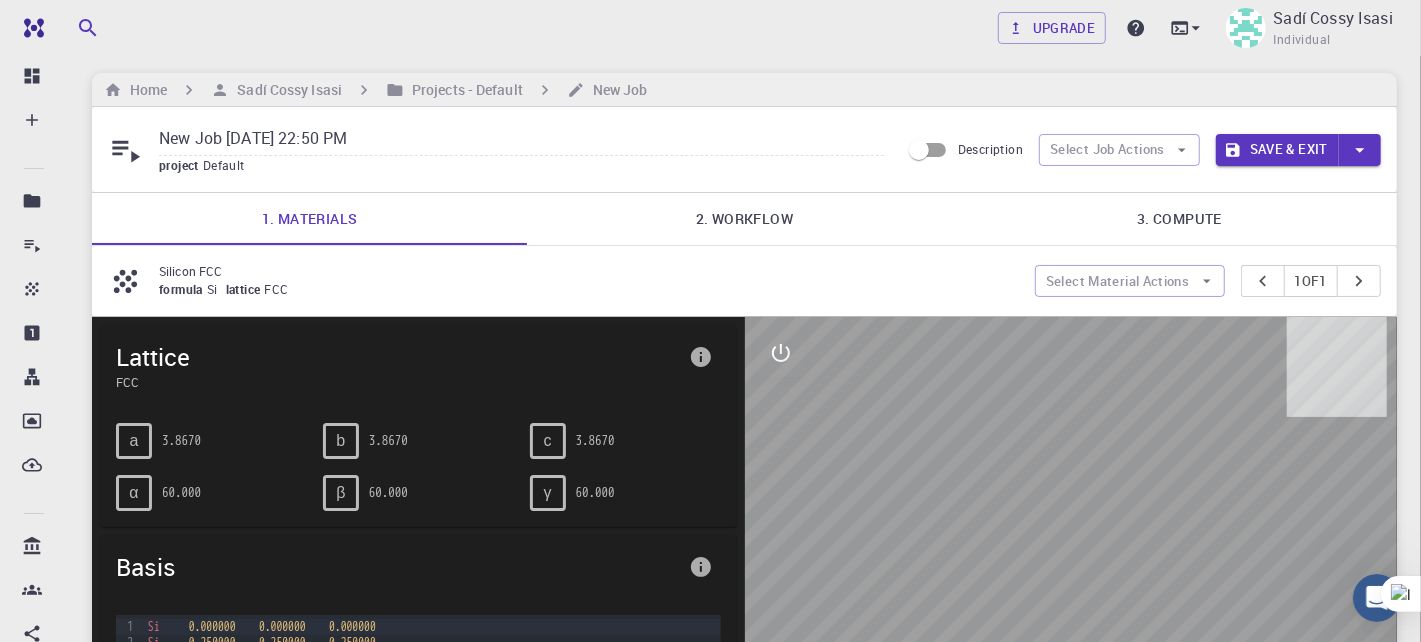 scroll, scrollTop: 0, scrollLeft: 0, axis: both 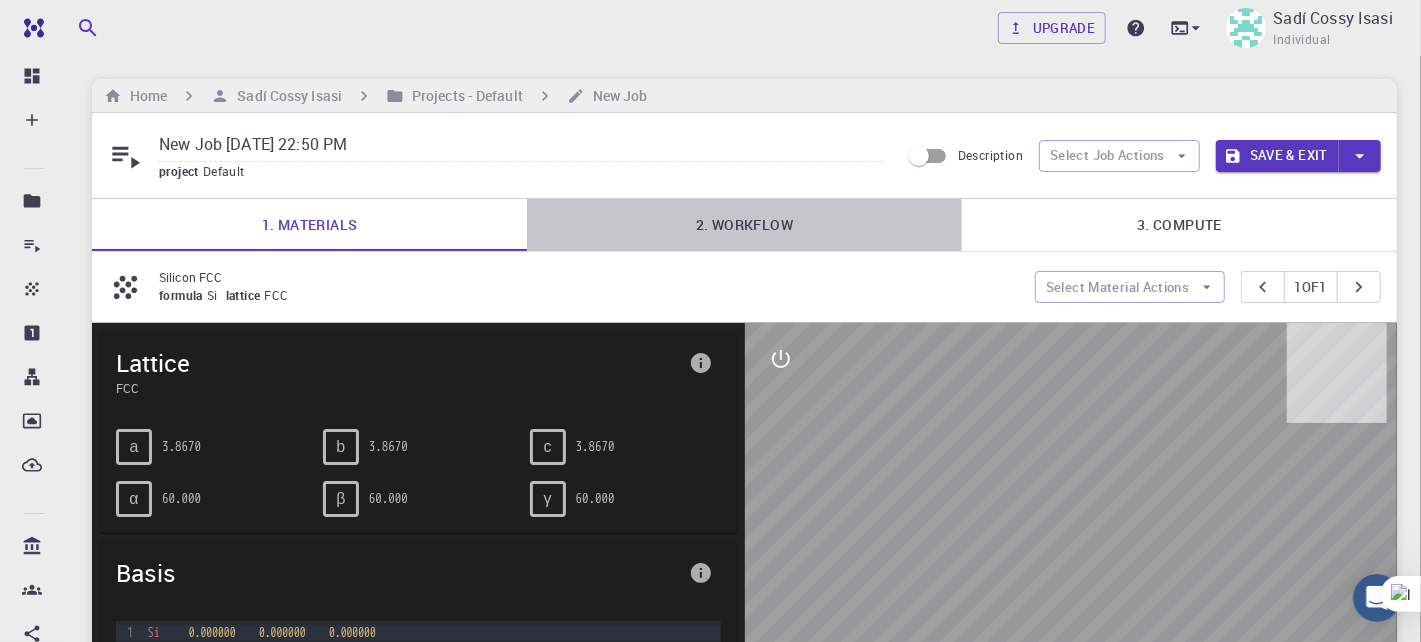 click on "2. Workflow" at bounding box center [744, 225] 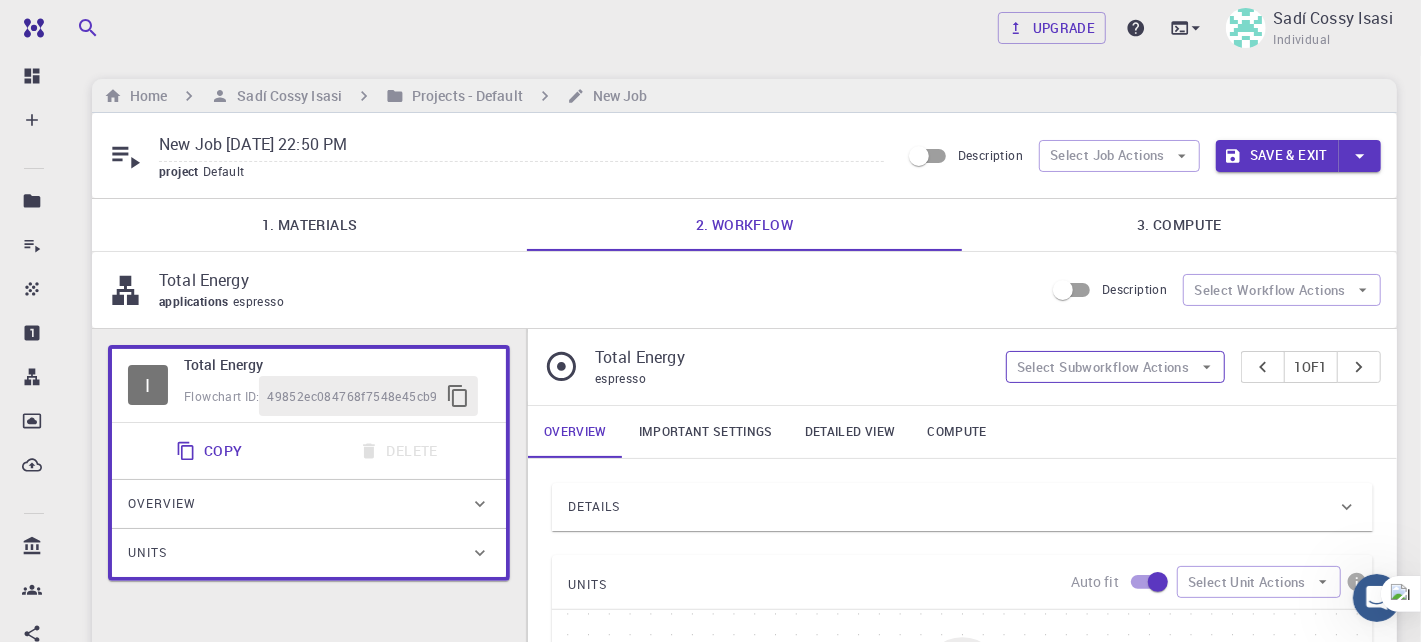 click 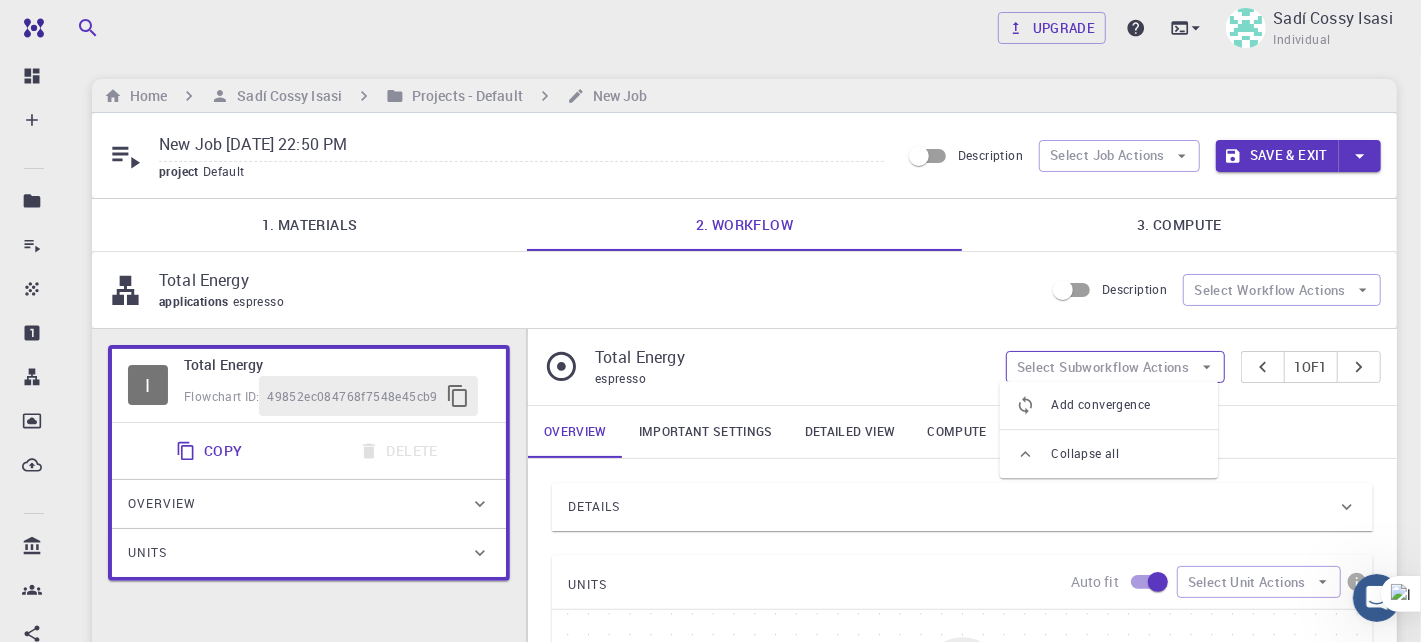 click 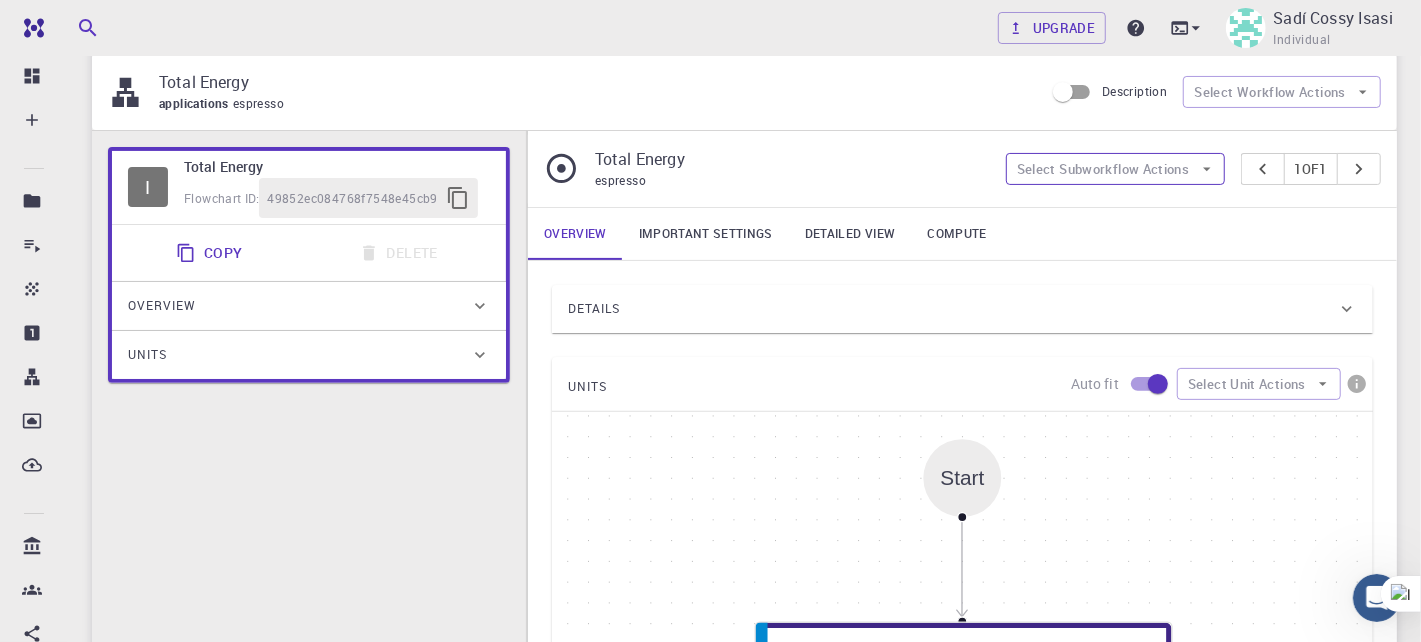scroll, scrollTop: 200, scrollLeft: 0, axis: vertical 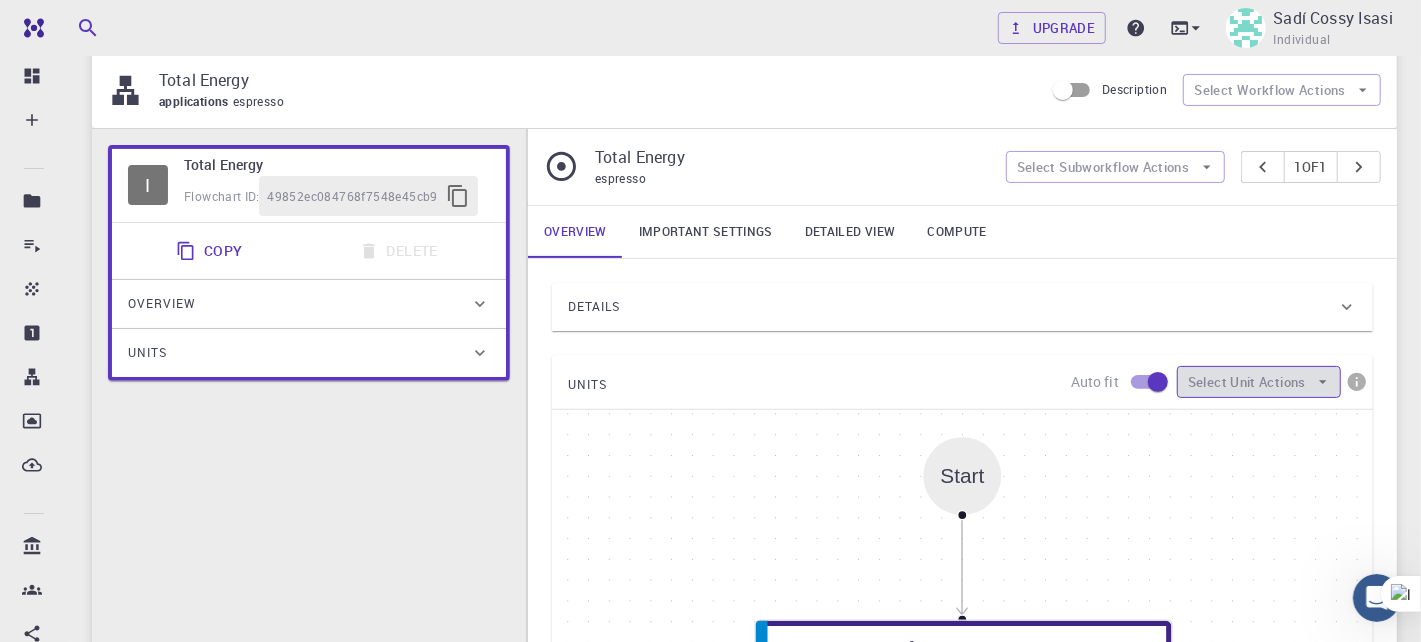 click 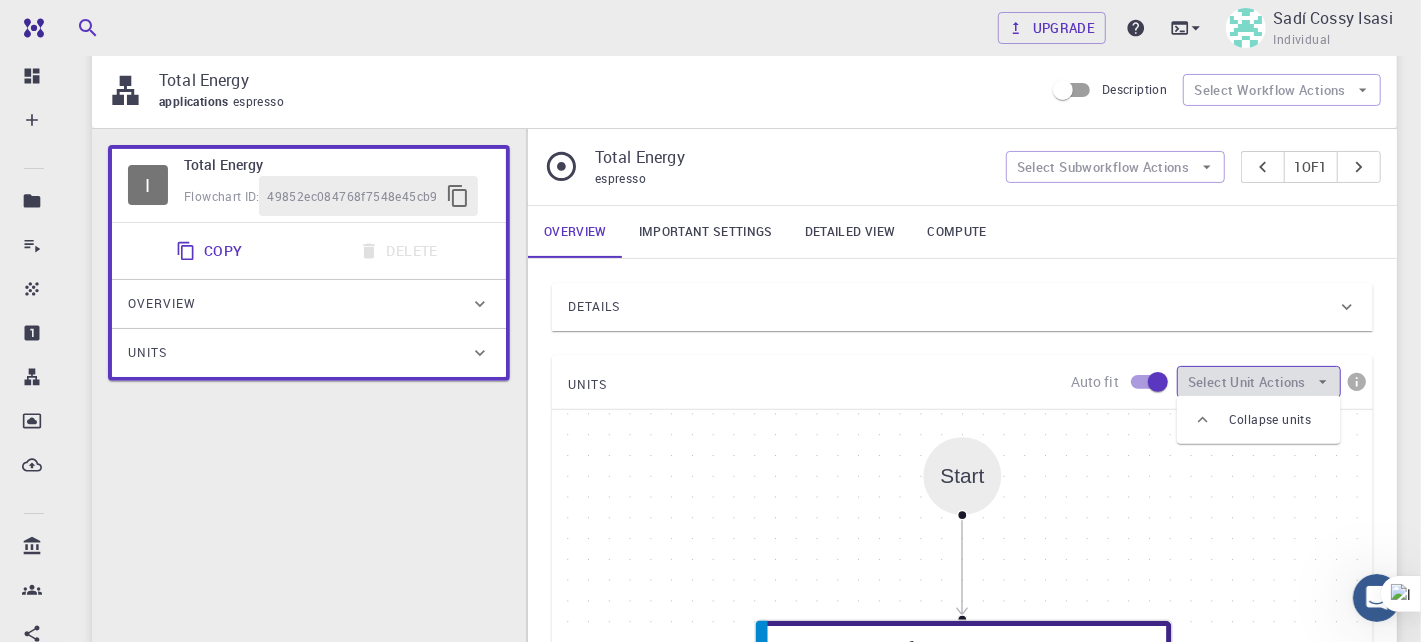 click 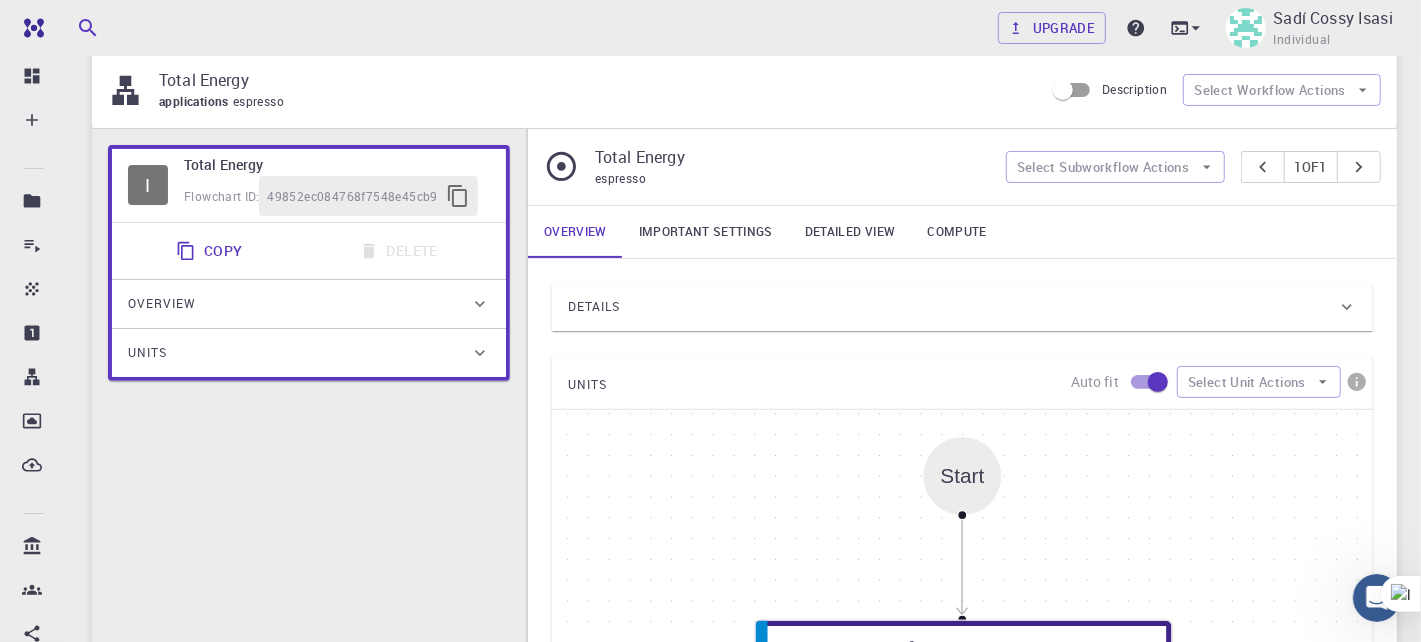 click at bounding box center (1158, 382) 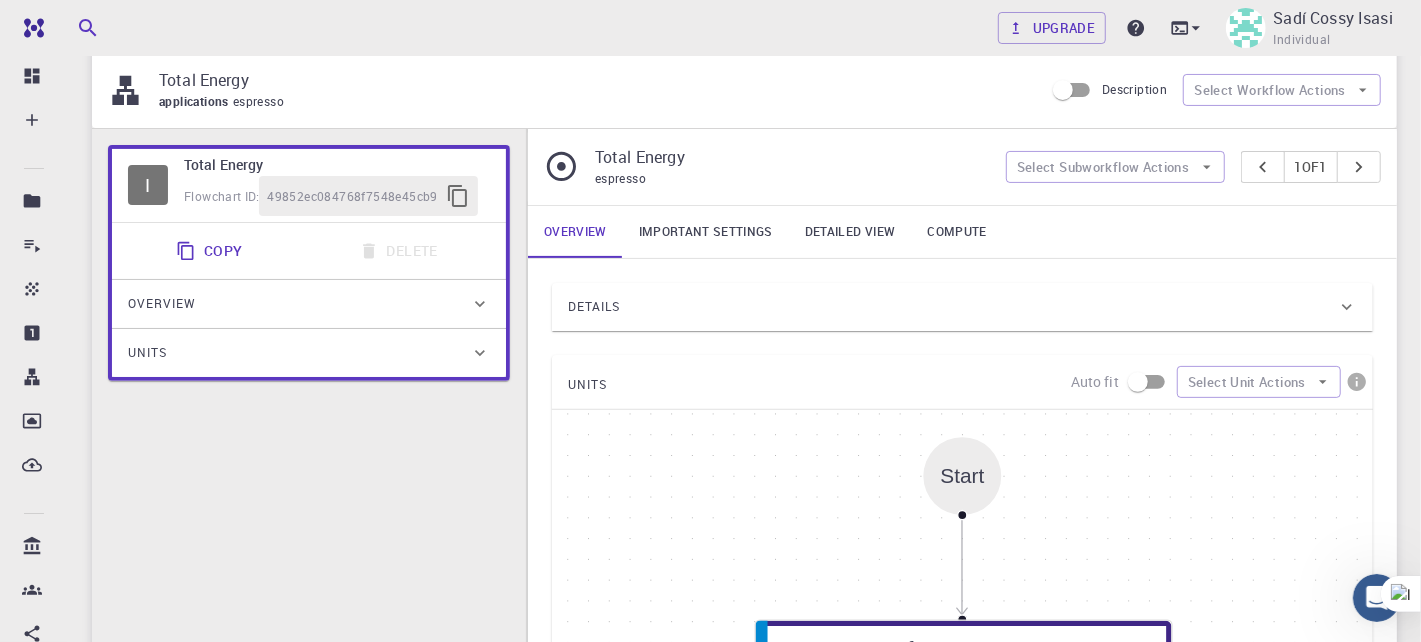 click at bounding box center (1138, 382) 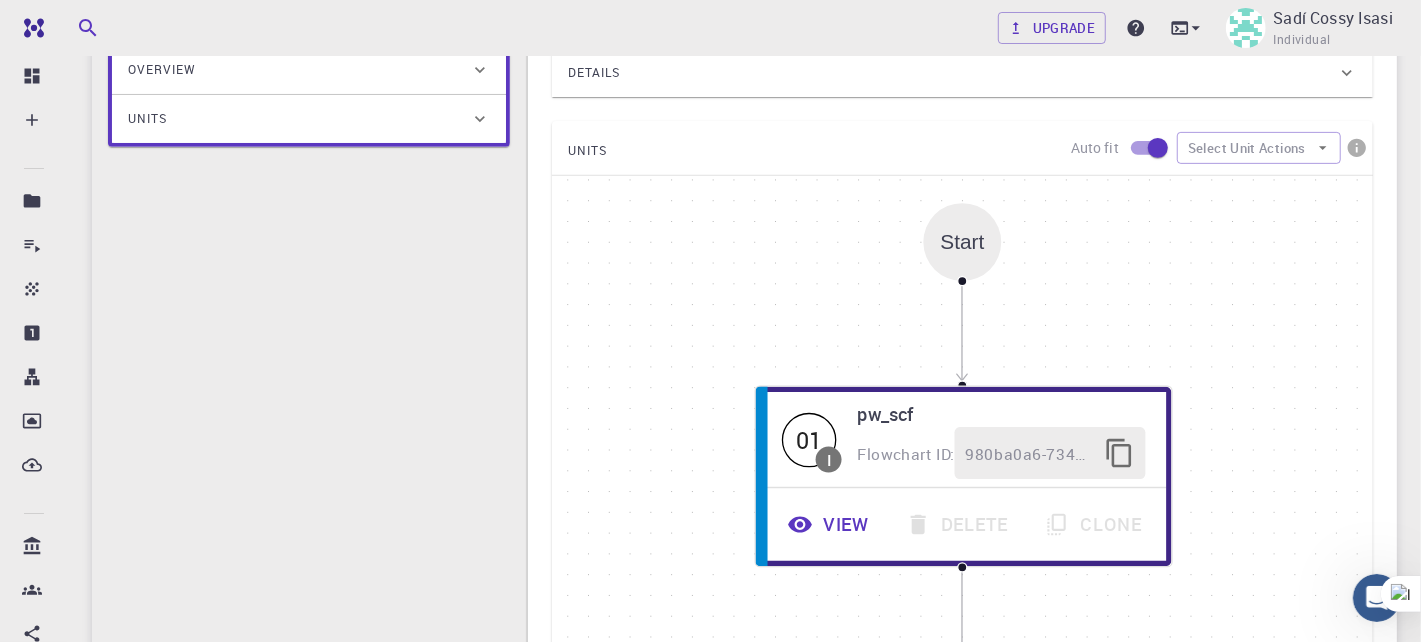 scroll, scrollTop: 500, scrollLeft: 0, axis: vertical 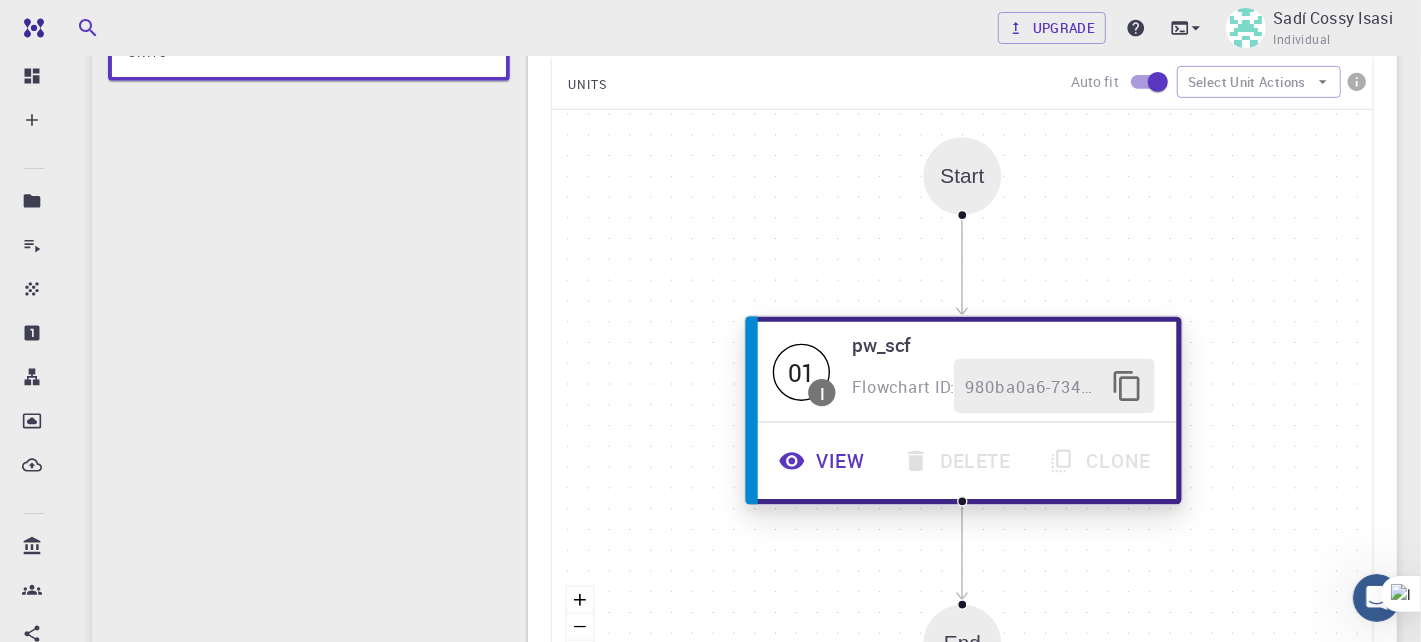 click on "I" at bounding box center [822, 392] 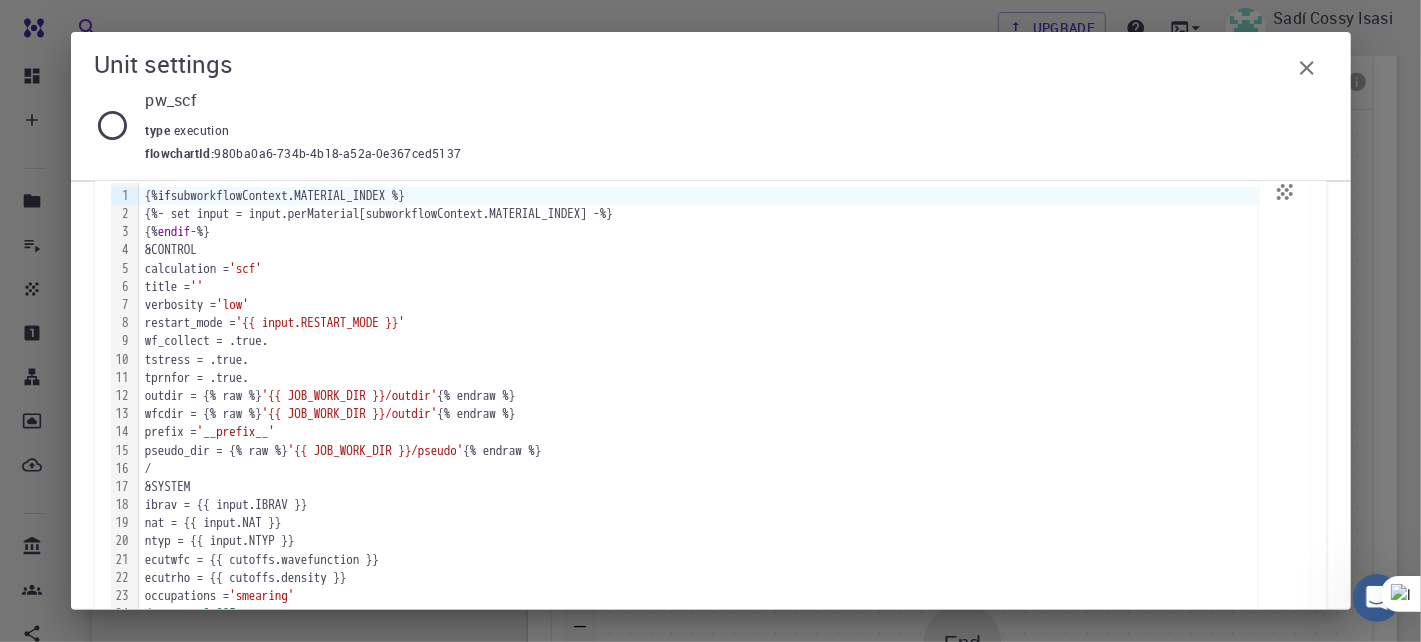 scroll, scrollTop: 0, scrollLeft: 0, axis: both 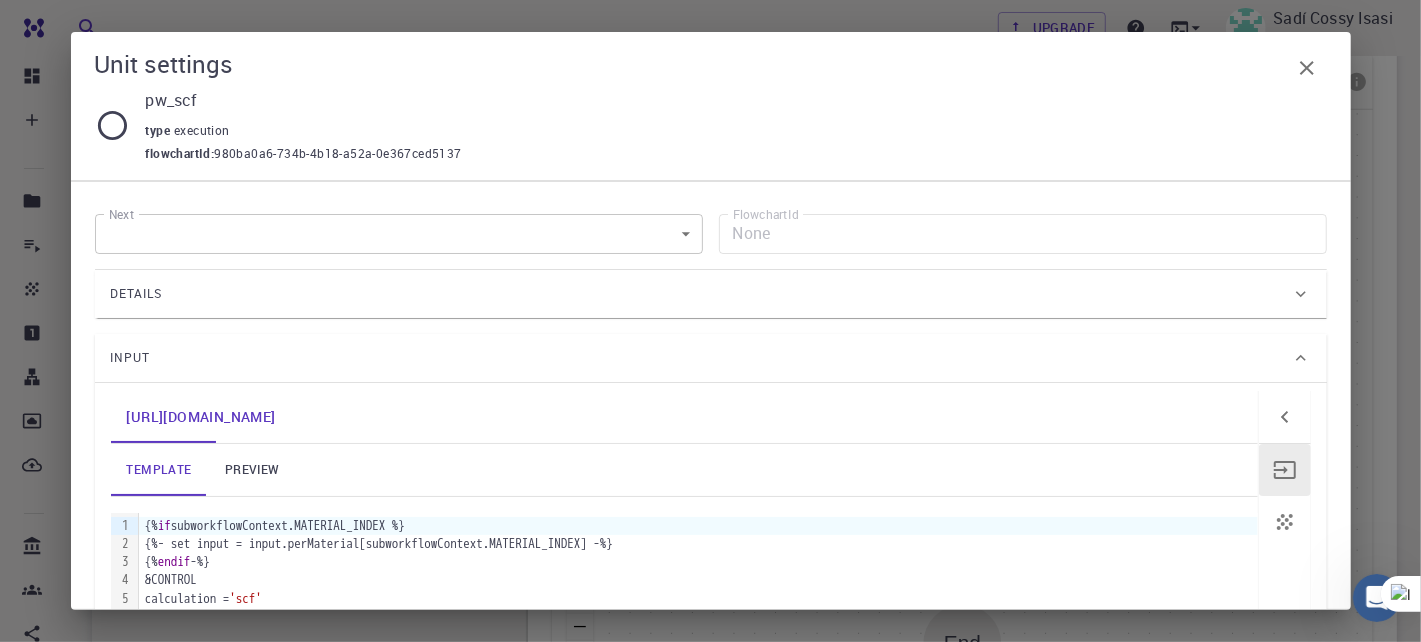 click 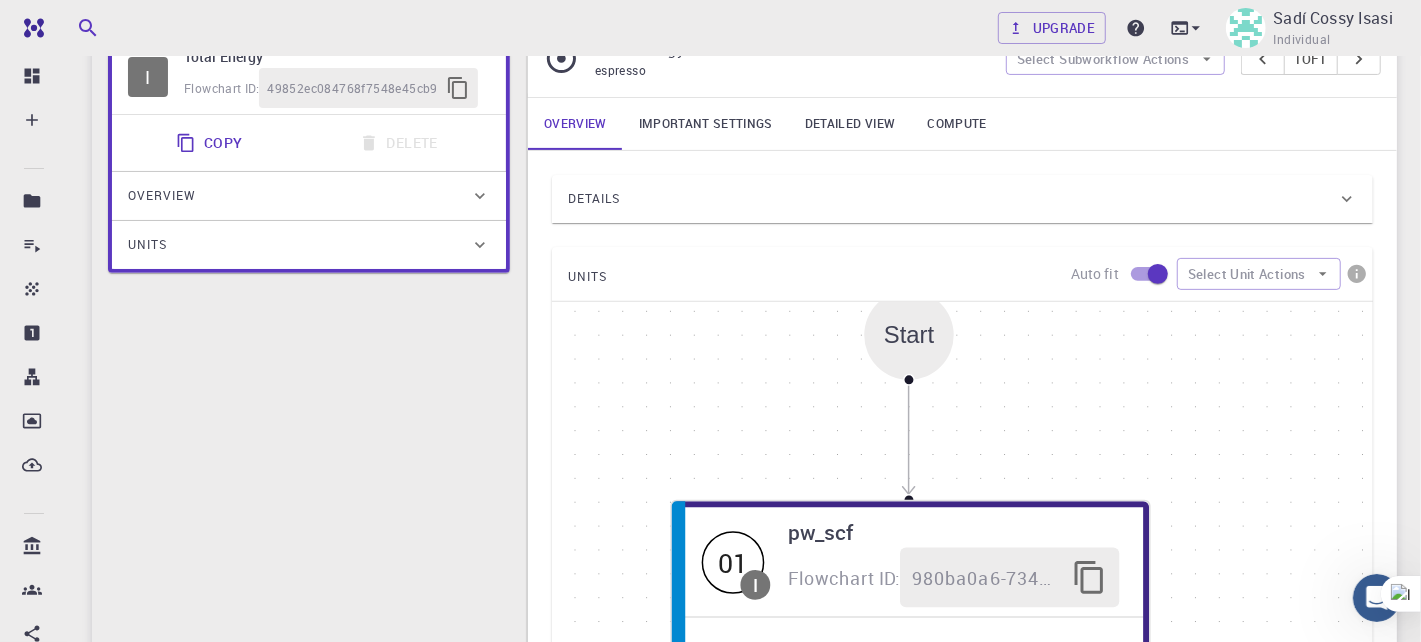 scroll, scrollTop: 302, scrollLeft: 0, axis: vertical 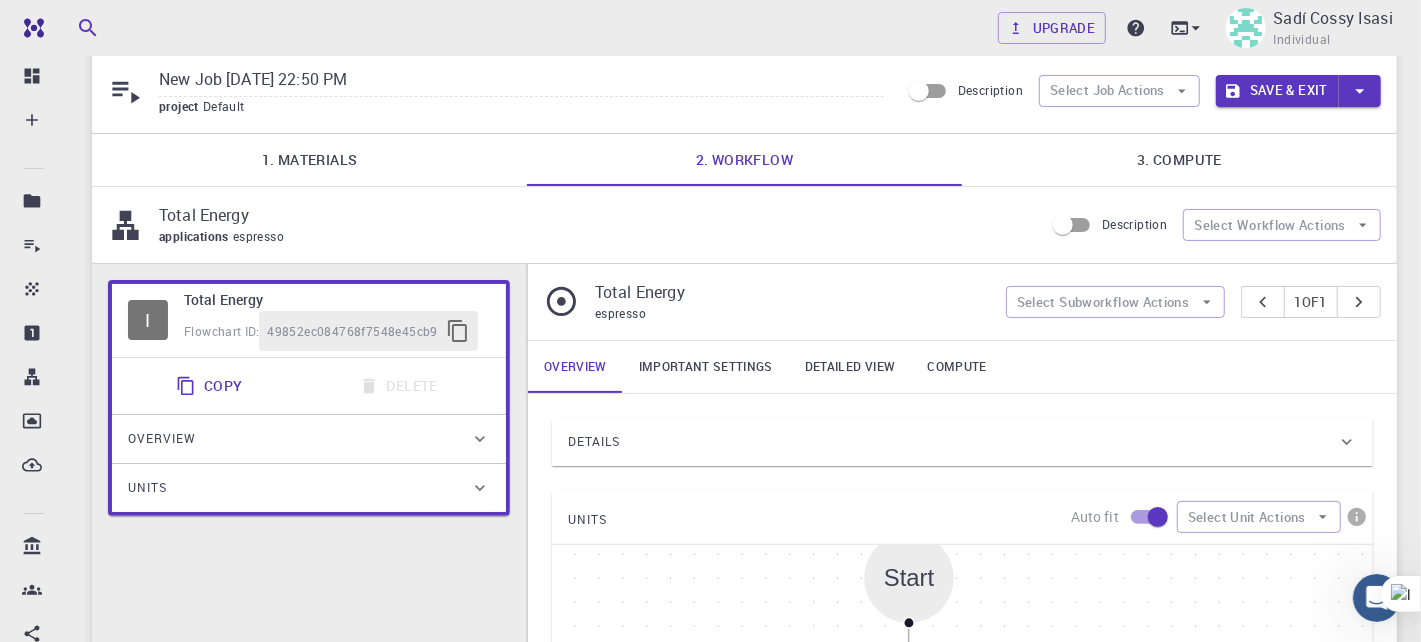 click on "3. Compute" at bounding box center (1179, 160) 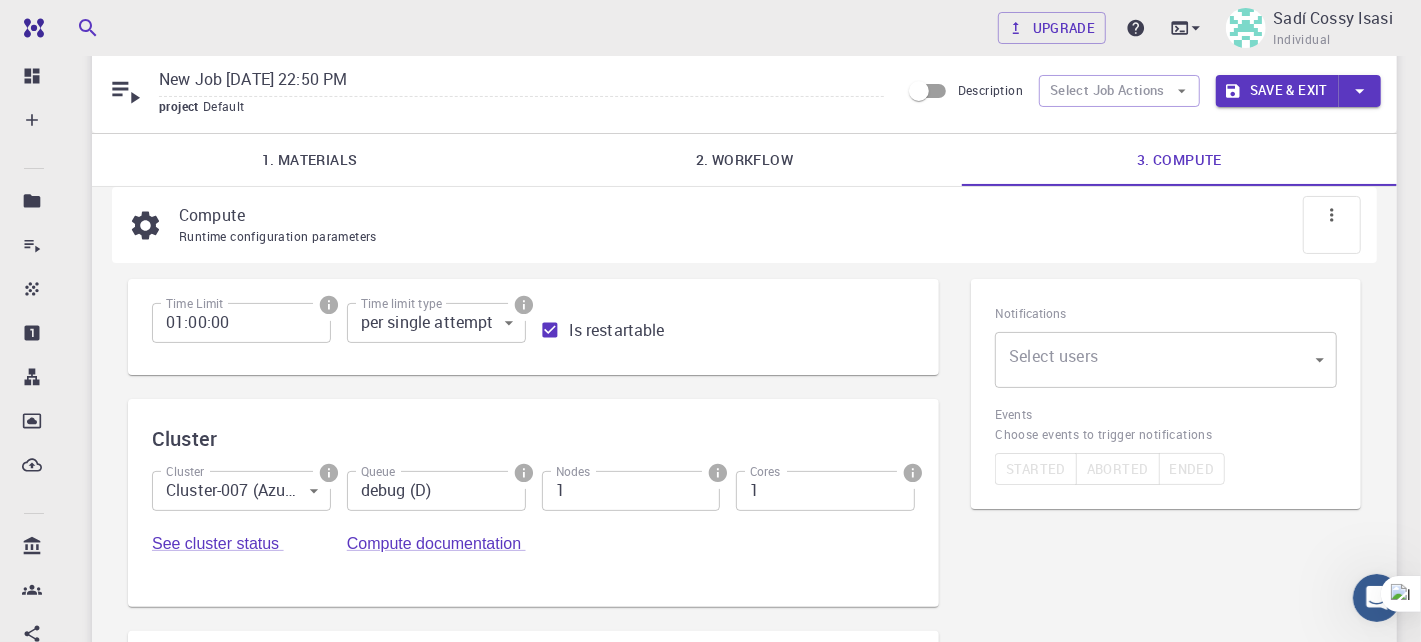 click on "Free Dashboard Create New Job New Material Create Material Upload File Import from Bank Import from 3rd Party New Workflow New Project Projects Jobs Materials Properties Workflows Dropbox External Uploads Bank Materials Workflows Accounts Shared with me Shared publicly Shared externally Documentation Contact Support Compute load: Low Upgrade Sadí Cossy Isasi Individual Home Sadí Cossy Isasi Projects - Default New Job New Job Jul 21, 2025, 22:50 PM project Default Description Select Job Actions Save & Exit 1. Materials 2. Workflow 3. Compute Compute Runtime configuration parameters Time Limit 01:00:00 Time Limit   Time limit type per single attempt 0 Time limit type     Is restartable Cluster Cluster Cluster-007 (Azure) 0 Cluster   Queue debug (D) Queue   Nodes 1 Nodes   Cores 1 Cores   See cluster status   Compute documentation   Advanced options Number of Images 1 Number of Images   Kpoint Pools 1 Kpoint Pools   Band Pools 1 Band Pools   FFT Task Groups 1 FFT Task Groups   1   ​ ©" at bounding box center [710, 490] 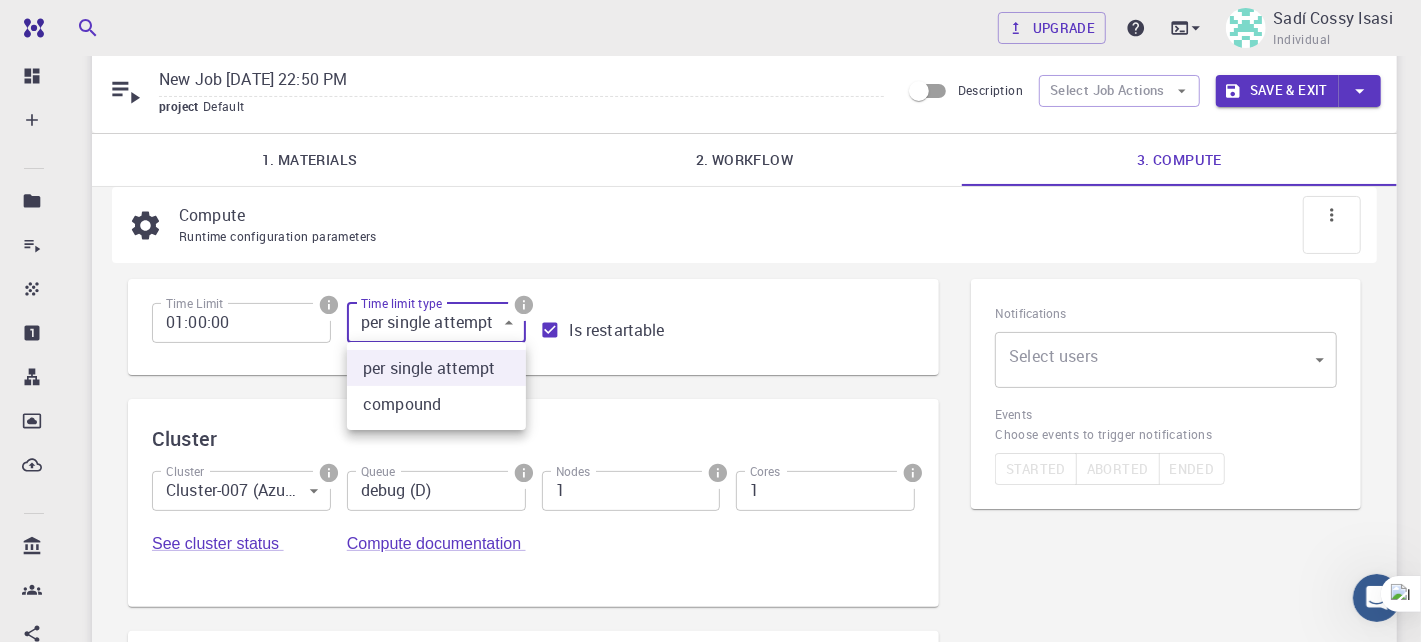 click at bounding box center [710, 321] 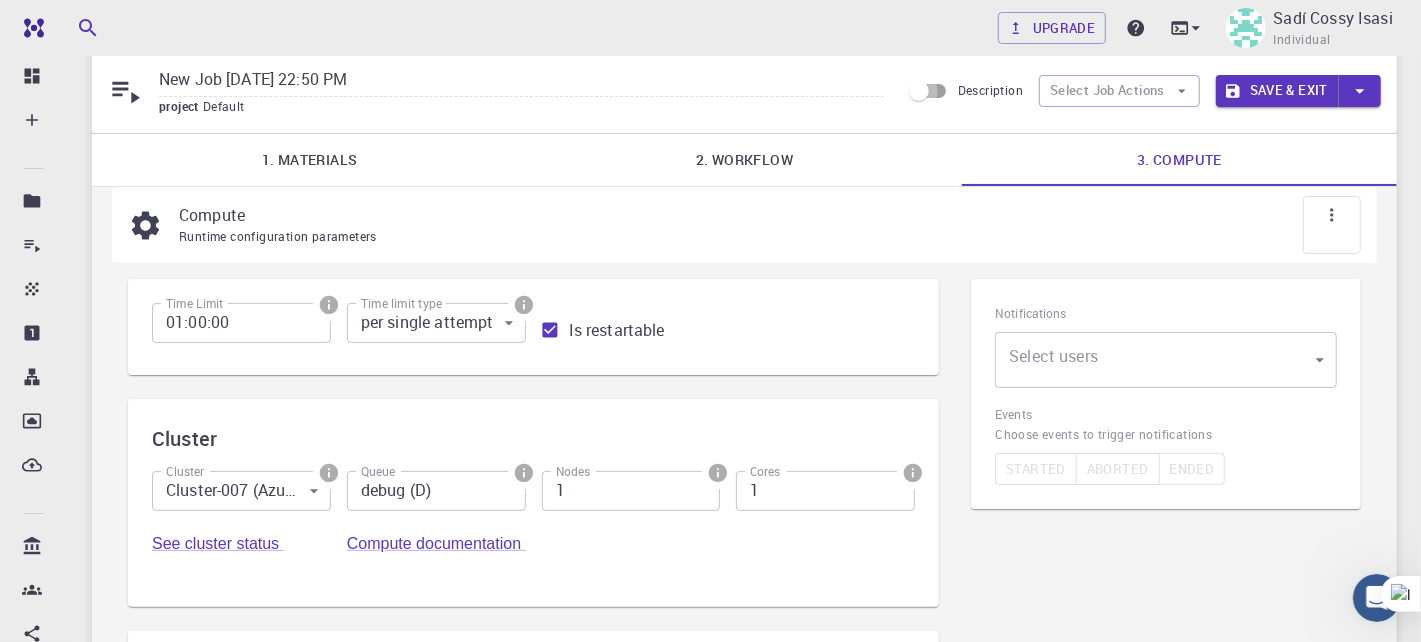 click on "Description" at bounding box center [919, 91] 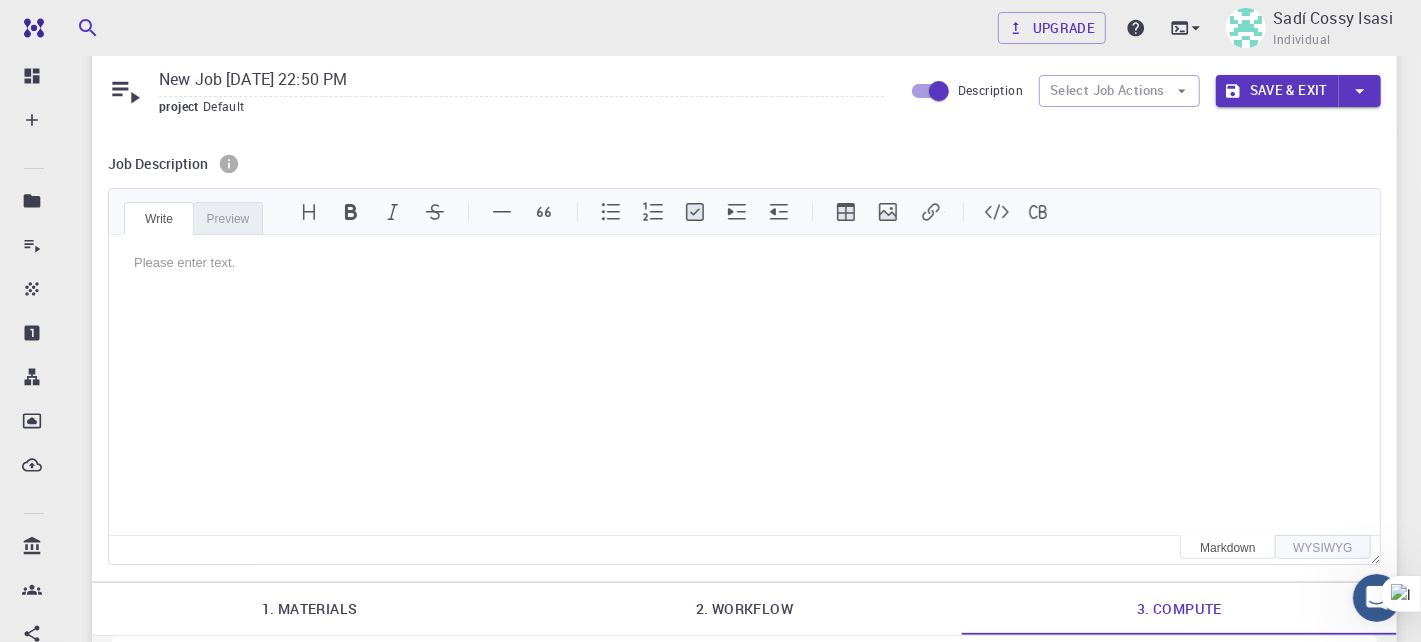 scroll, scrollTop: 0, scrollLeft: 0, axis: both 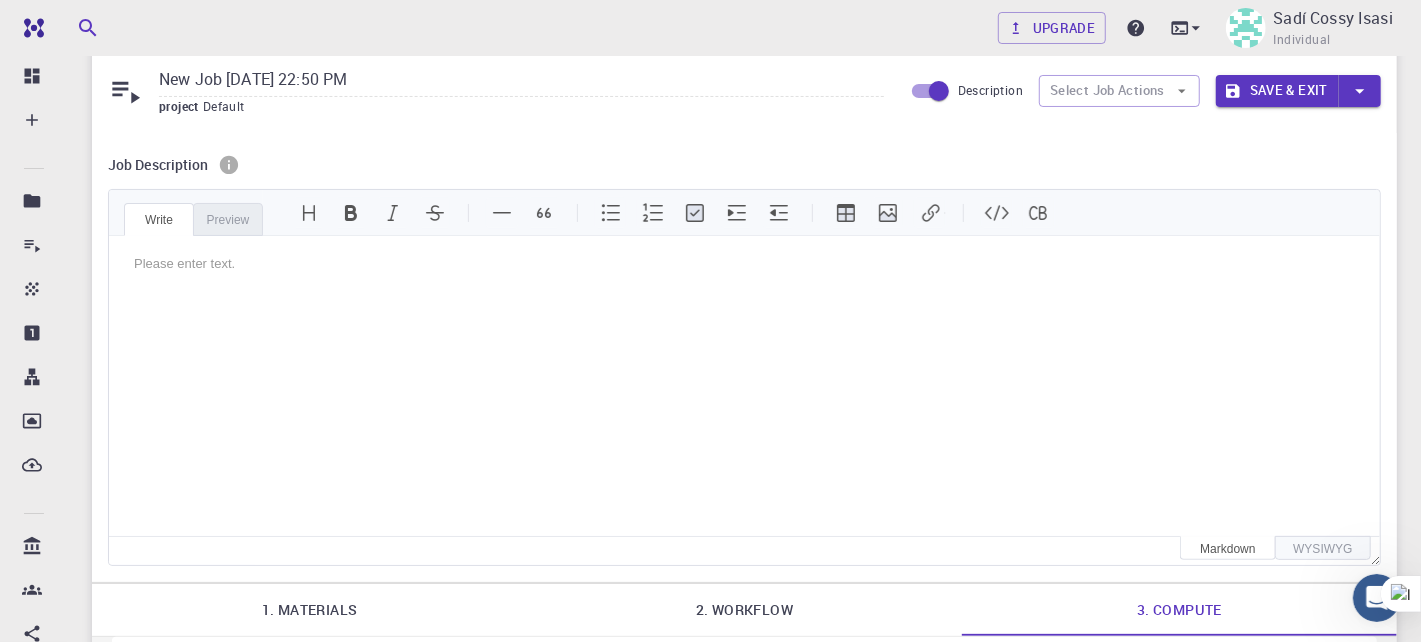 click on "Description" at bounding box center [939, 91] 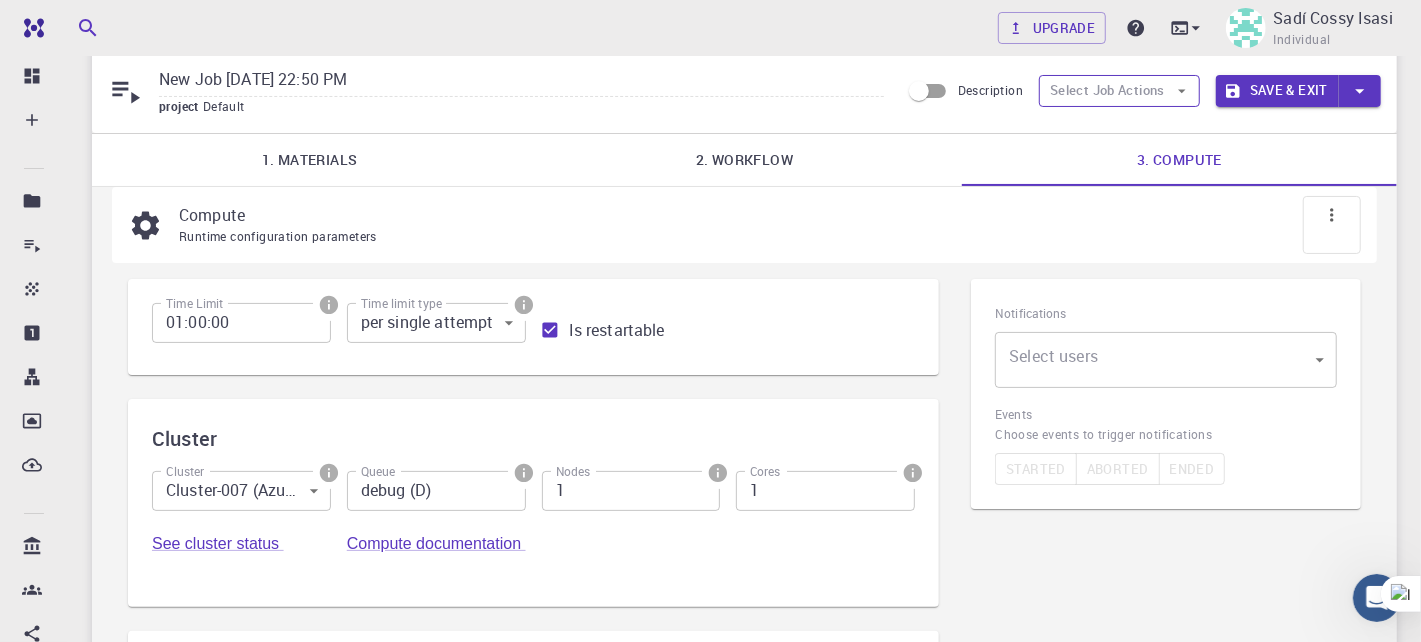 click 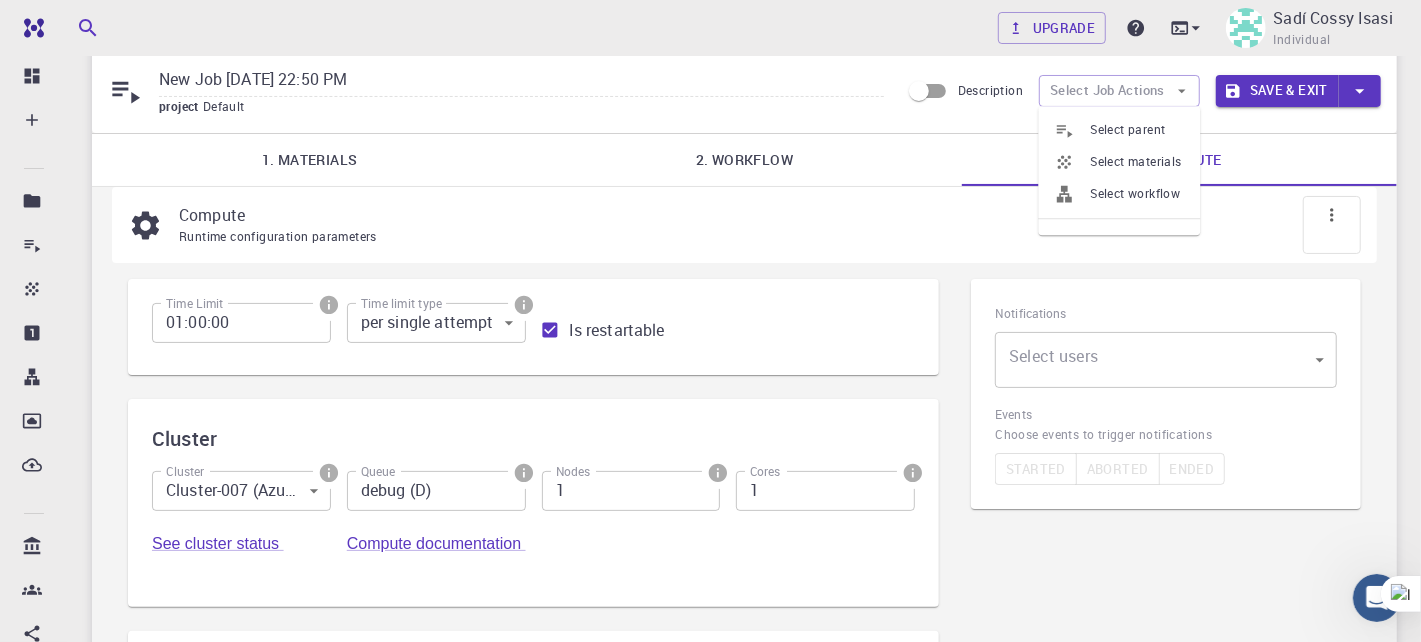 click on "New Job Jul 21, 2025, 22:50 PM" at bounding box center [521, 80] 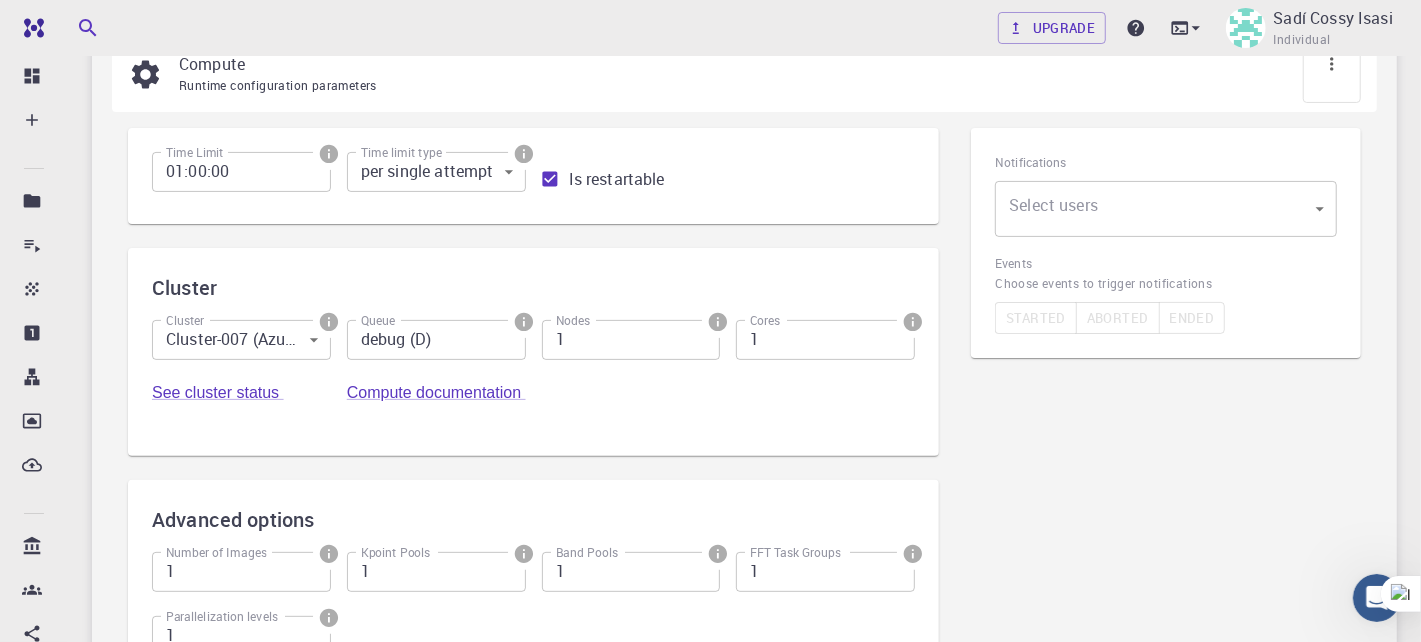 scroll, scrollTop: 66, scrollLeft: 0, axis: vertical 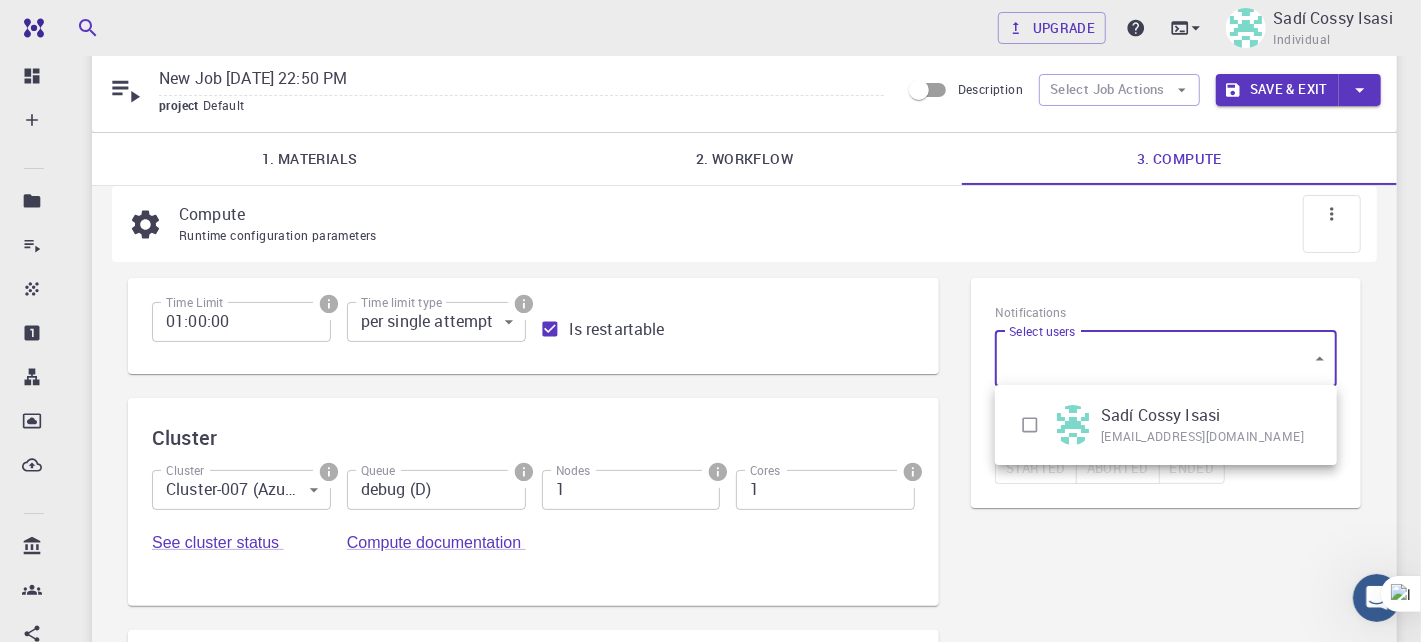 click on "Free Dashboard Create New Job New Material Create Material Upload File Import from Bank Import from 3rd Party New Workflow New Project Projects Jobs Materials Properties Workflows Dropbox External Uploads Bank Materials Workflows Accounts Shared with me Shared publicly Shared externally Documentation Contact Support Compute load: Low Upgrade Sadí Cossy Isasi Individual Home Sadí Cossy Isasi Projects - Default New Job New Job Jul 21, 2025, 22:50 PM project Default Description Select Job Actions Save & Exit 1. Materials 2. Workflow 3. Compute Compute Runtime configuration parameters Time Limit 01:00:00 Time Limit   Time limit type per single attempt 0 Time limit type     Is restartable Cluster Cluster Cluster-007 (Azure) 0 Cluster   Queue debug (D) Queue   Nodes 1 Nodes   Cores 1 Cores   See cluster status   Compute documentation   Advanced options Number of Images 1 Number of Images   Kpoint Pools 1 Kpoint Pools   Band Pools 1 Band Pools   FFT Task Groups 1 FFT Task Groups   1   ​ ©" at bounding box center [710, 489] 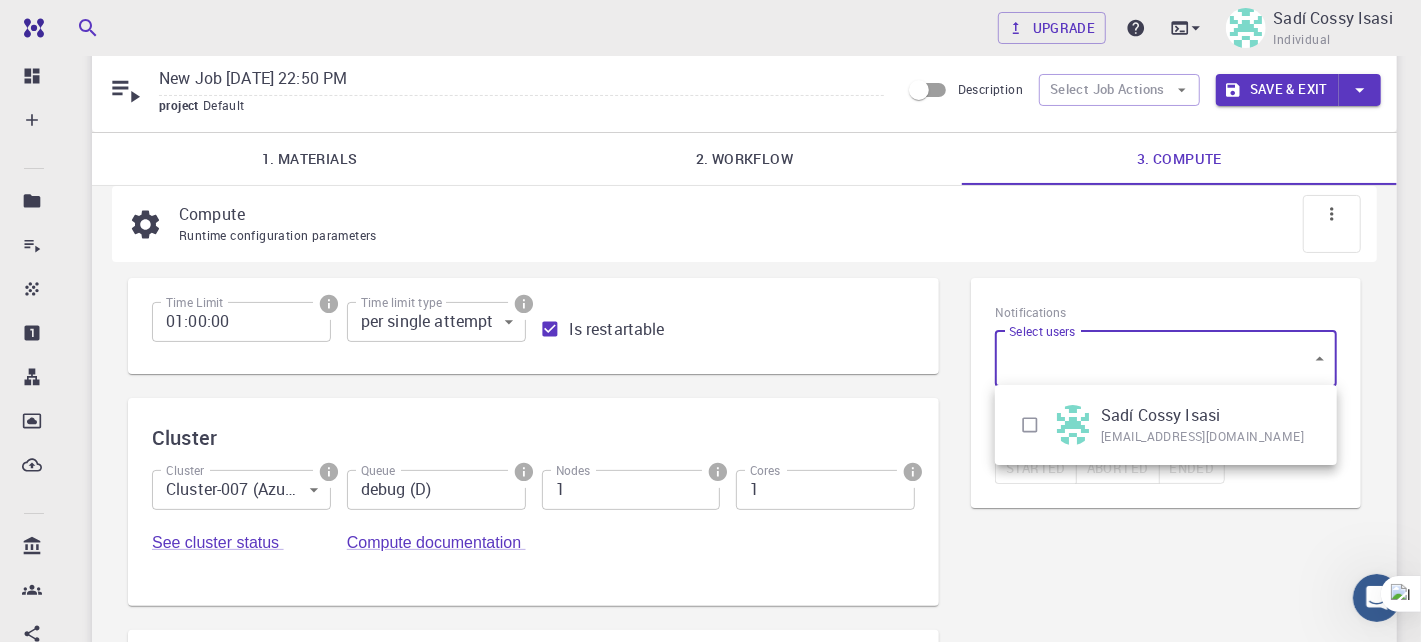 click at bounding box center [1030, 425] 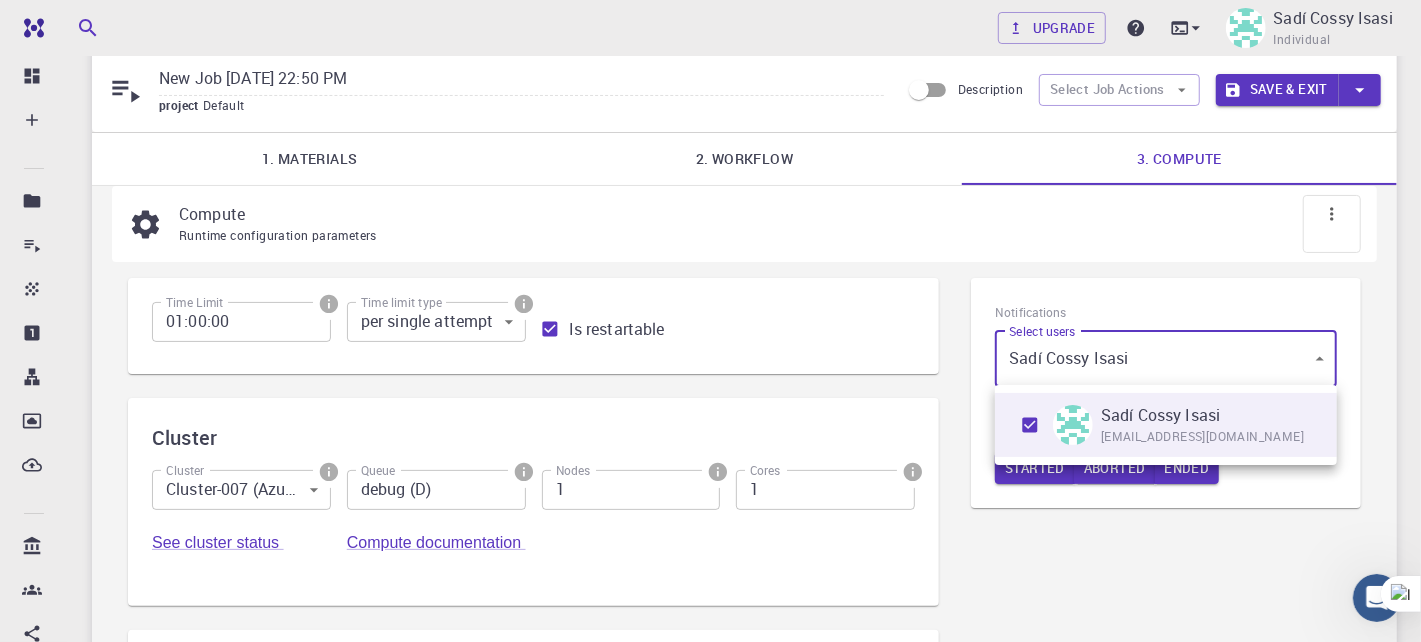 click at bounding box center [710, 321] 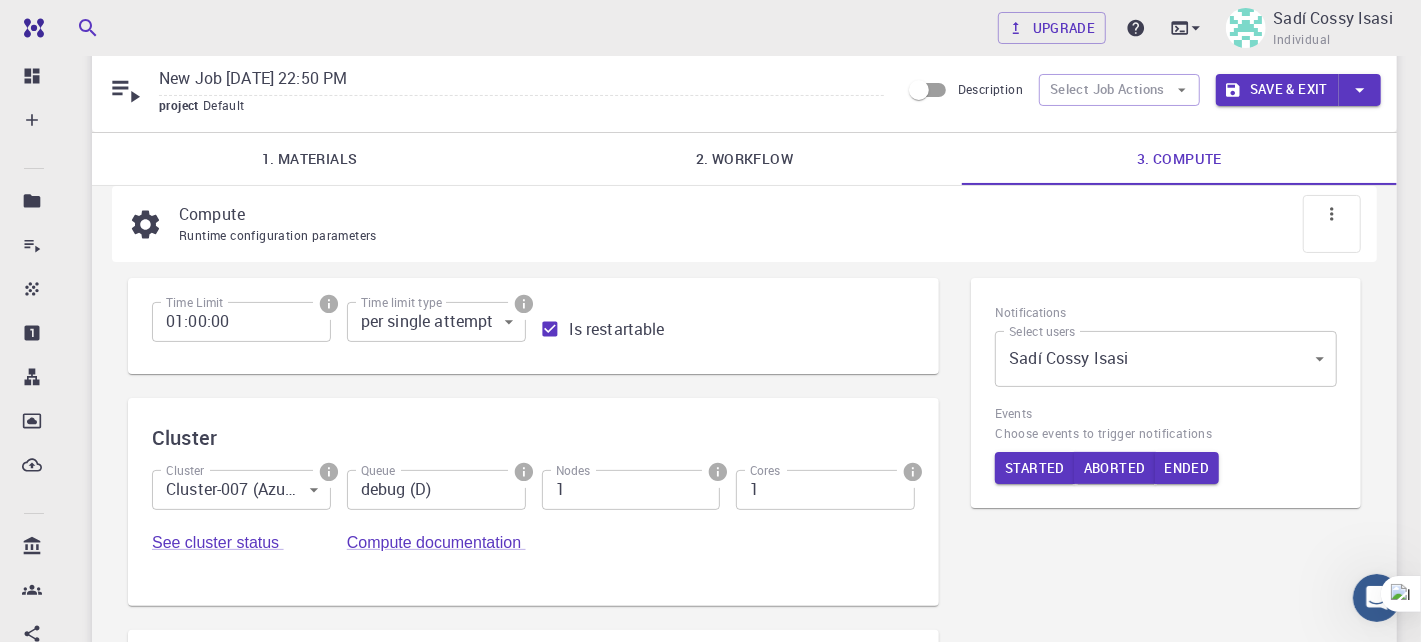 click on "Runtime configuration parameters" at bounding box center [762, 236] 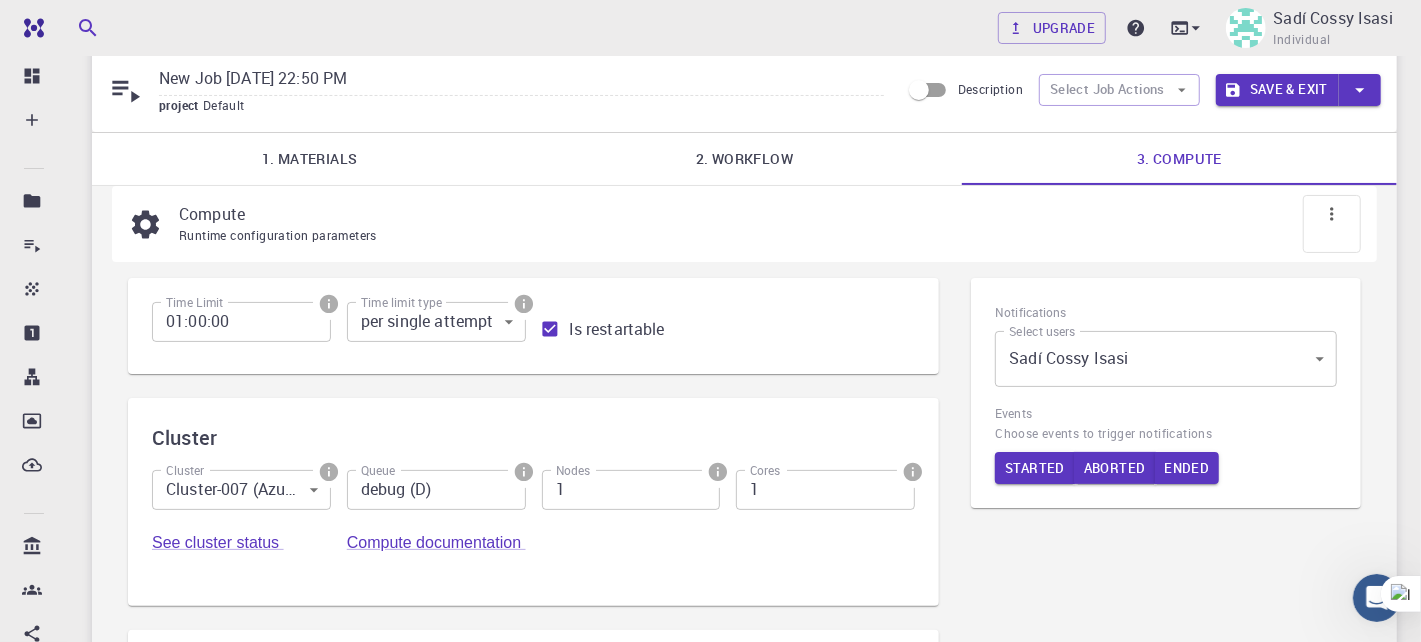 click 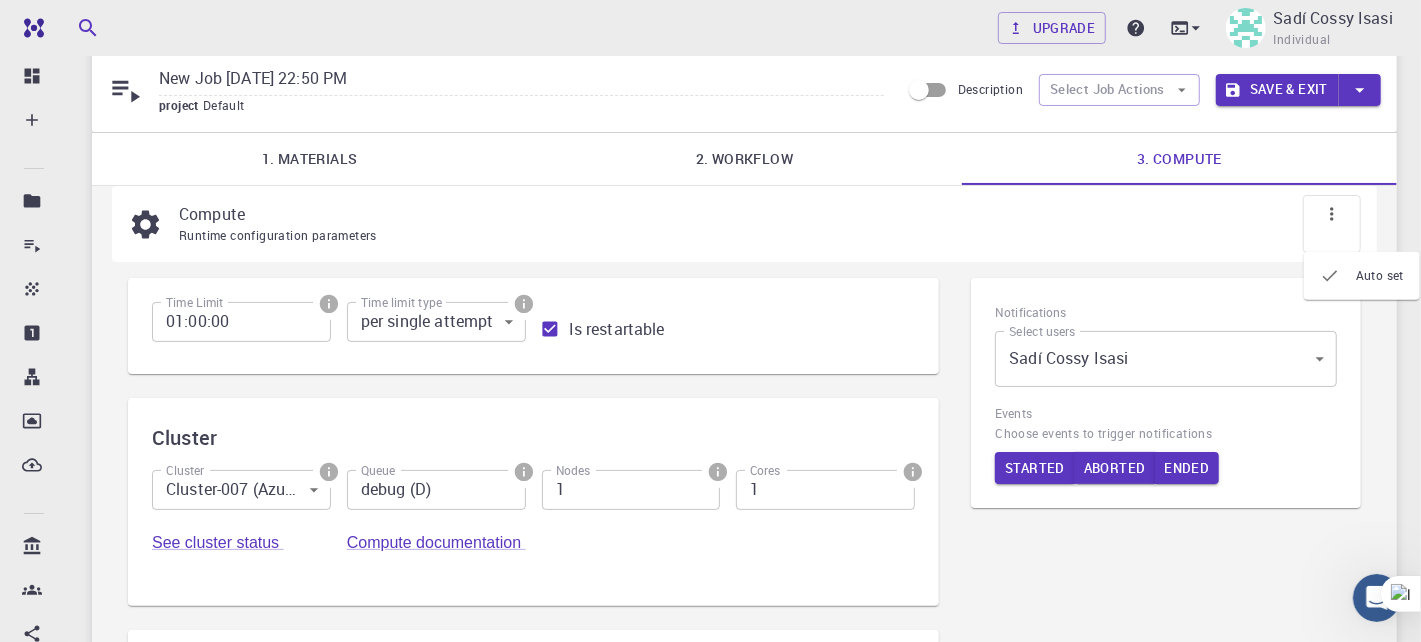 click 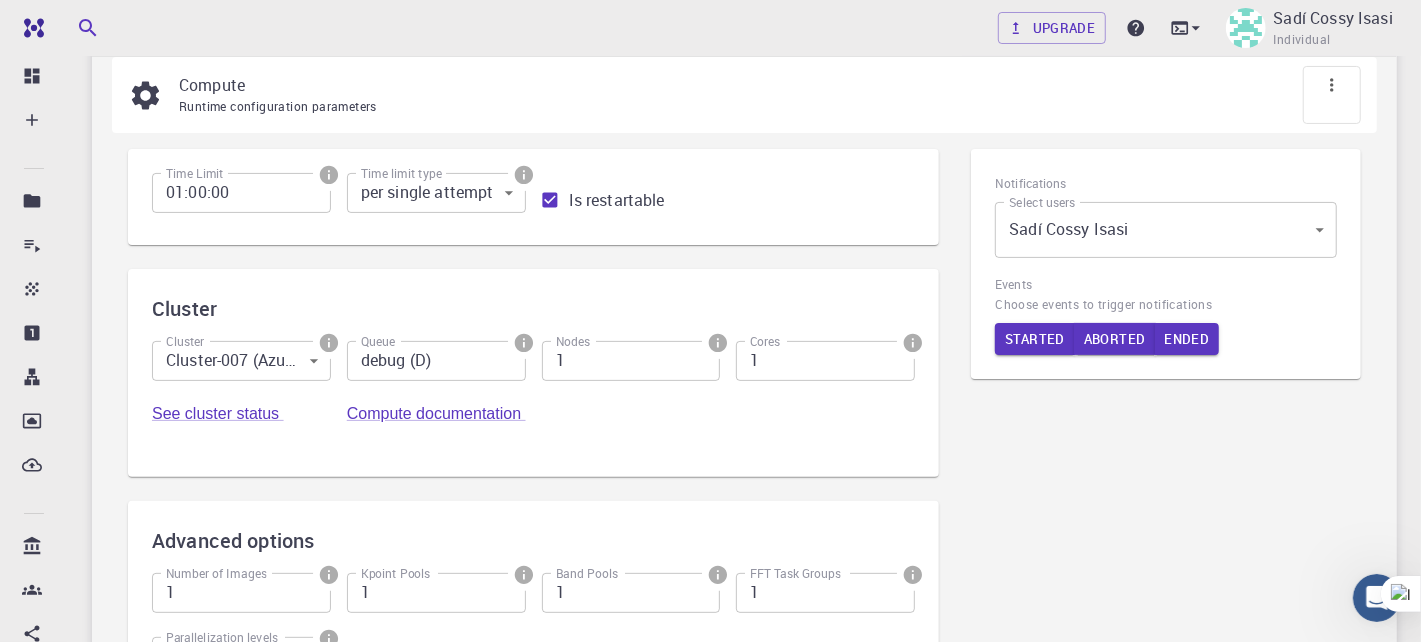 scroll, scrollTop: 166, scrollLeft: 0, axis: vertical 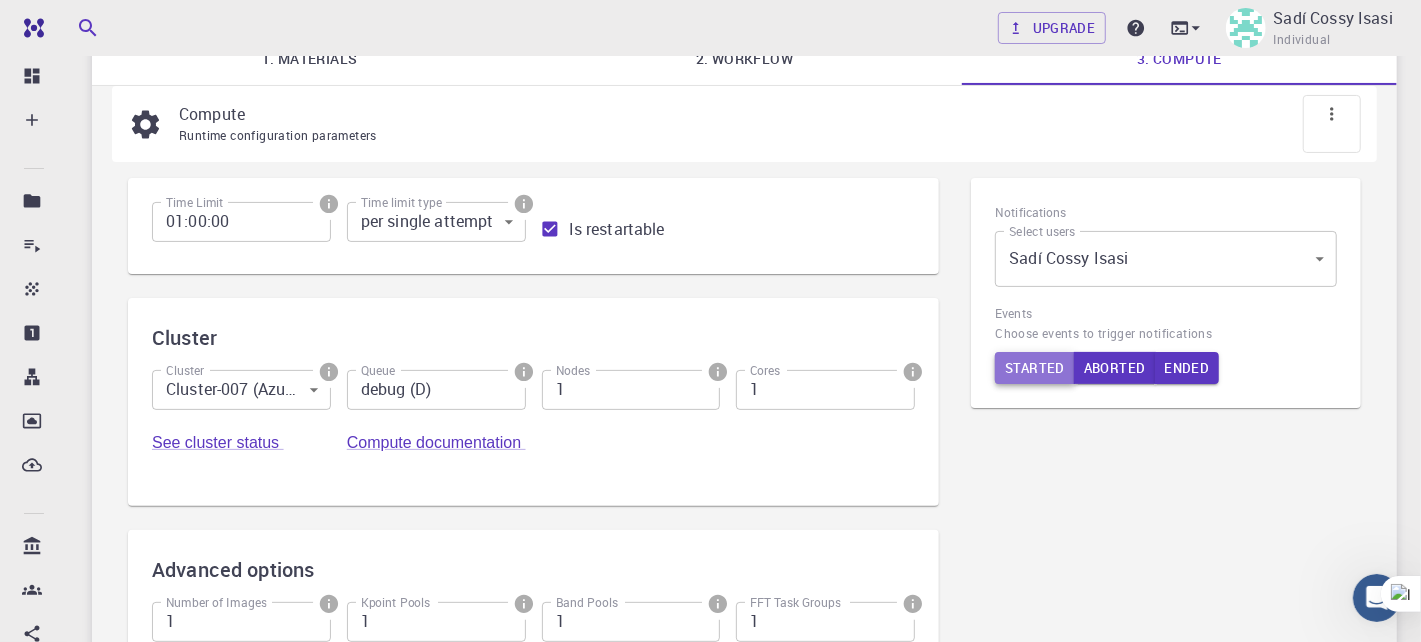 click on "Started" at bounding box center [1035, 368] 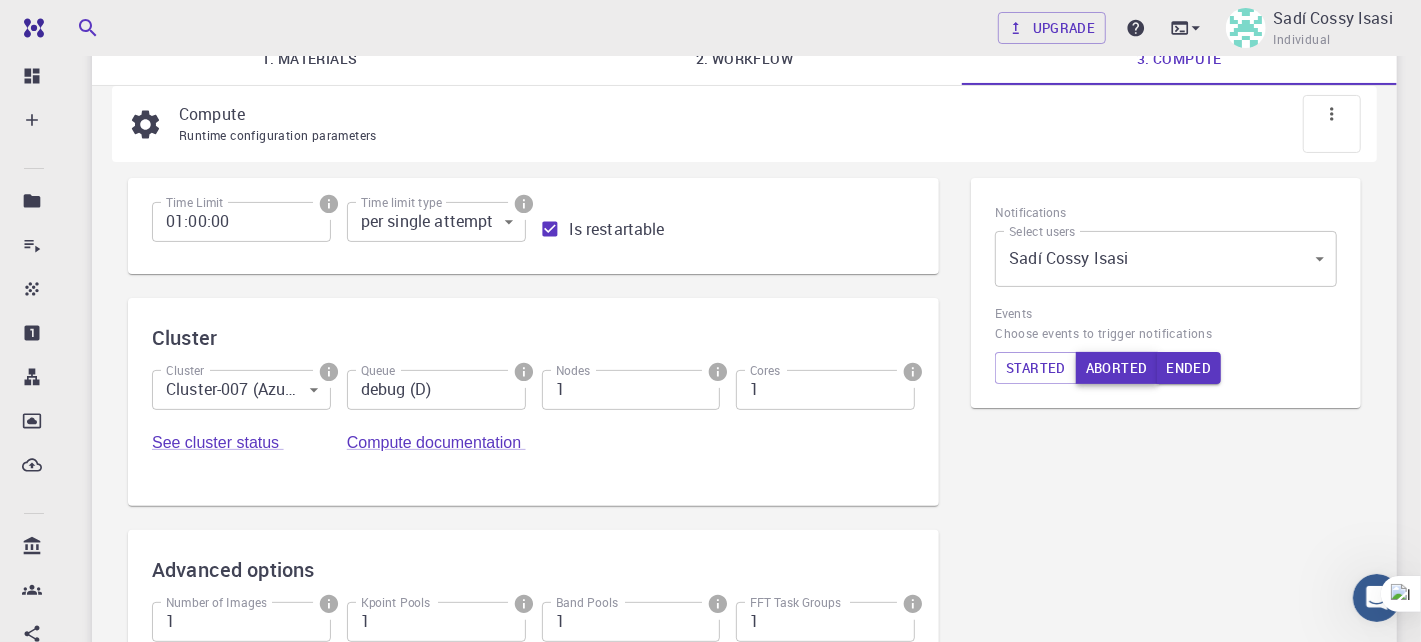 click on "Aborted" at bounding box center [1117, 368] 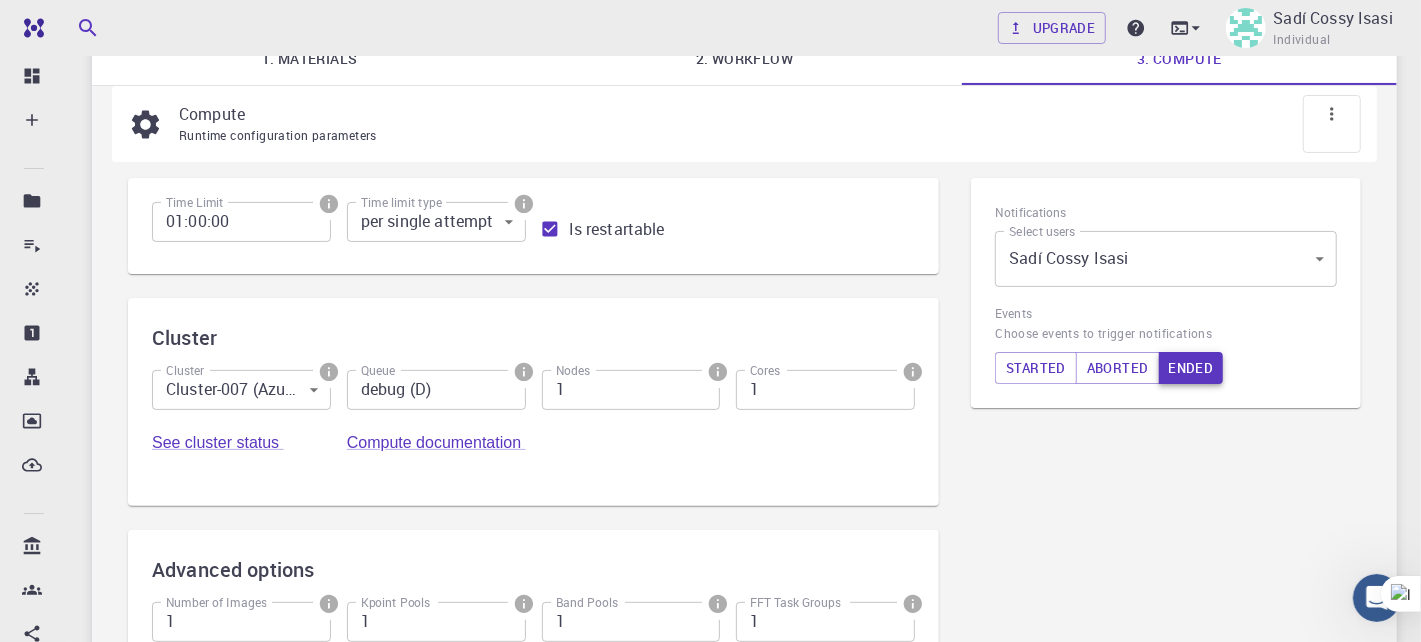 click on "Ended" at bounding box center [1191, 368] 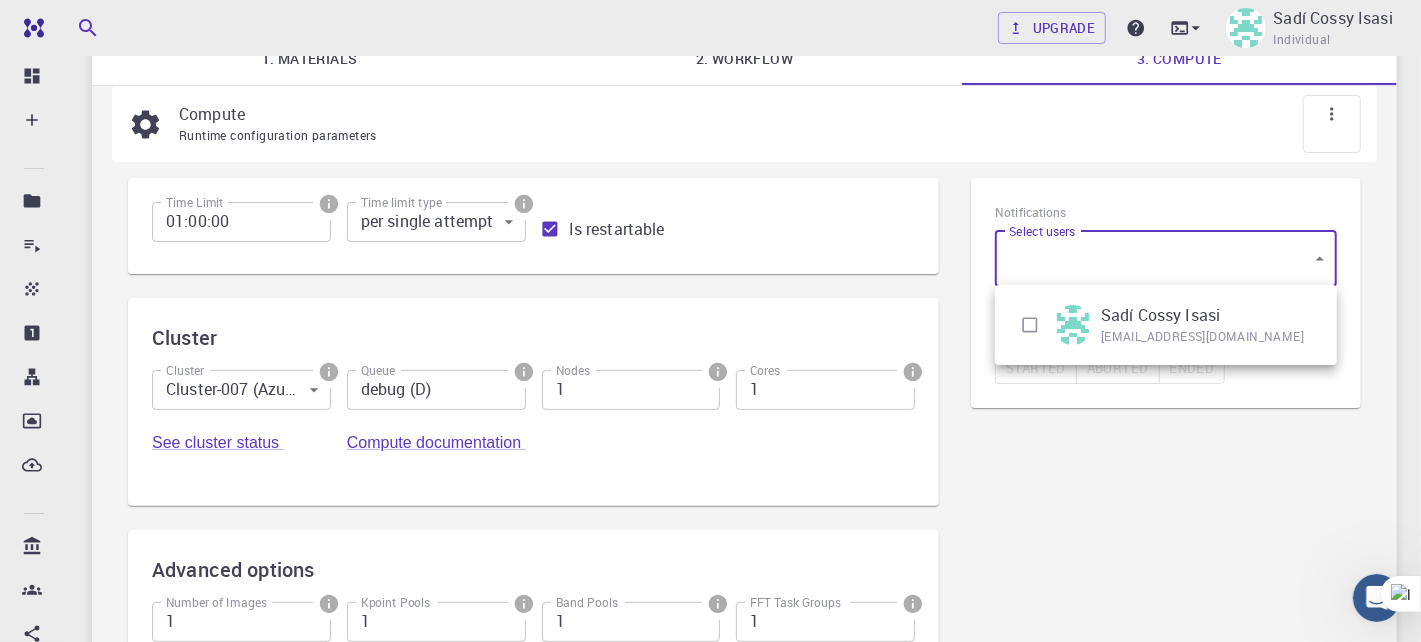 click on "Free Dashboard Create New Job New Material Create Material Upload File Import from Bank Import from 3rd Party New Workflow New Project Projects Jobs Materials Properties Workflows Dropbox External Uploads Bank Materials Workflows Accounts Shared with me Shared publicly Shared externally Documentation Contact Support Compute load: Low Upgrade Sadí Cossy Isasi Individual Home Sadí Cossy Isasi Projects - Default New Job New Job Jul 21, 2025, 22:50 PM project Default Description Select Job Actions Save & Exit 1. Materials 2. Workflow 3. Compute Compute Runtime configuration parameters Time Limit 01:00:00 Time Limit   Time limit type per single attempt 0 Time limit type     Is restartable Cluster Cluster Cluster-007 (Azure) 0 Cluster   Queue debug (D) Queue   Nodes 1 Nodes   Cores 1 Cores   See cluster status   Compute documentation   Advanced options Number of Images 1 Number of Images   Kpoint Pools 1 Kpoint Pools   Band Pools 1 Band Pools   FFT Task Groups 1 FFT Task Groups   1   ​ ©" at bounding box center (710, 389) 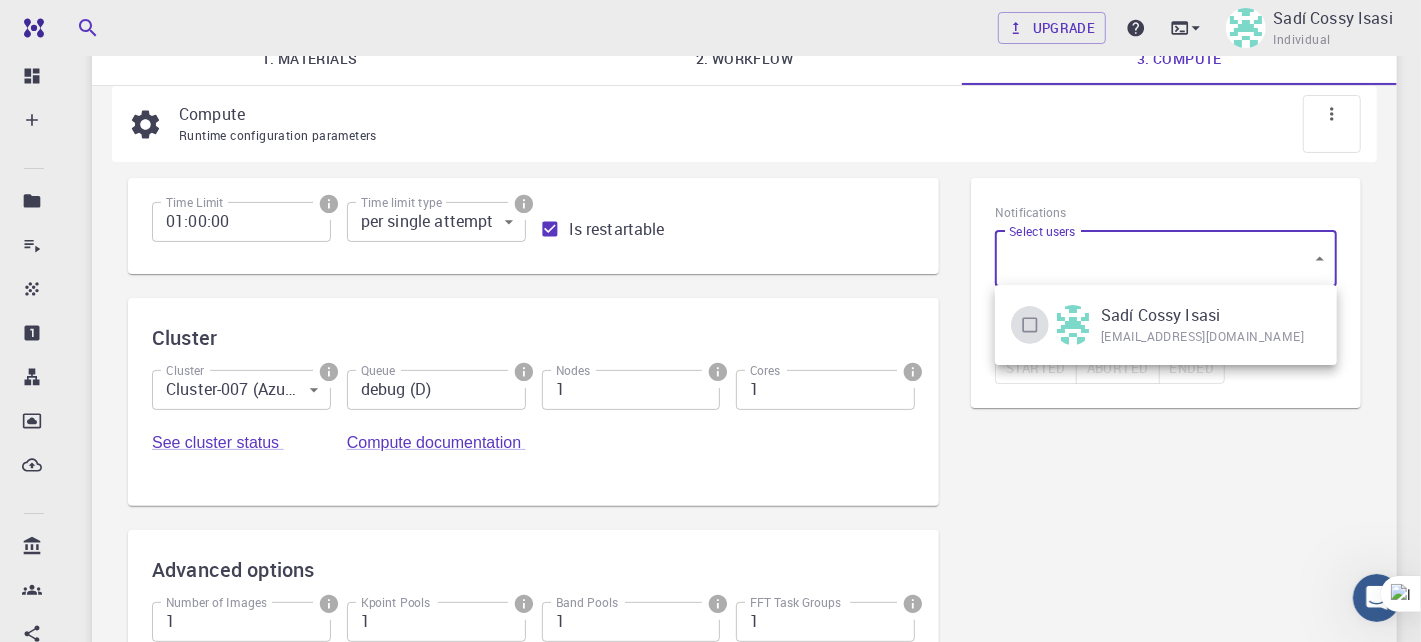 click at bounding box center [1030, 325] 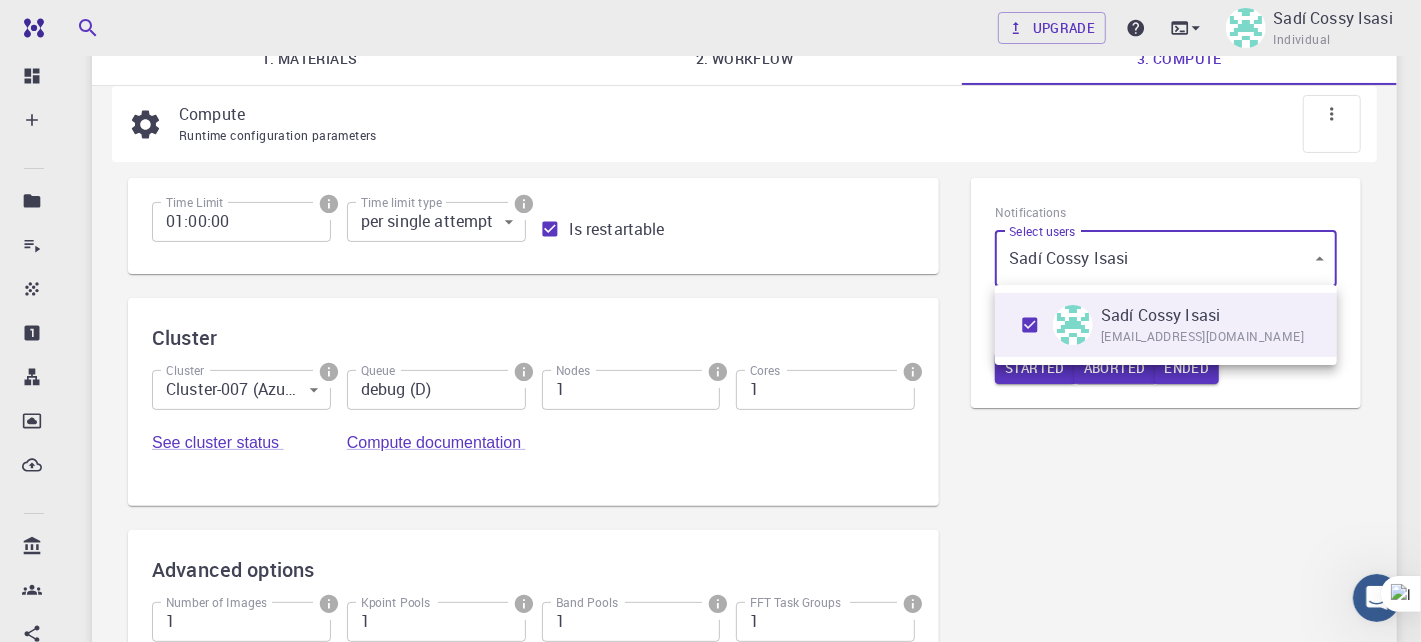 click at bounding box center [710, 321] 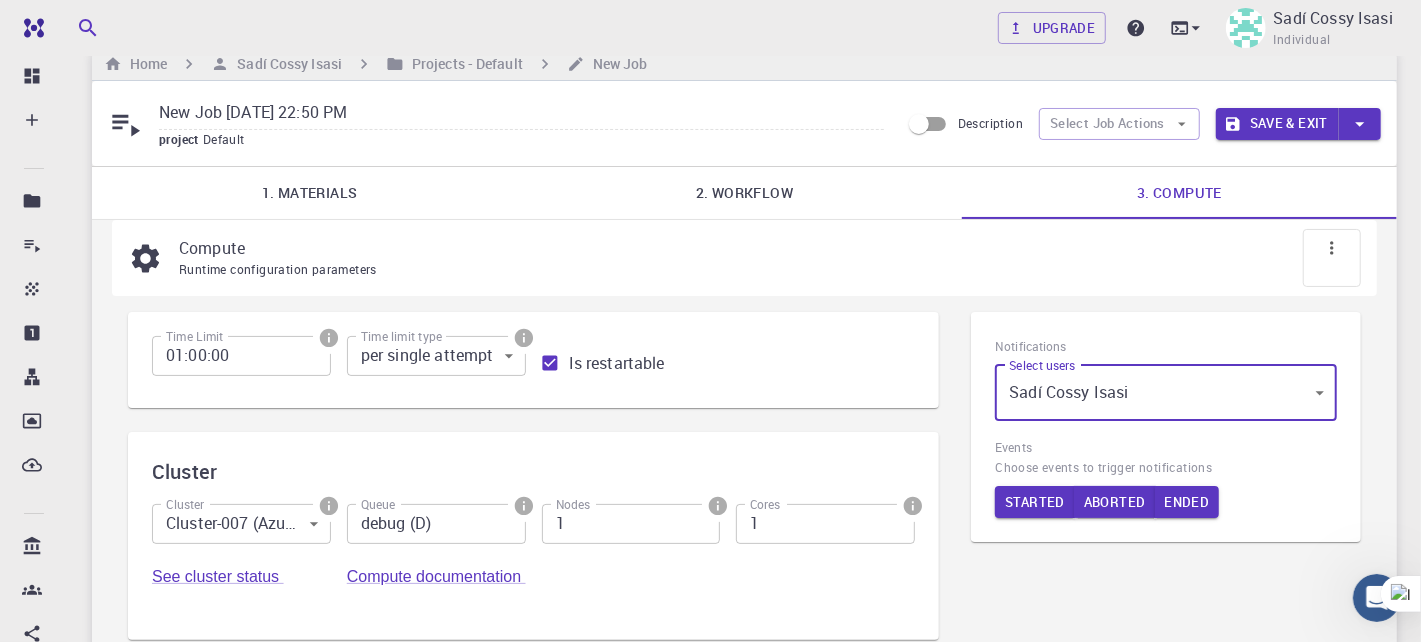scroll, scrollTop: 0, scrollLeft: 0, axis: both 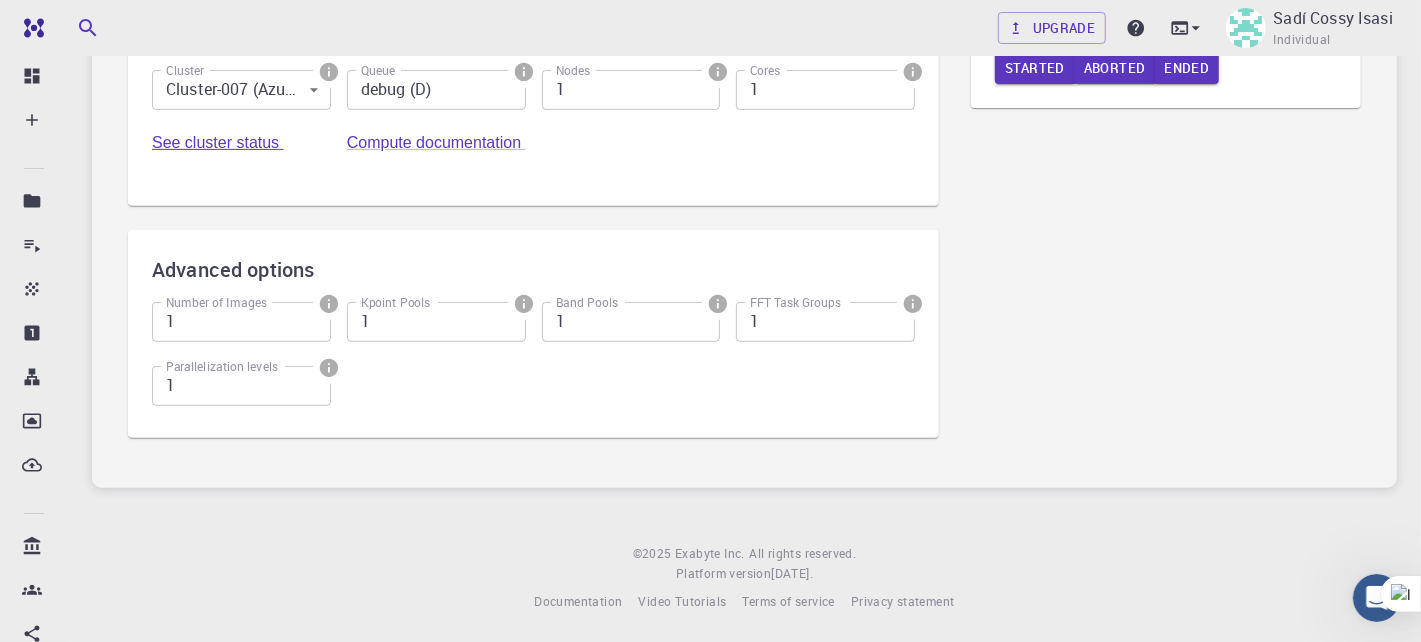 click on "See cluster status" at bounding box center (218, 142) 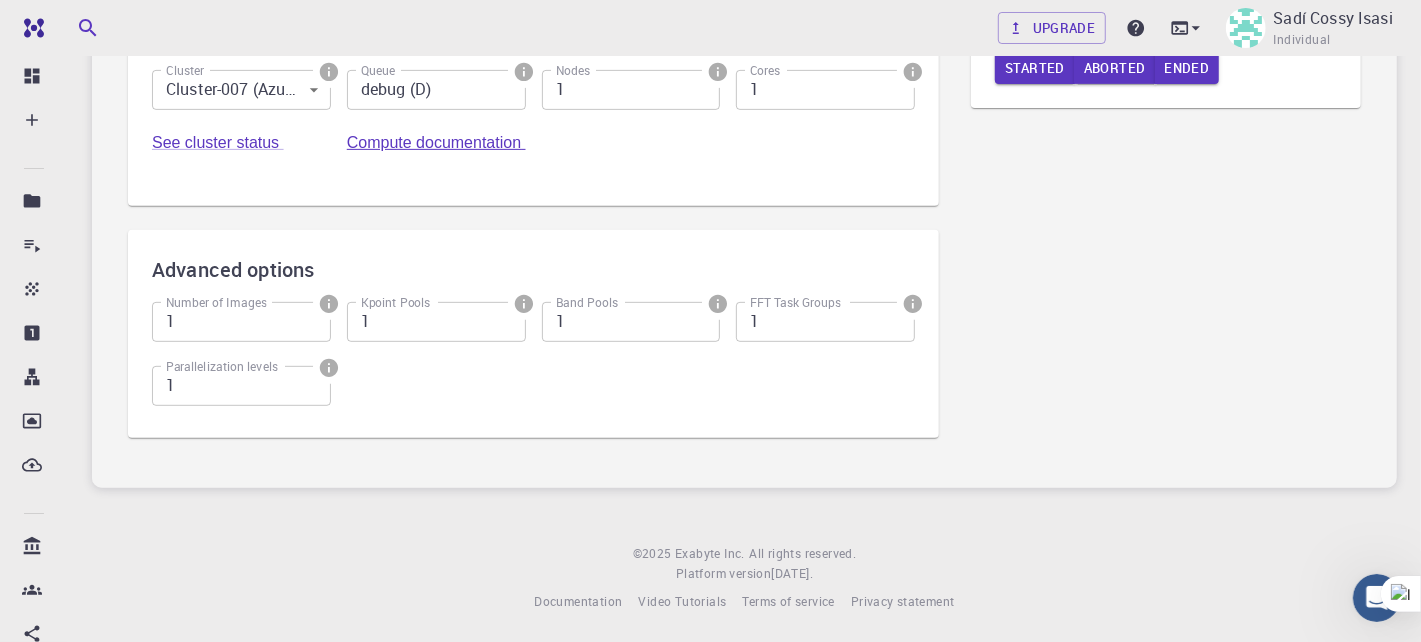 click on "Compute documentation" at bounding box center [436, 142] 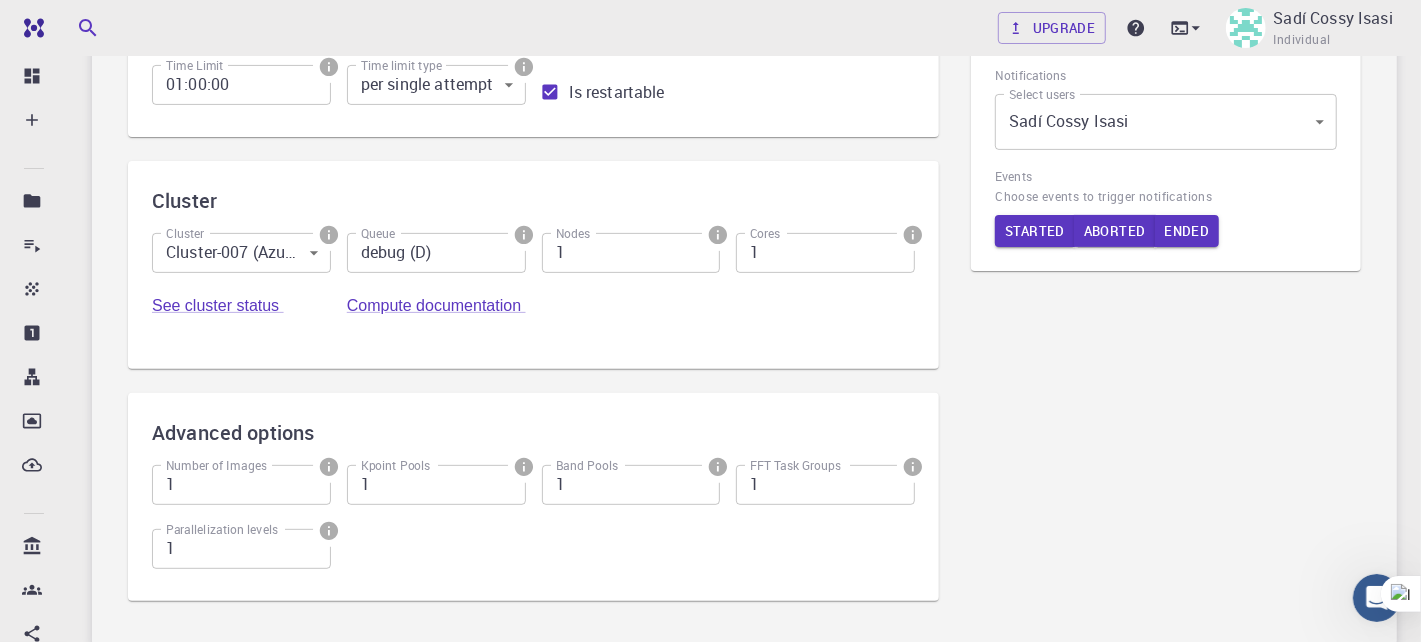 scroll, scrollTop: 66, scrollLeft: 0, axis: vertical 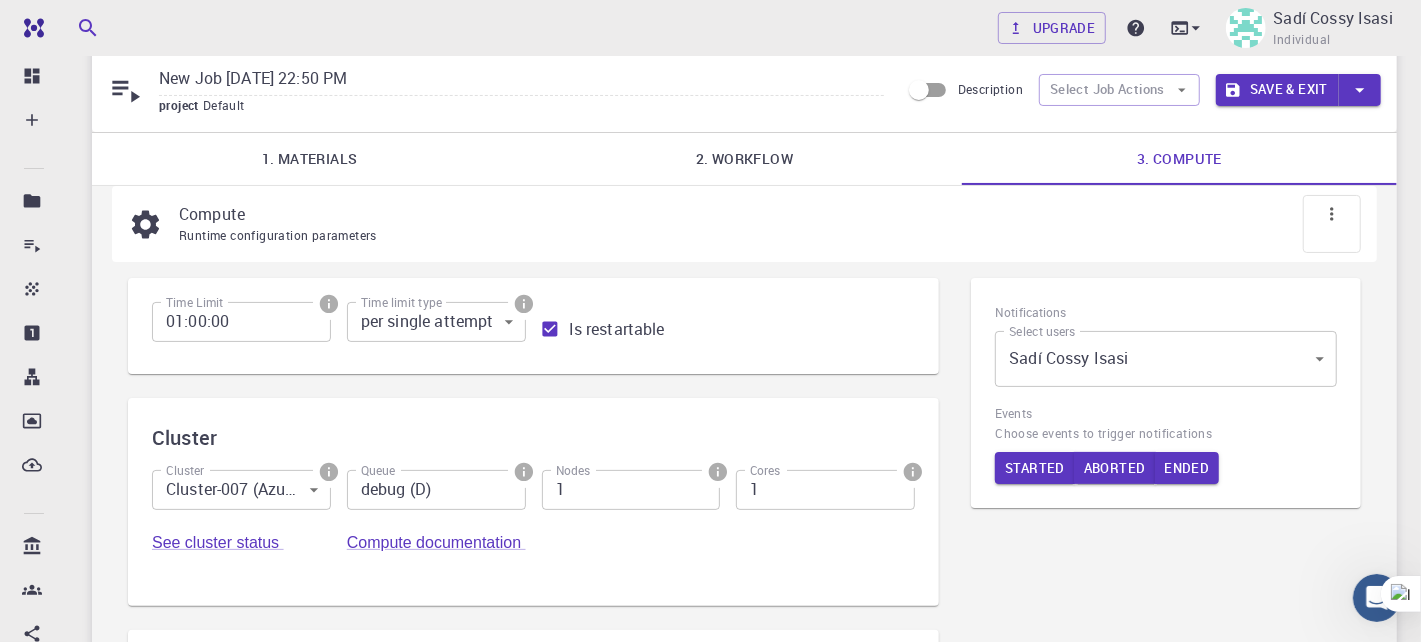 click 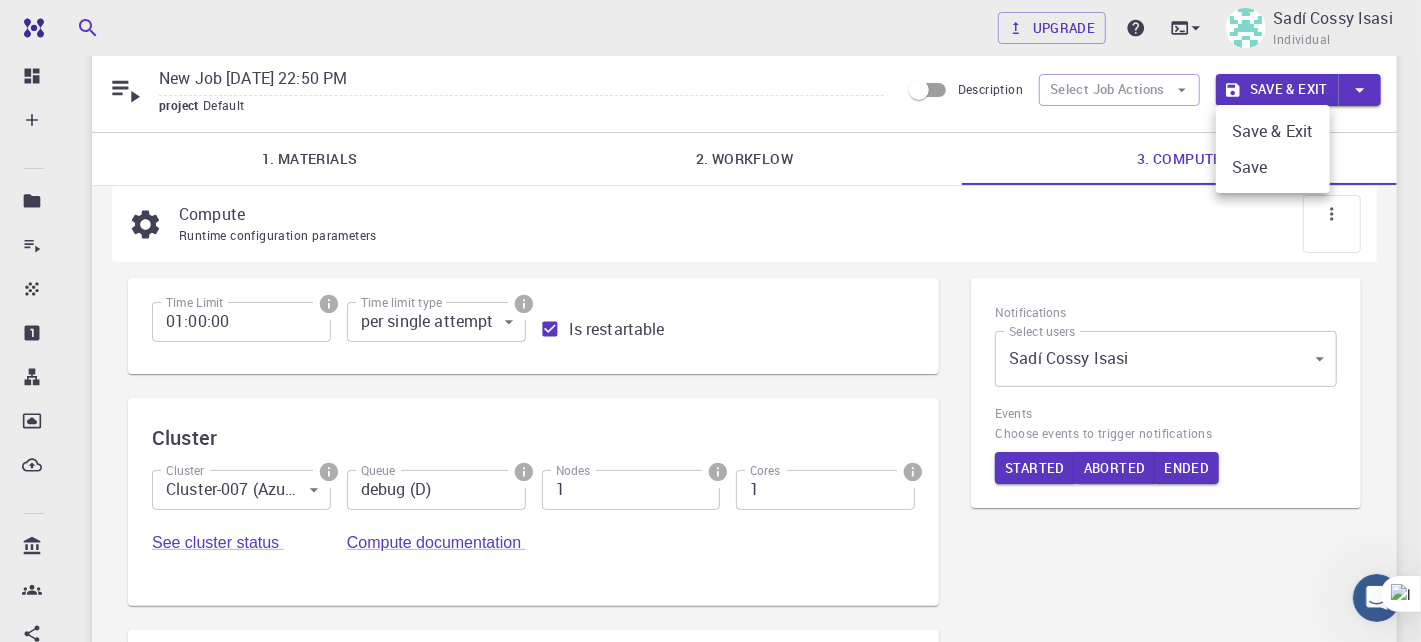 click at bounding box center [710, 321] 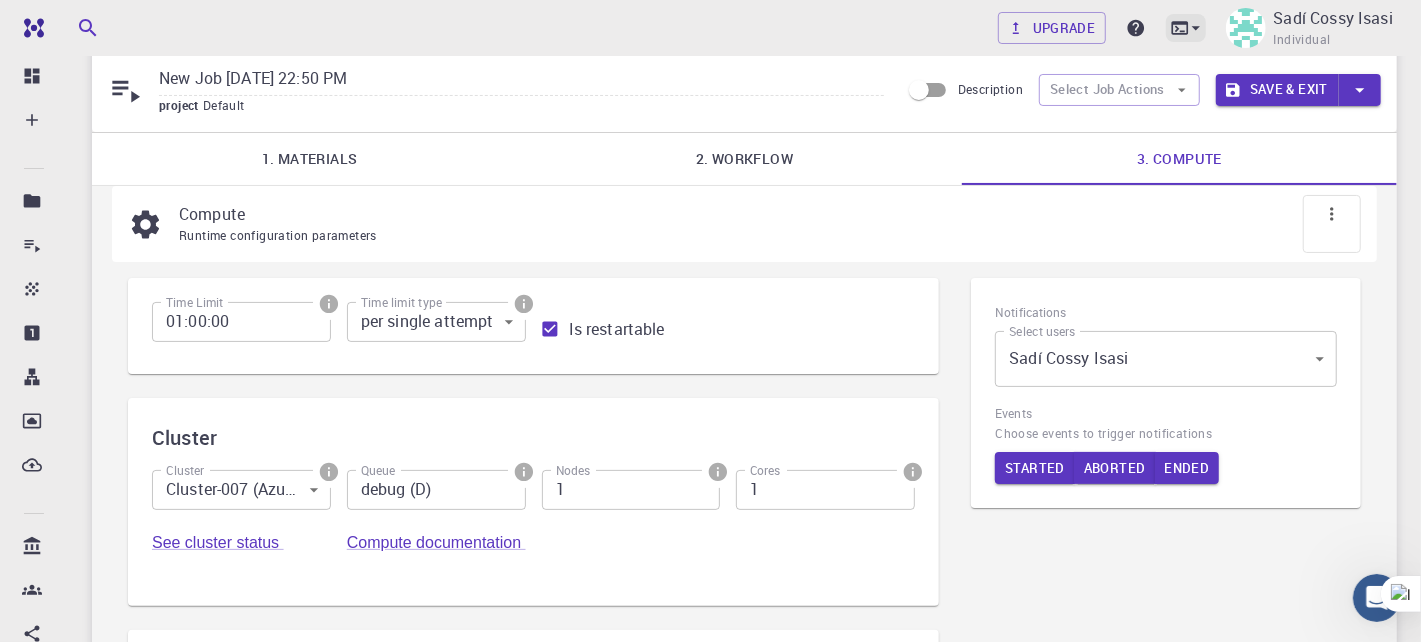 click 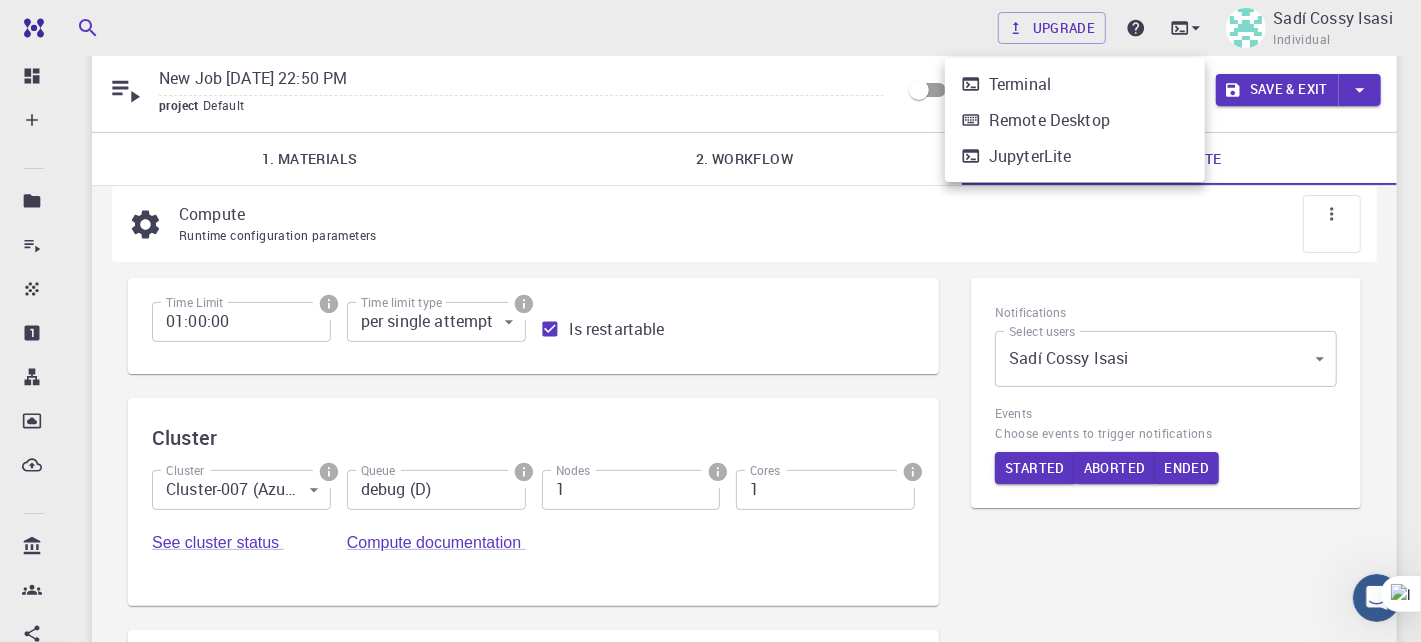 click at bounding box center (710, 321) 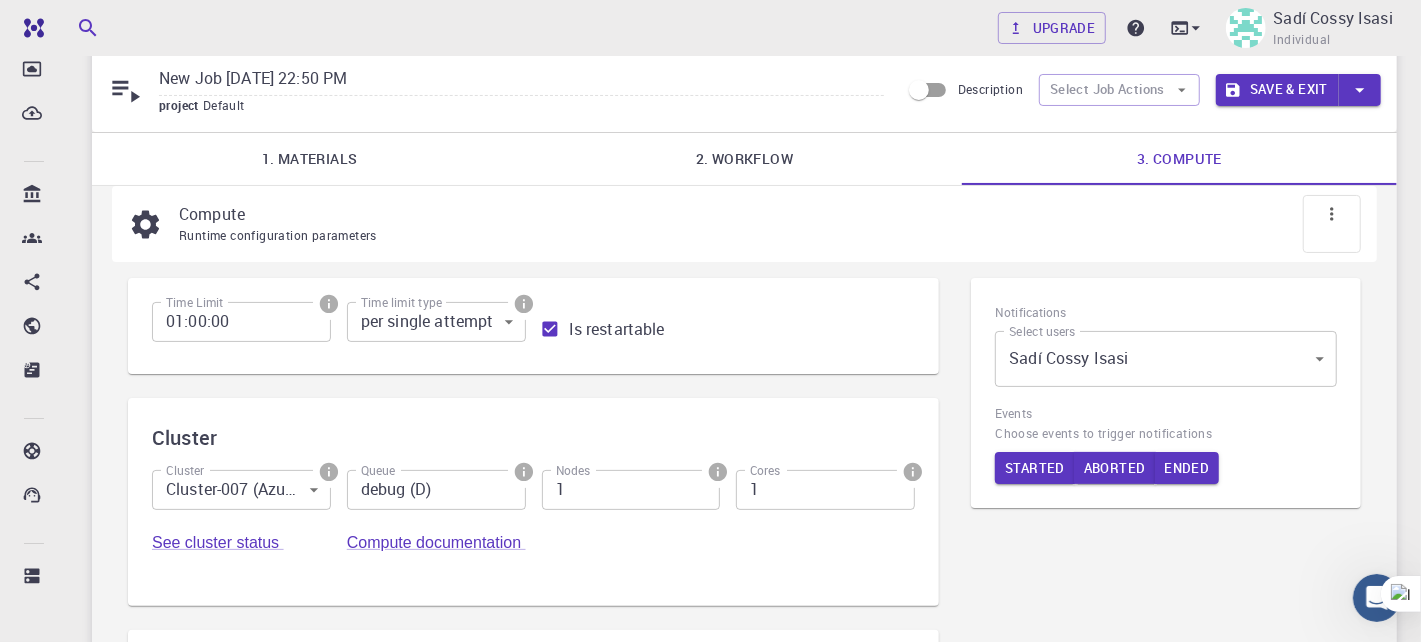 scroll, scrollTop: 352, scrollLeft: 0, axis: vertical 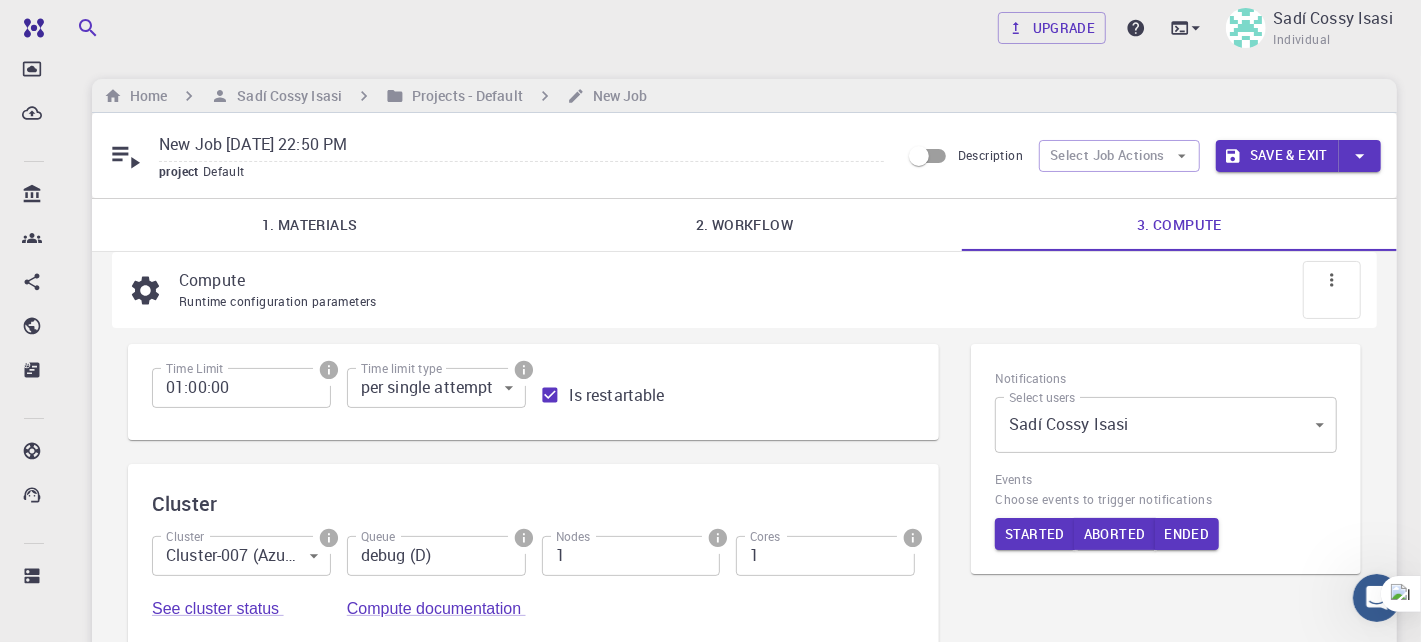 click on "Save & Exit" at bounding box center (1277, 156) 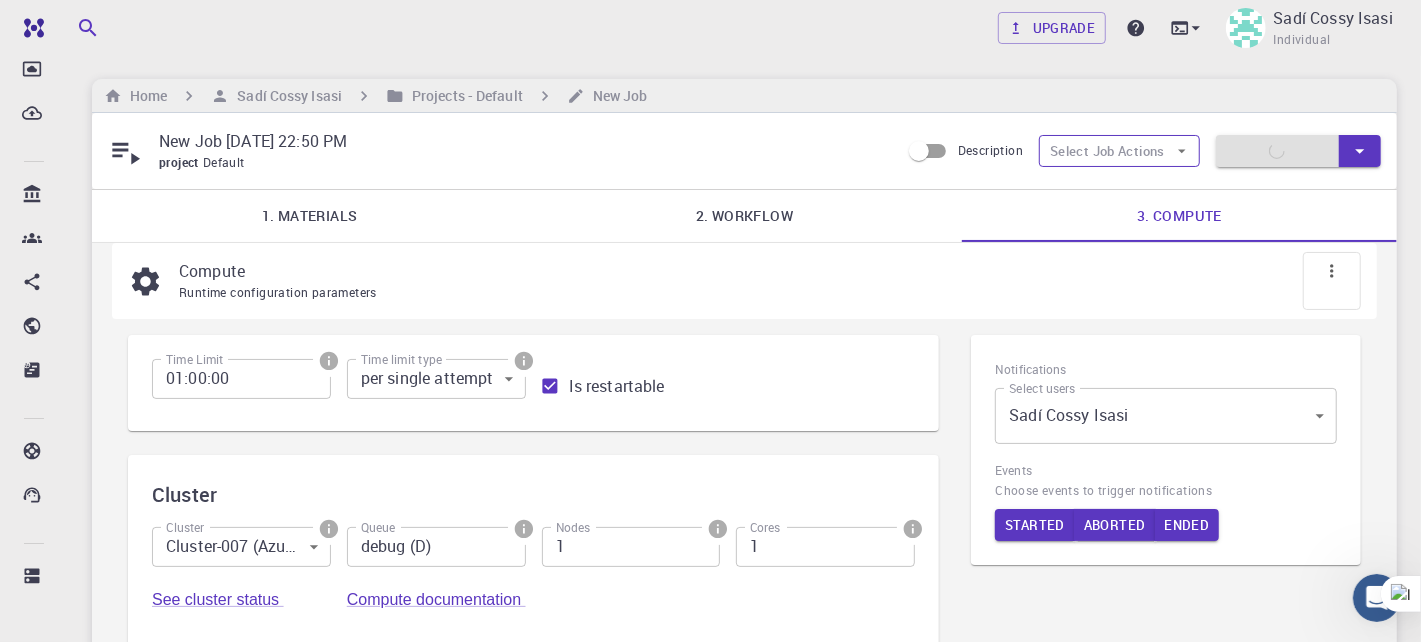 click 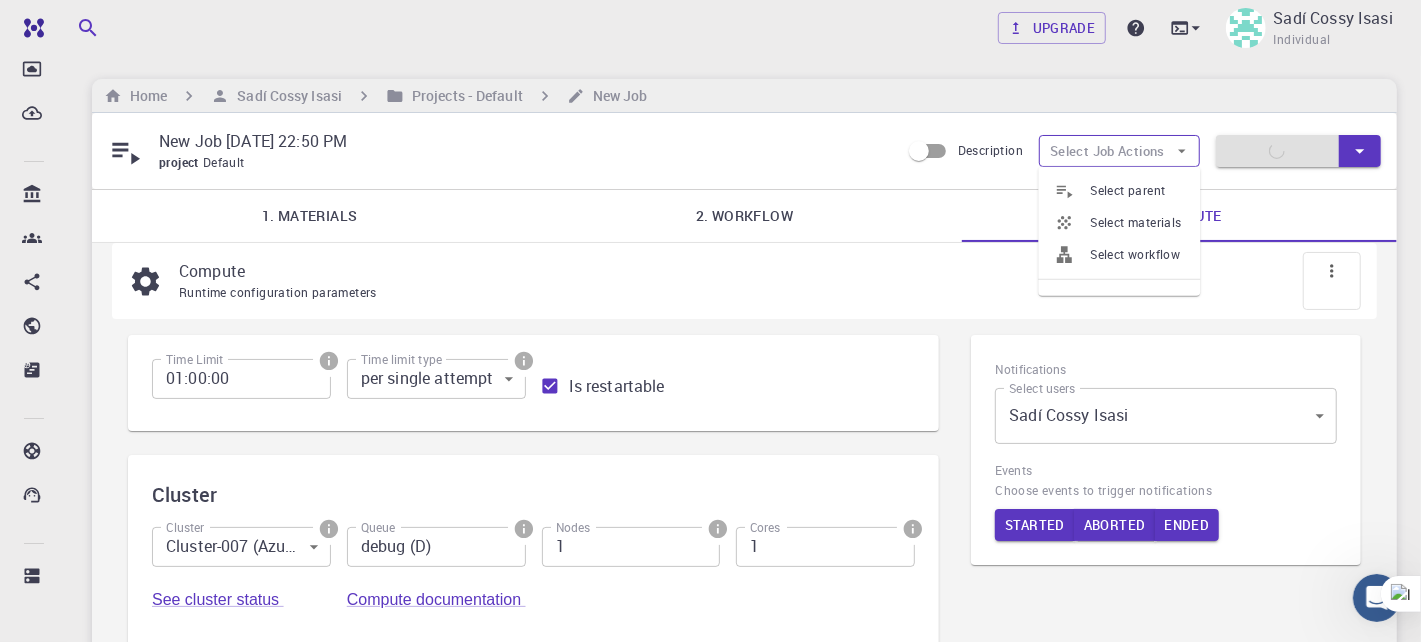 click 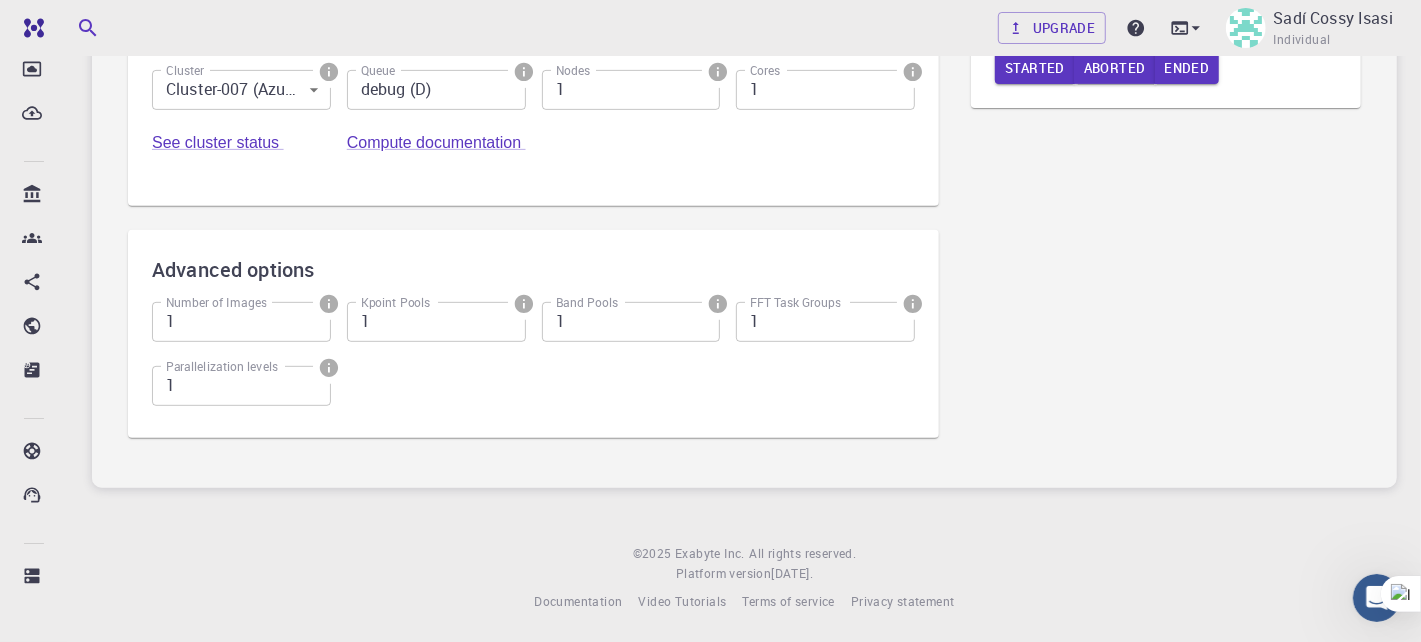 scroll, scrollTop: 0, scrollLeft: 0, axis: both 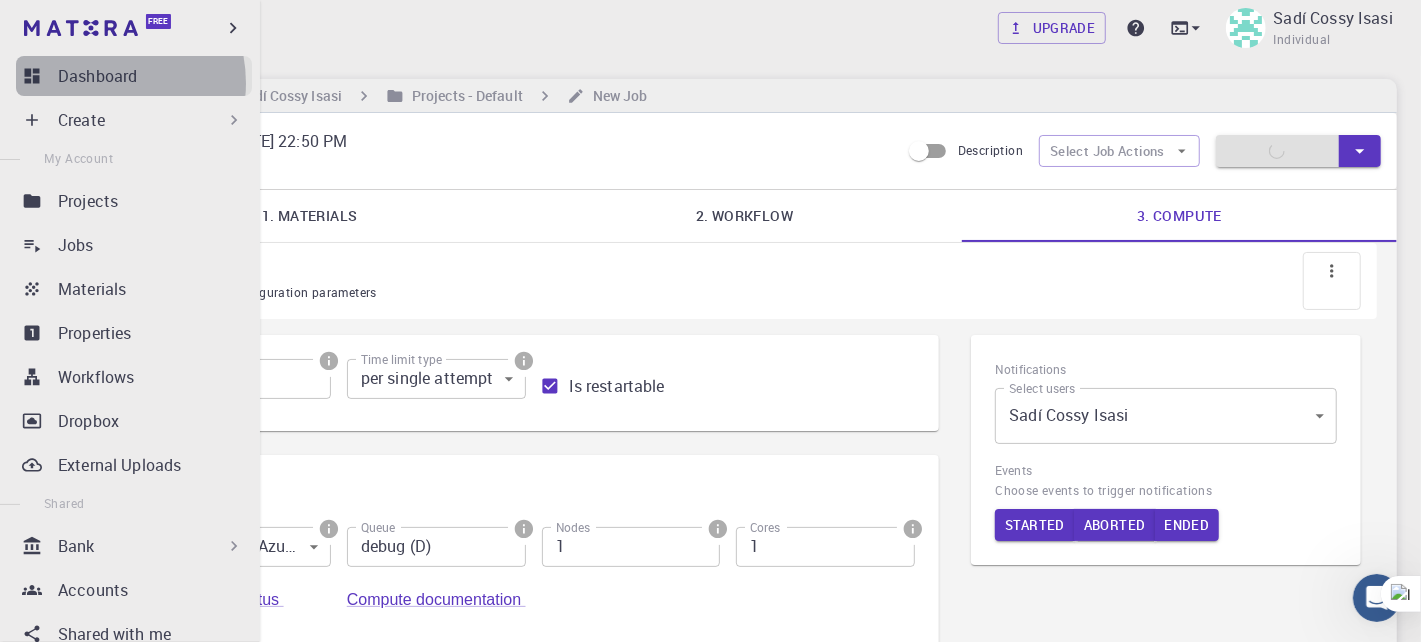 click on "Dashboard" at bounding box center [97, 76] 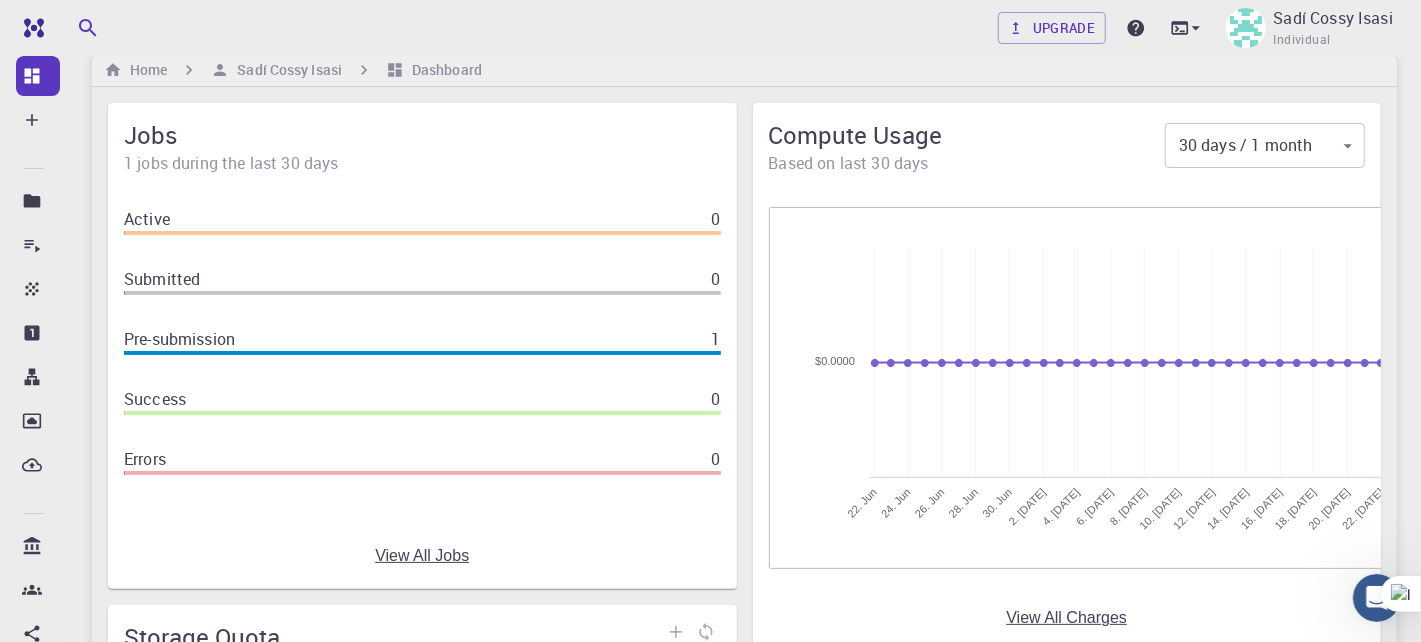 scroll, scrollTop: 0, scrollLeft: 0, axis: both 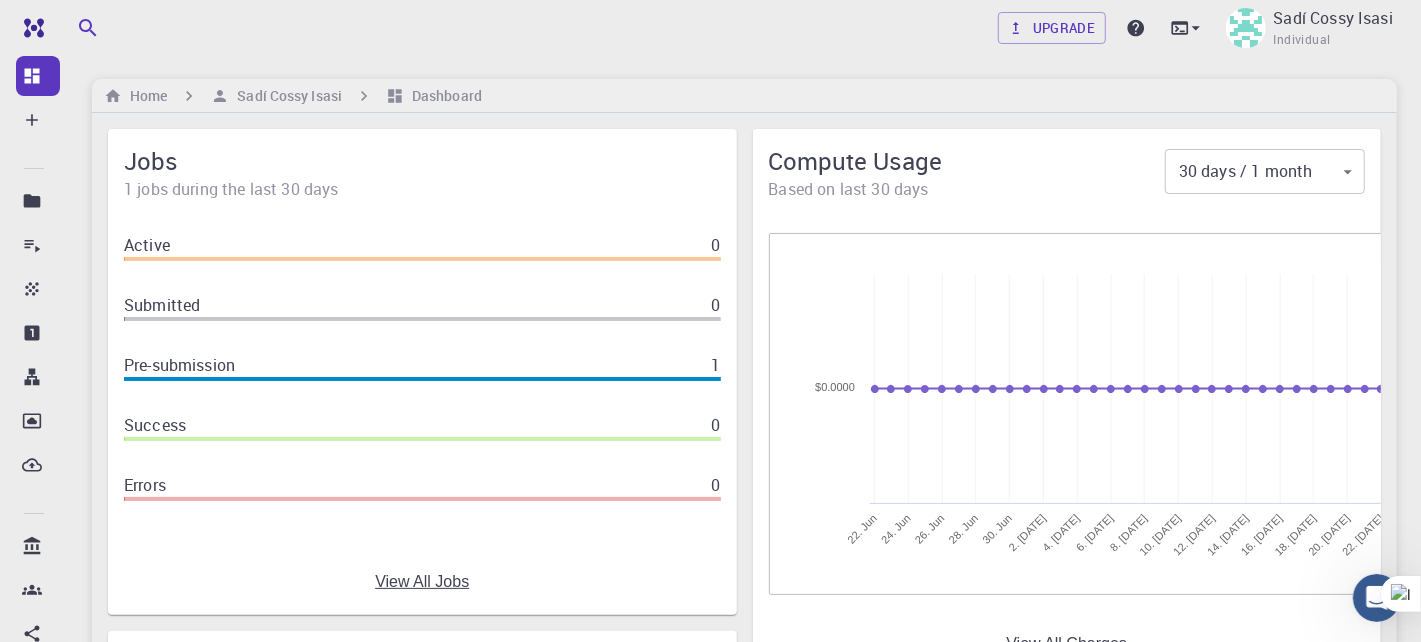 click on "View All Jobs" at bounding box center (422, 582) 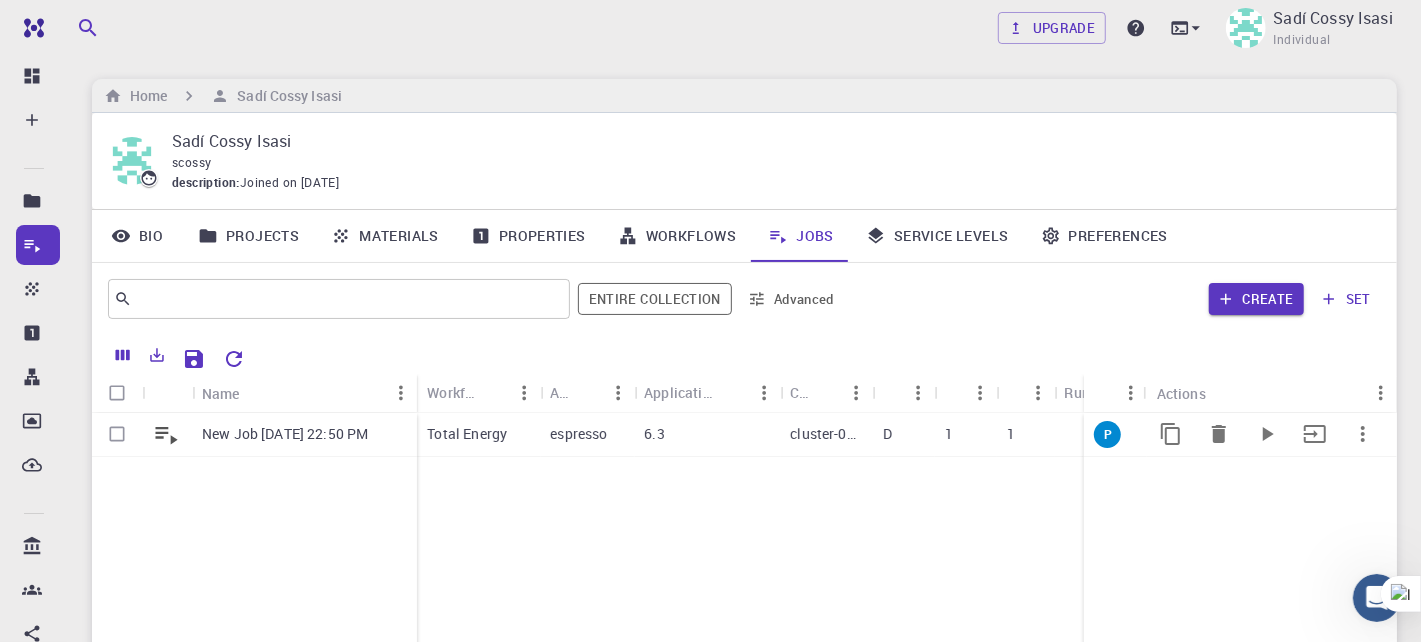 click on "D" at bounding box center [887, 434] 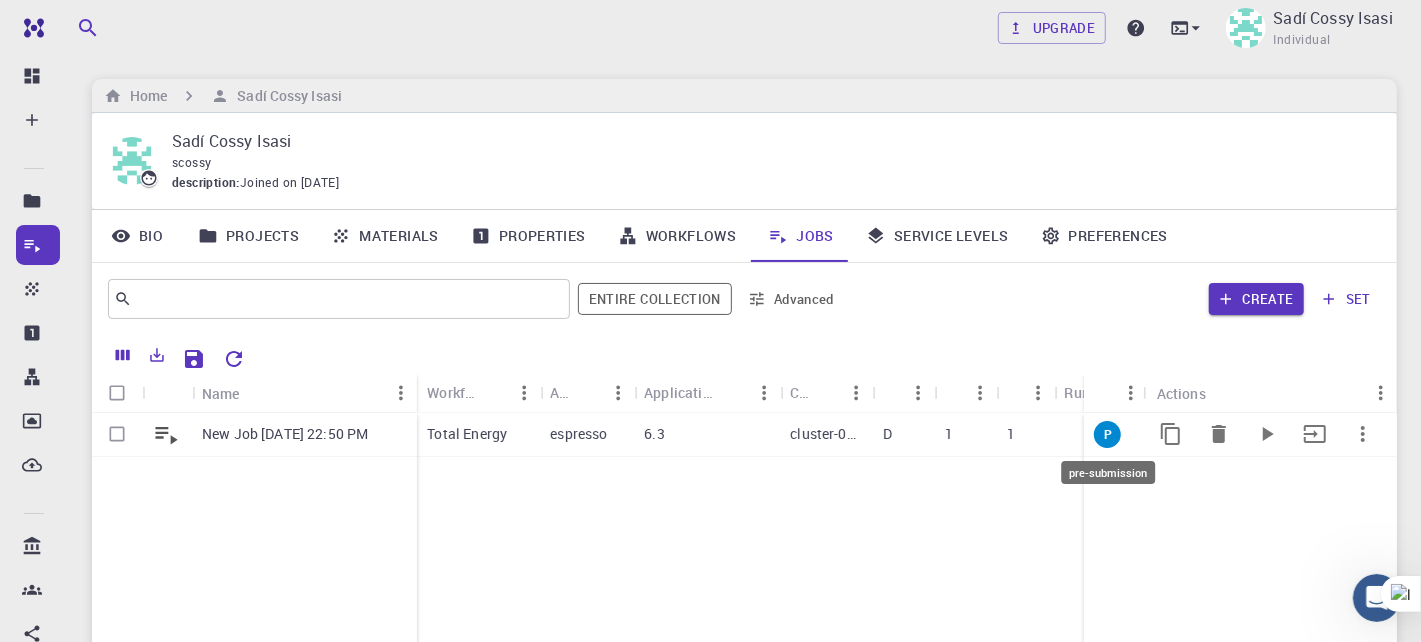 click on "P" at bounding box center (1107, 434) 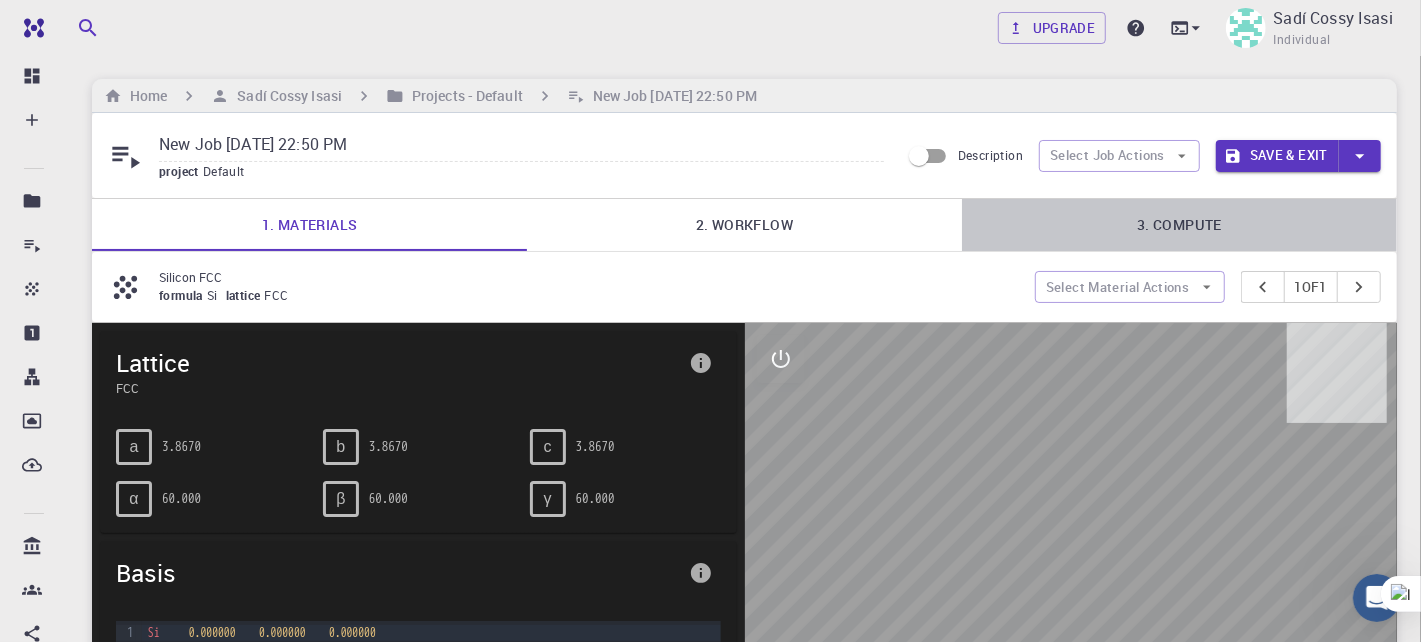 click on "3. Compute" at bounding box center (1179, 225) 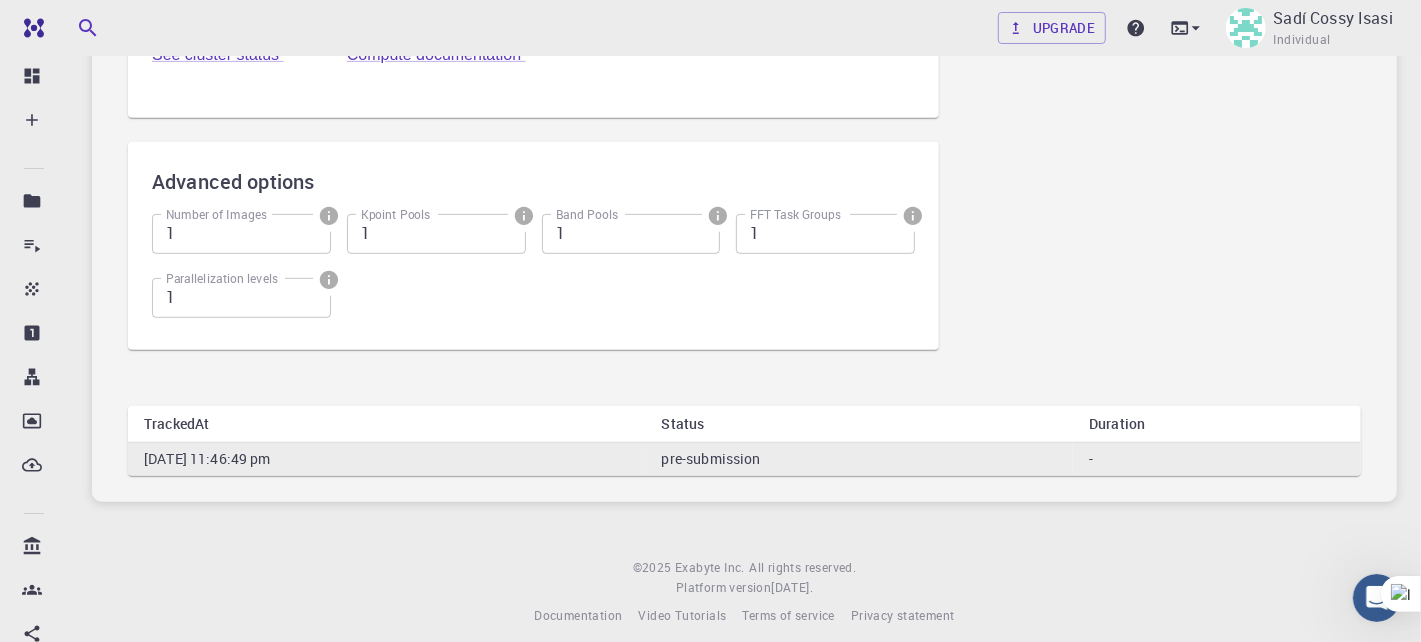 scroll, scrollTop: 567, scrollLeft: 0, axis: vertical 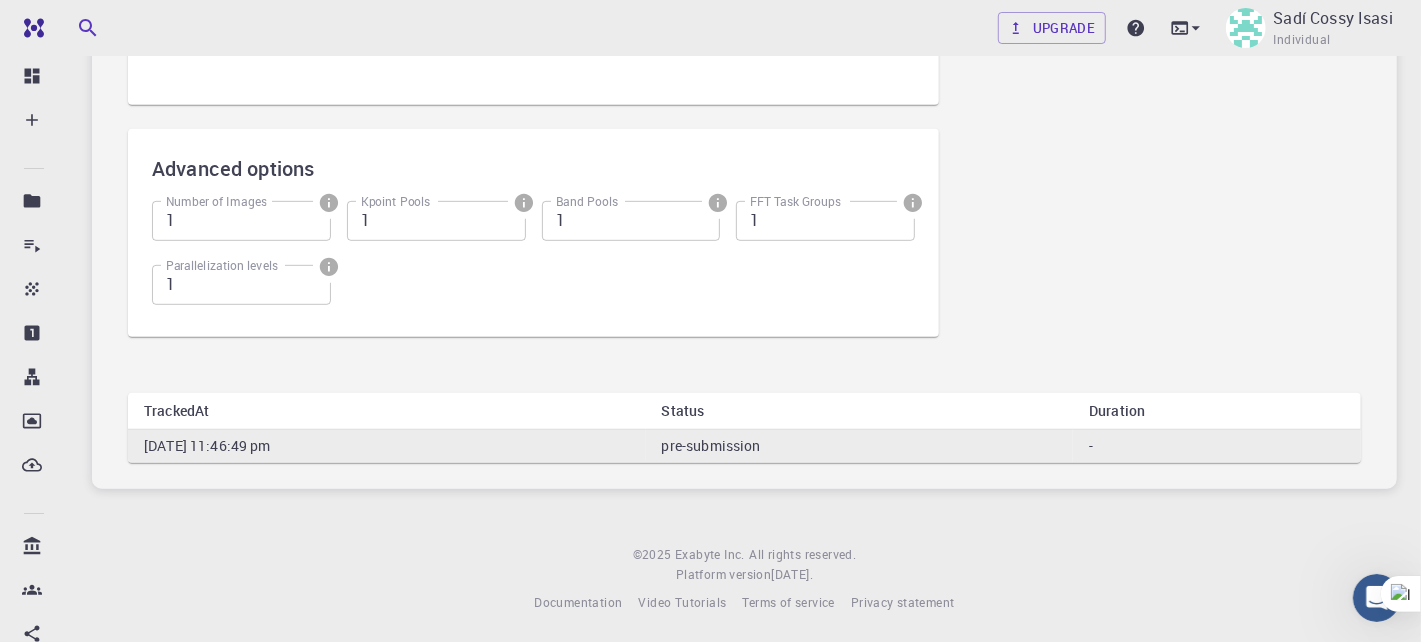 click on "Monday, July 21st 2025, 11:46:49 pm" at bounding box center [387, 445] 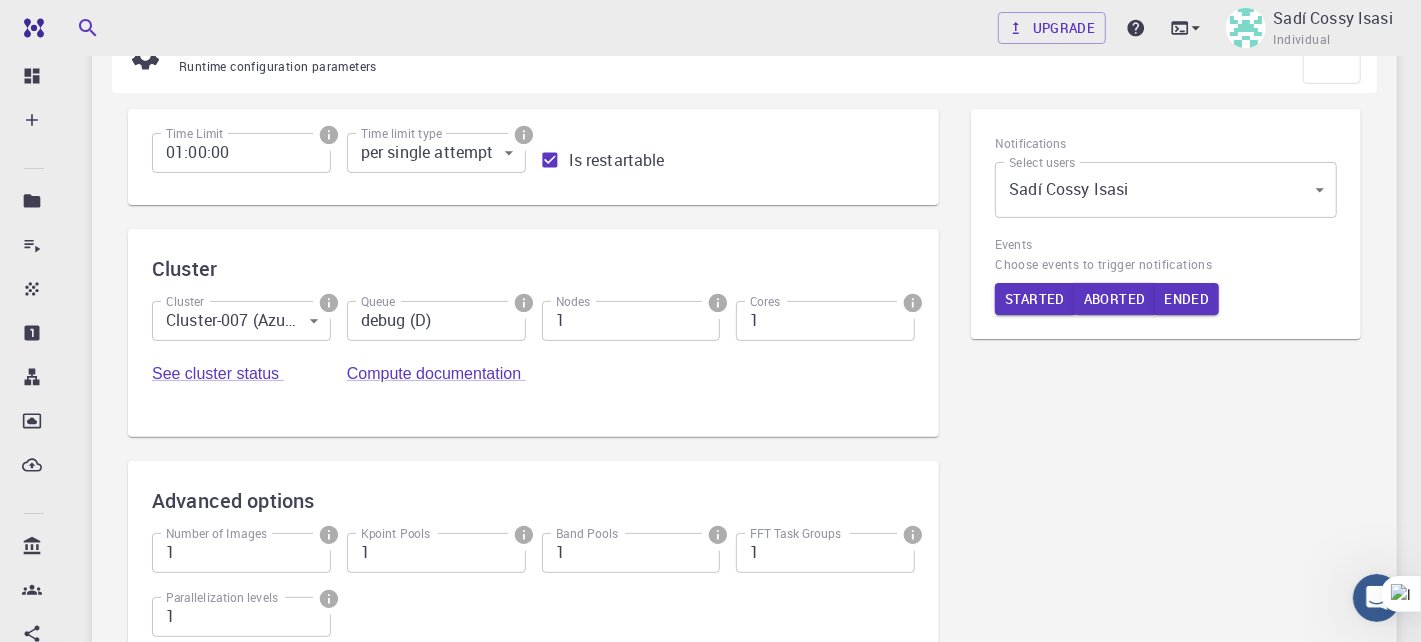 scroll, scrollTop: 67, scrollLeft: 0, axis: vertical 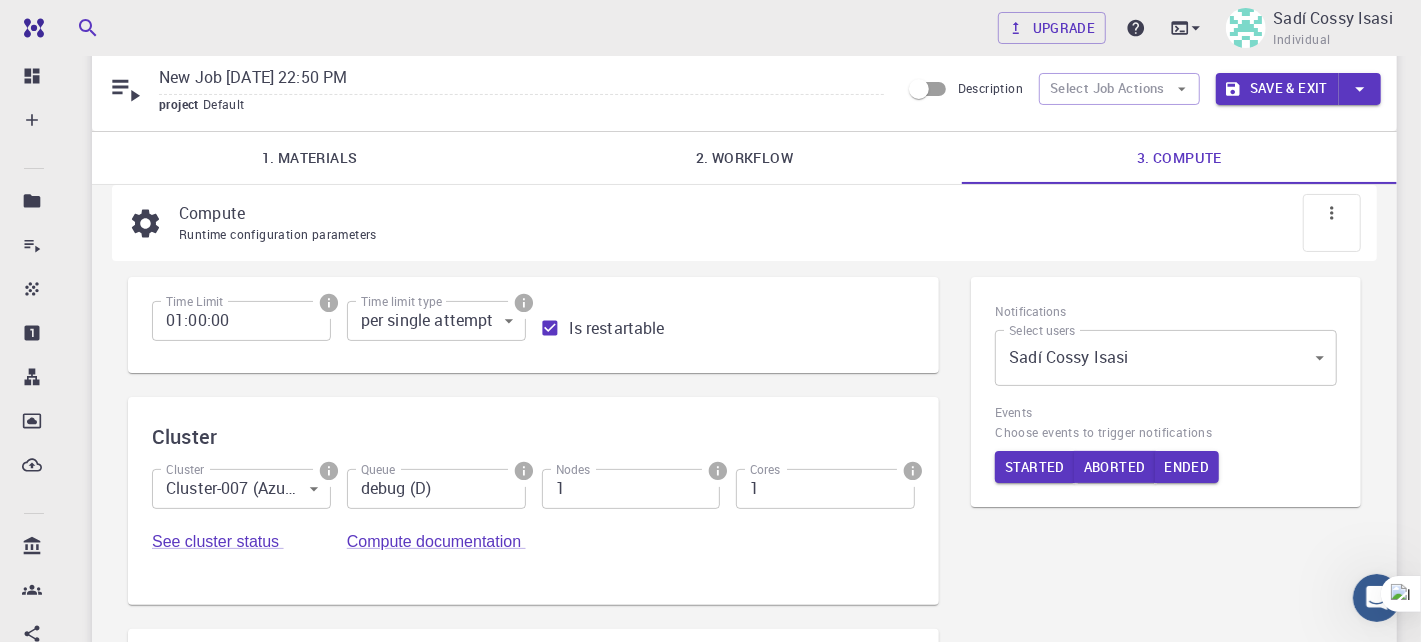 click 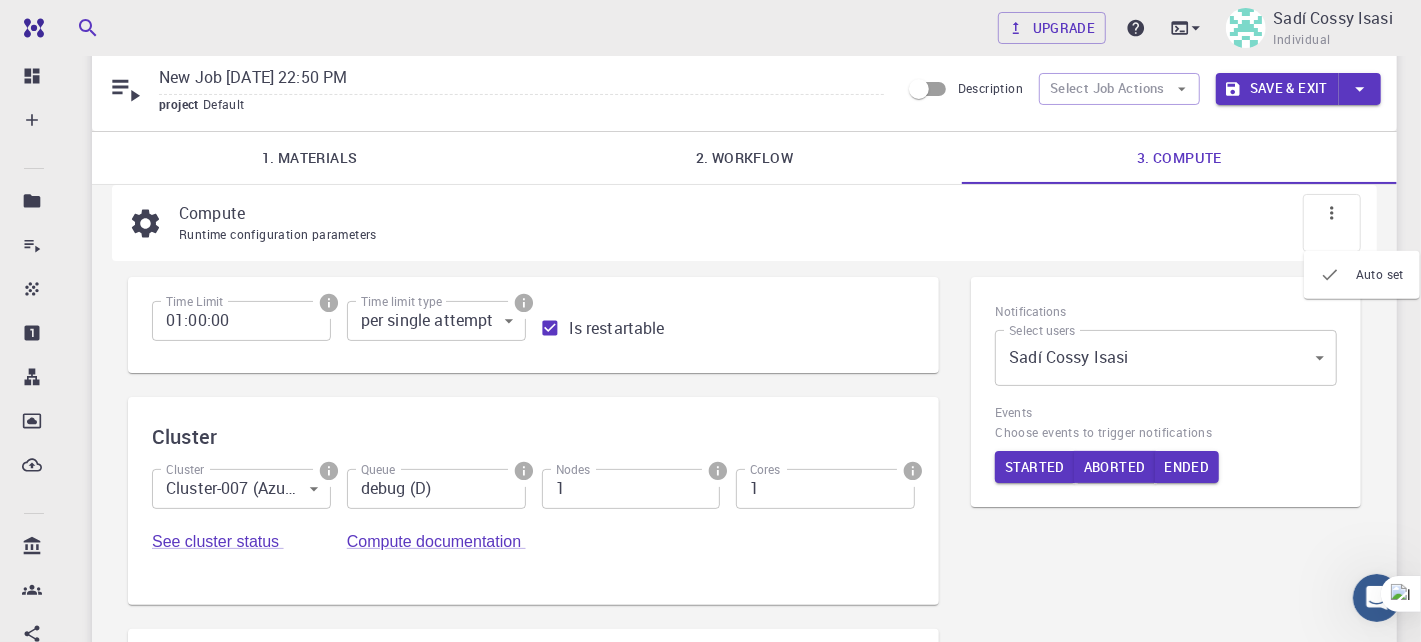 click 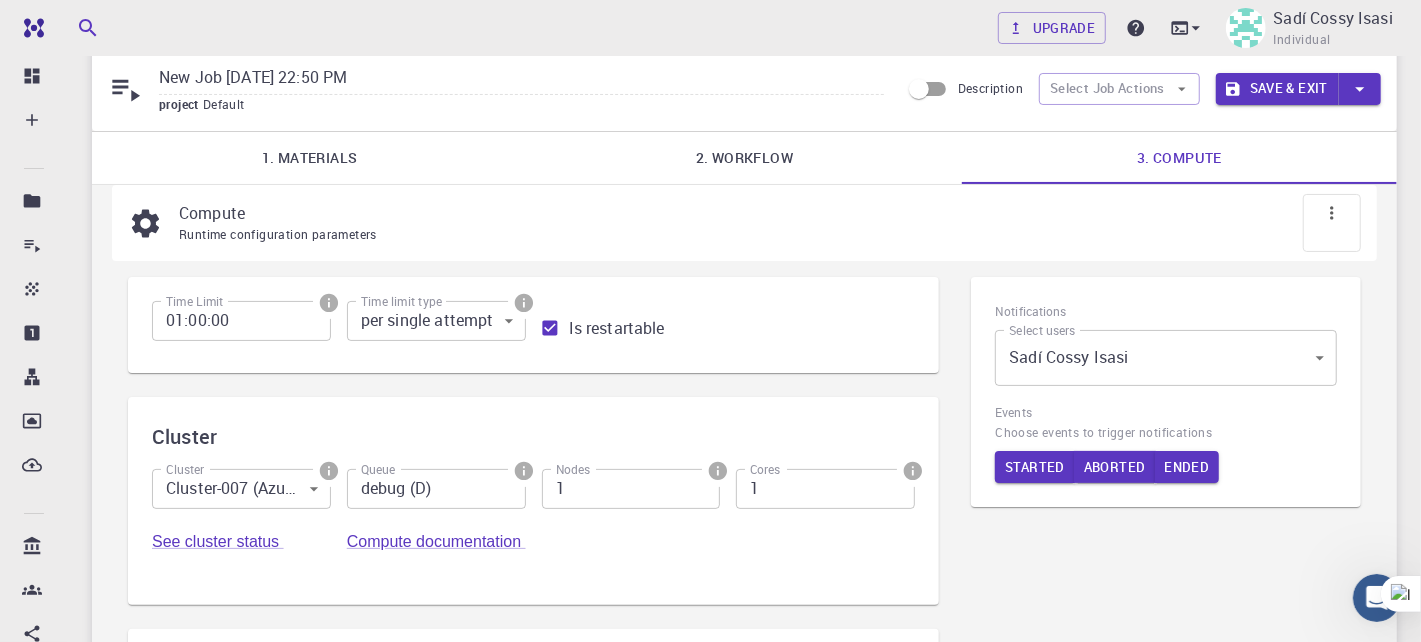 click on "Runtime configuration parameters" at bounding box center (278, 234) 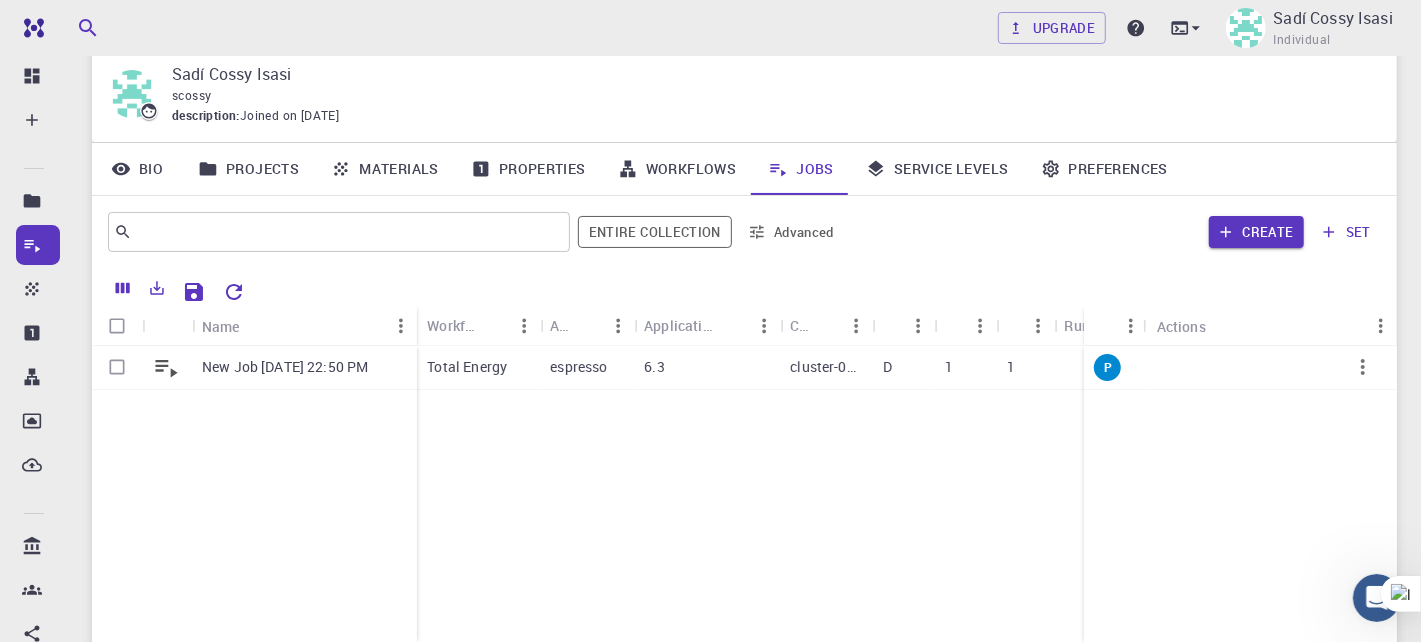 scroll, scrollTop: 0, scrollLeft: 0, axis: both 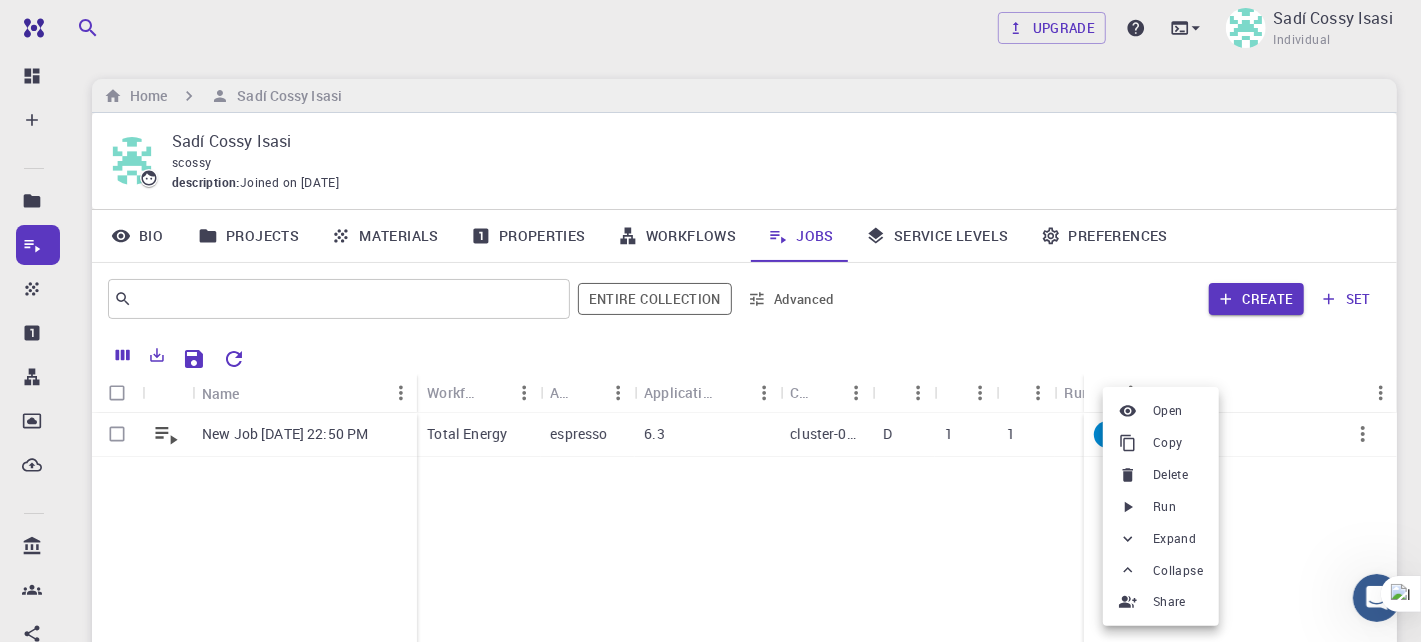 click on "Run" at bounding box center [1164, 507] 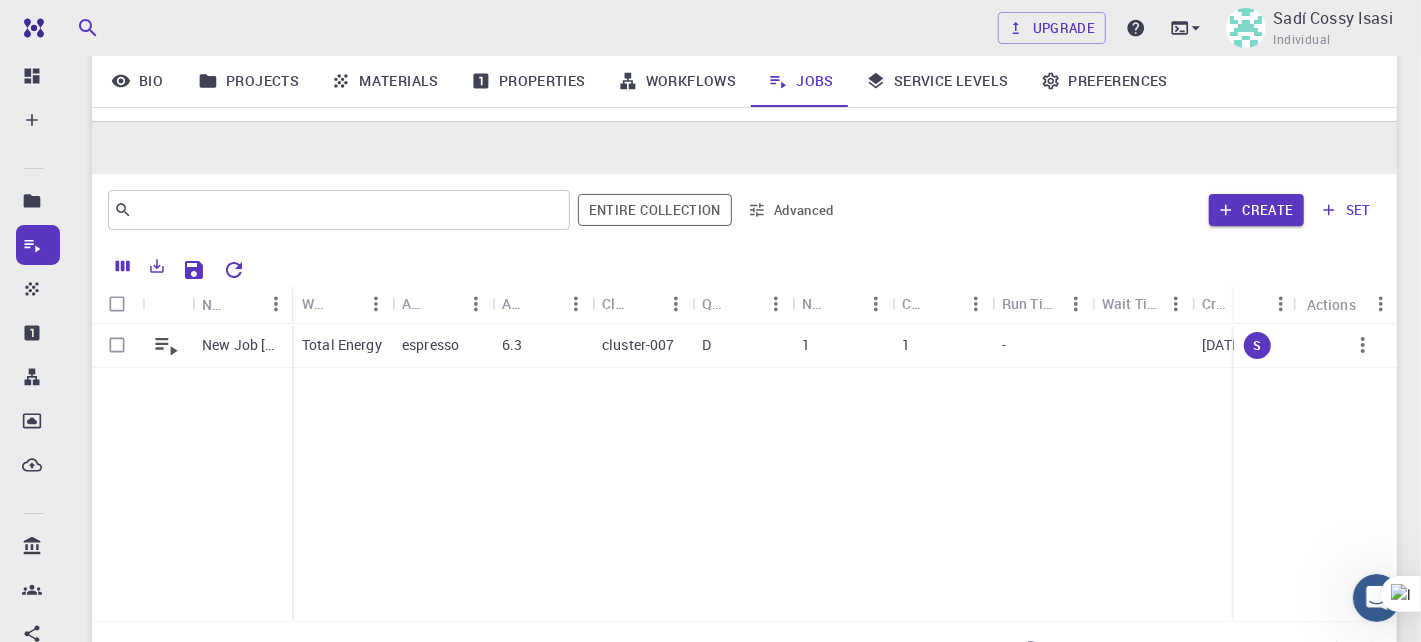 scroll, scrollTop: 0, scrollLeft: 0, axis: both 